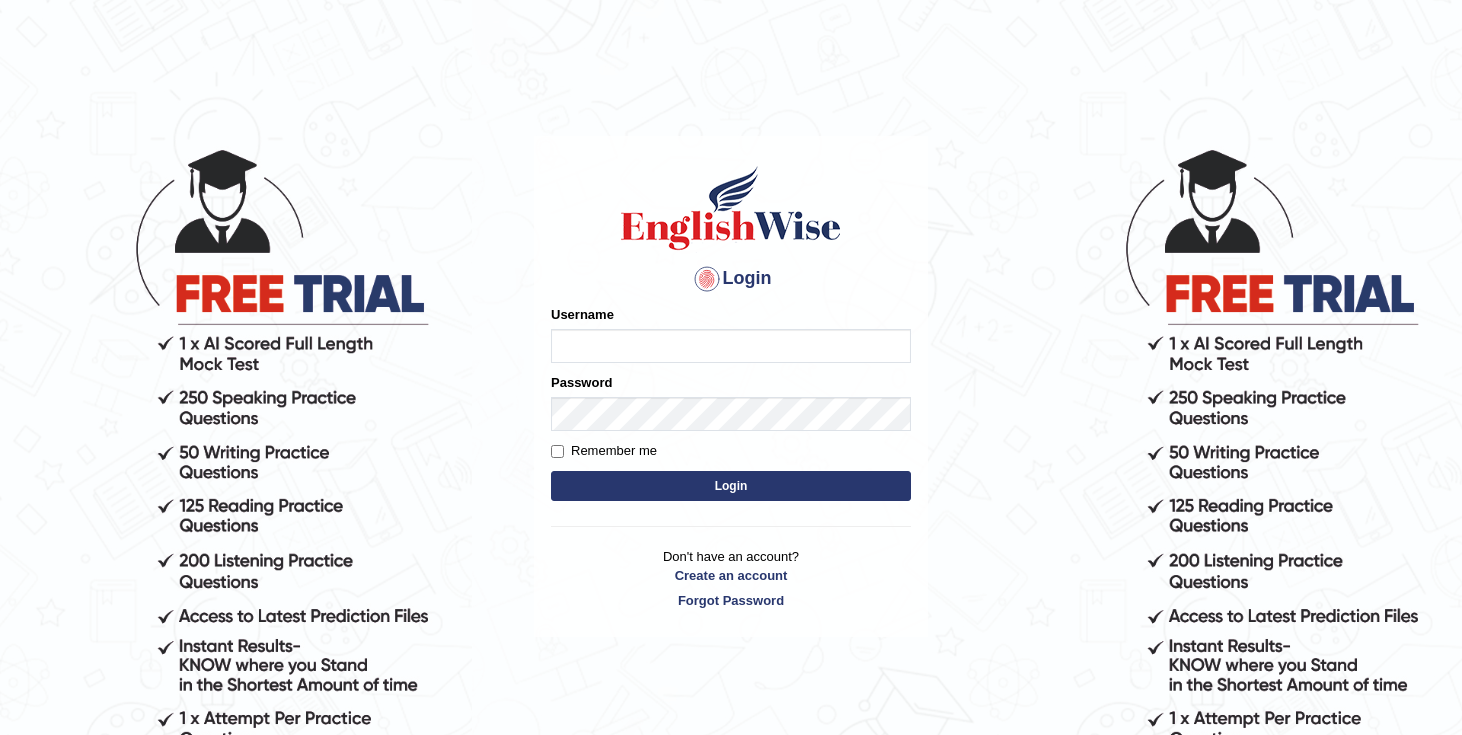 scroll, scrollTop: 0, scrollLeft: 0, axis: both 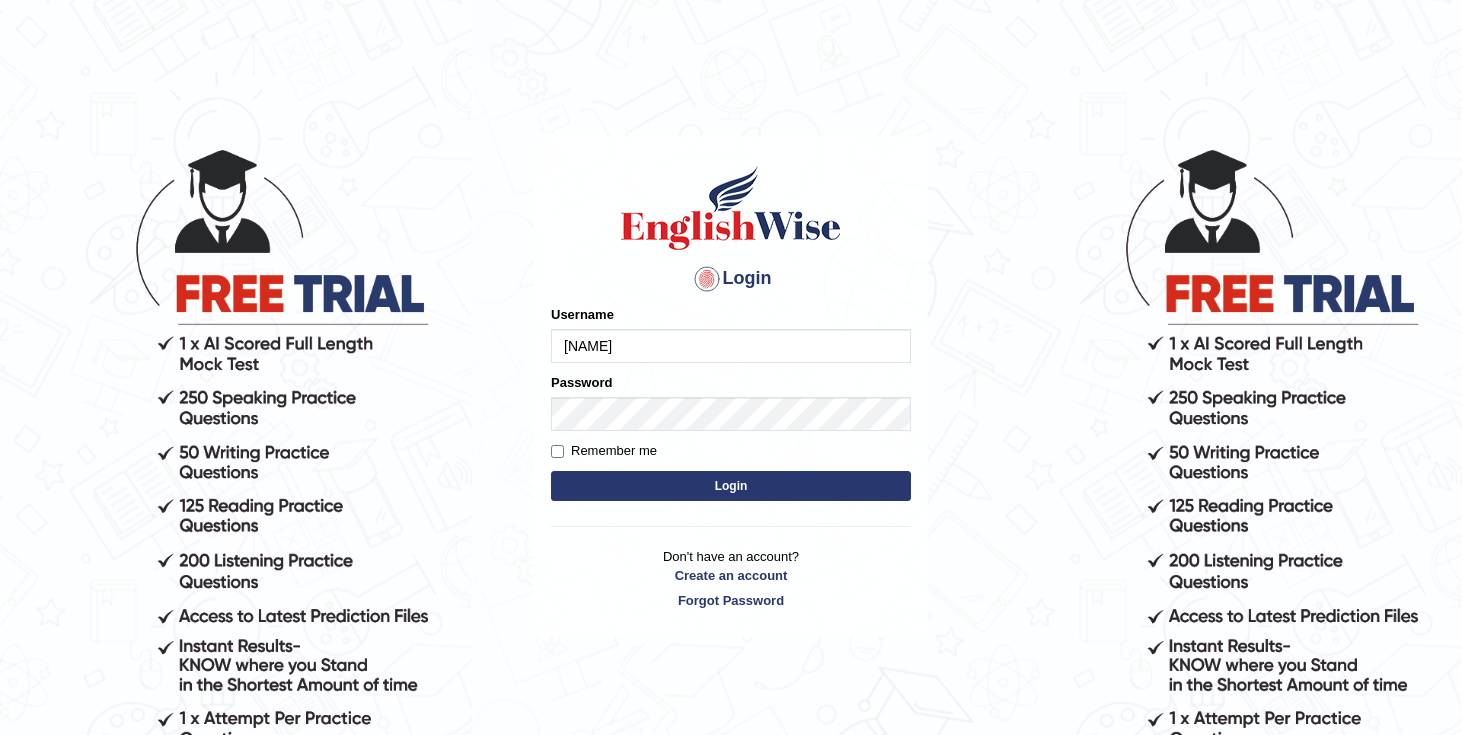 click on "Login" at bounding box center [731, 486] 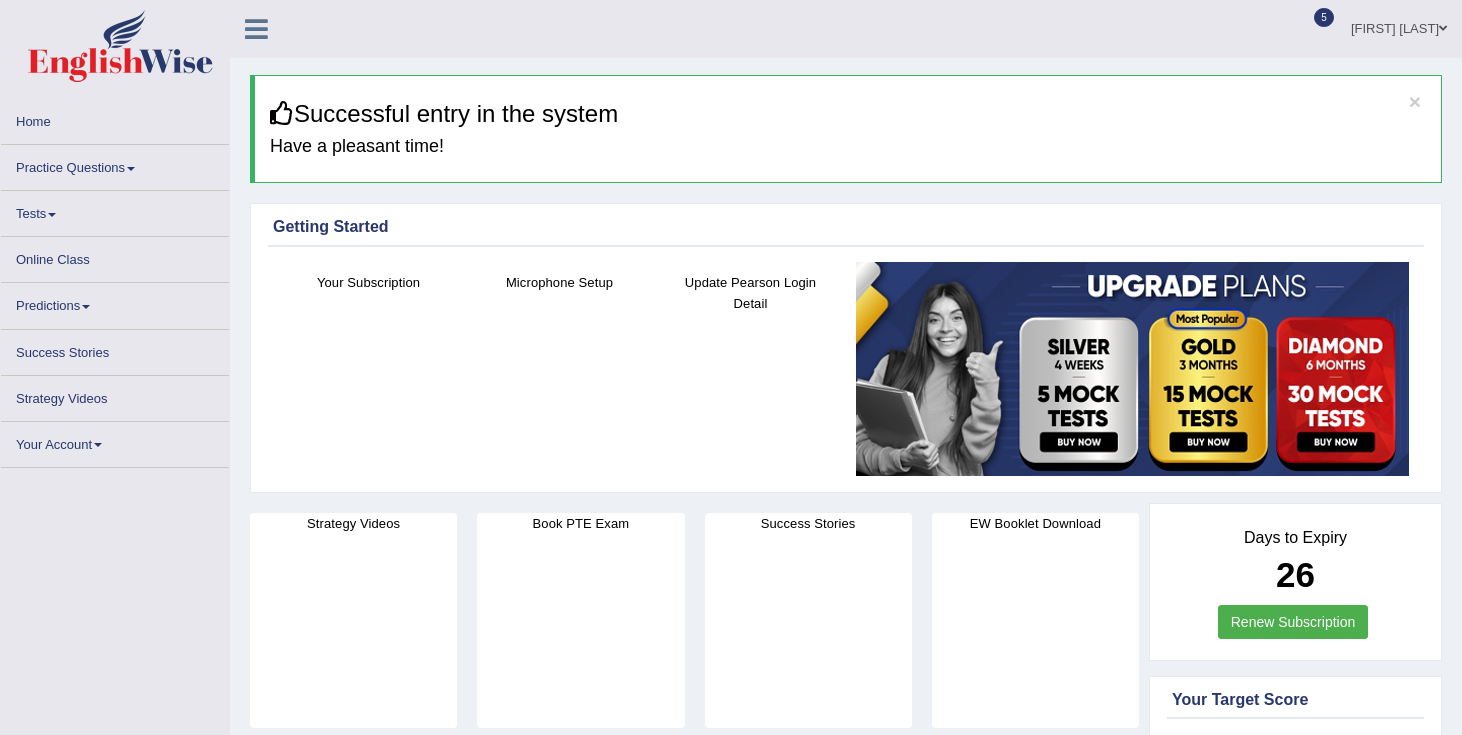 scroll, scrollTop: 0, scrollLeft: 0, axis: both 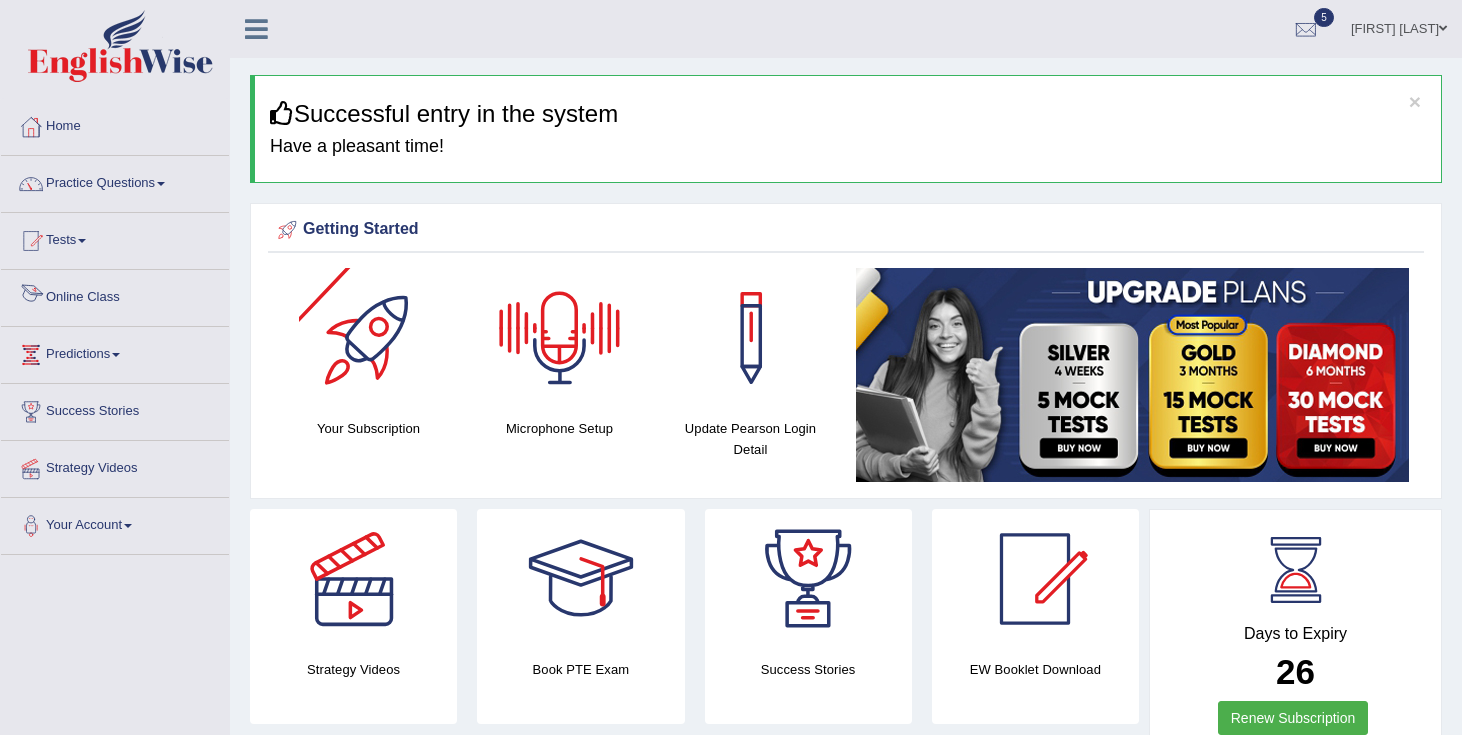 click on "Online Class" at bounding box center [115, 295] 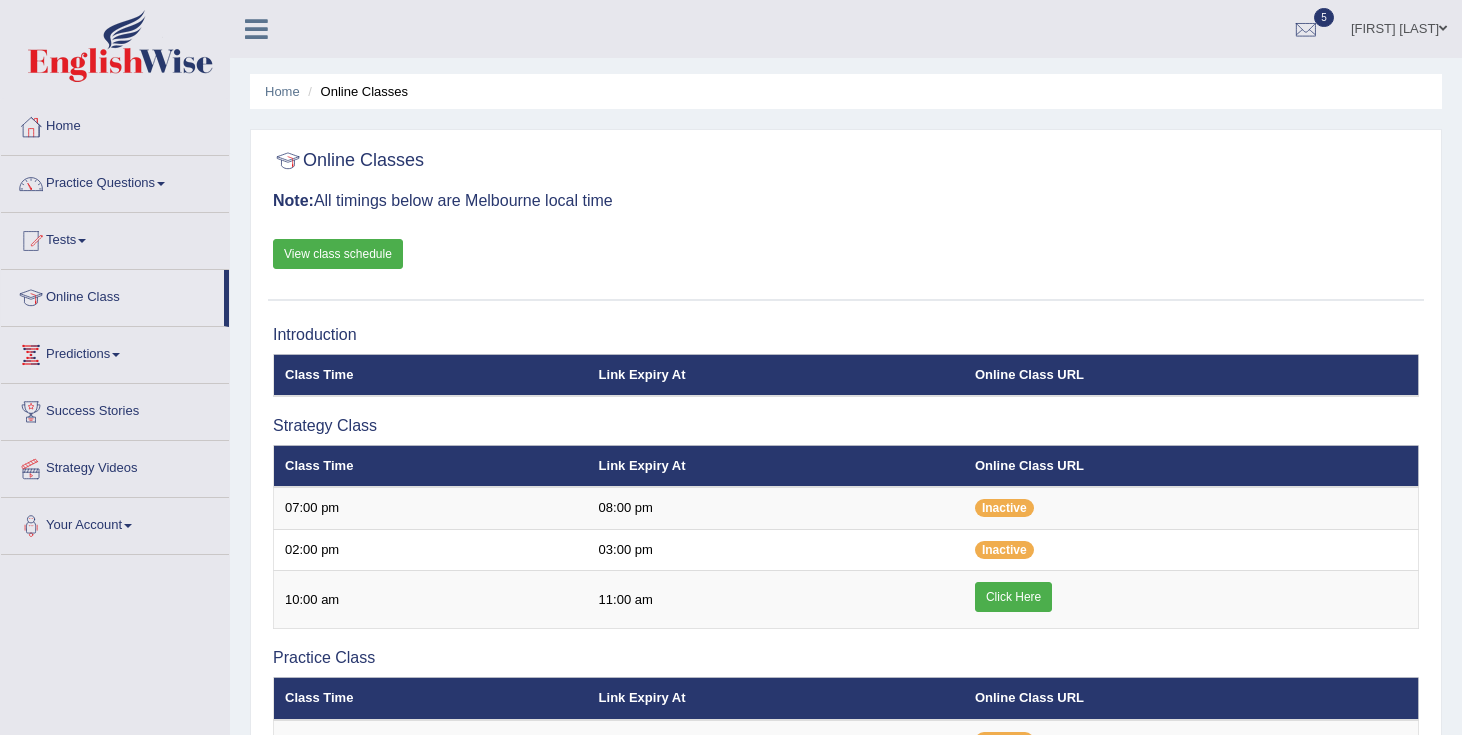 scroll, scrollTop: 0, scrollLeft: 0, axis: both 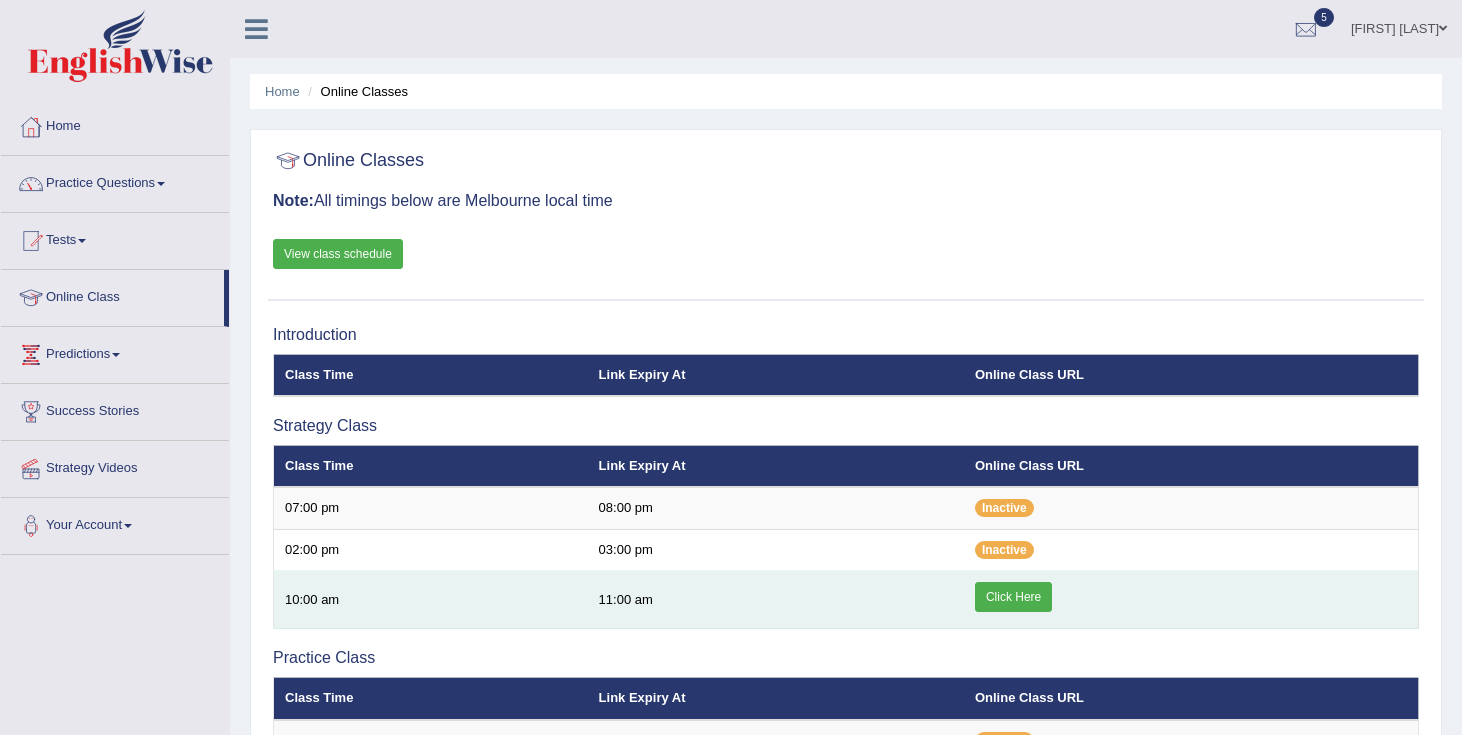 click on "Click Here" at bounding box center [1013, 597] 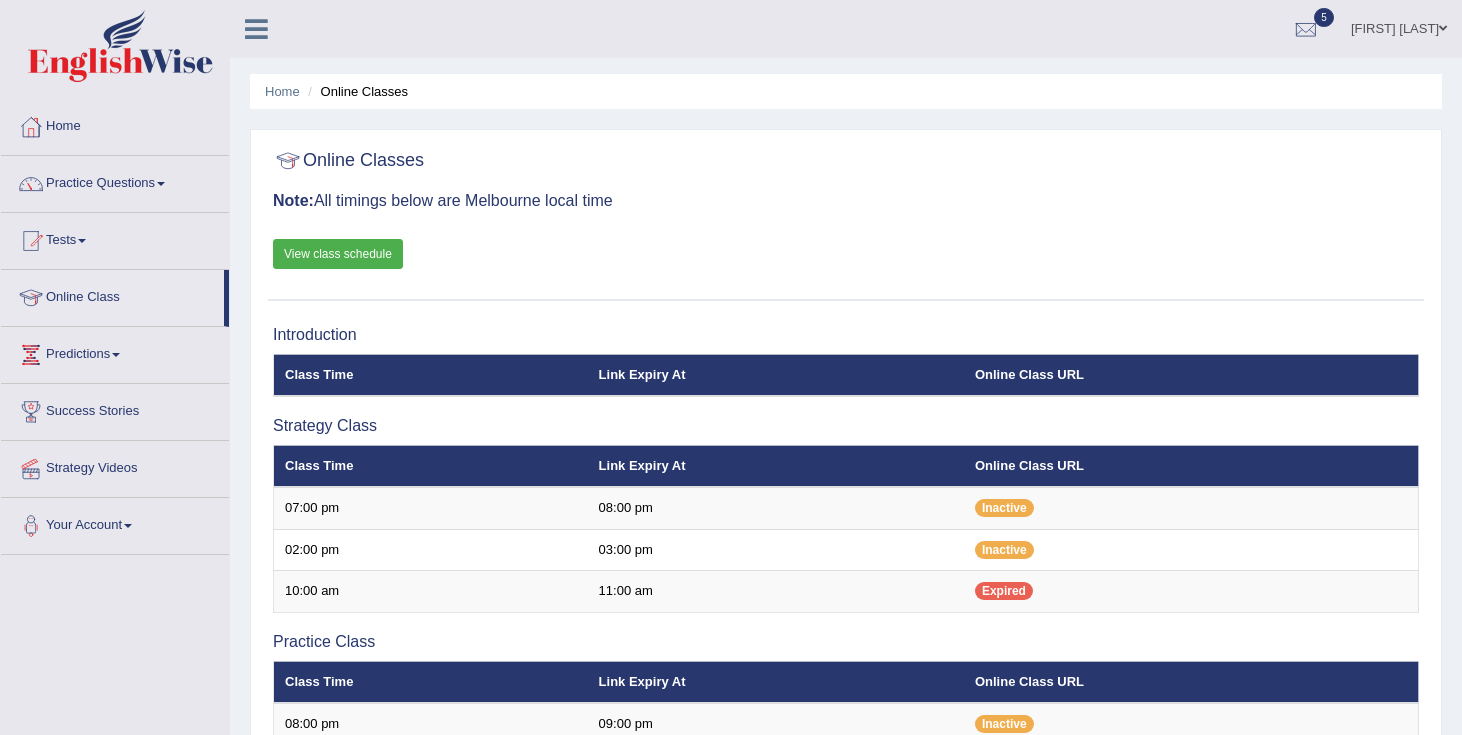 scroll, scrollTop: 0, scrollLeft: 0, axis: both 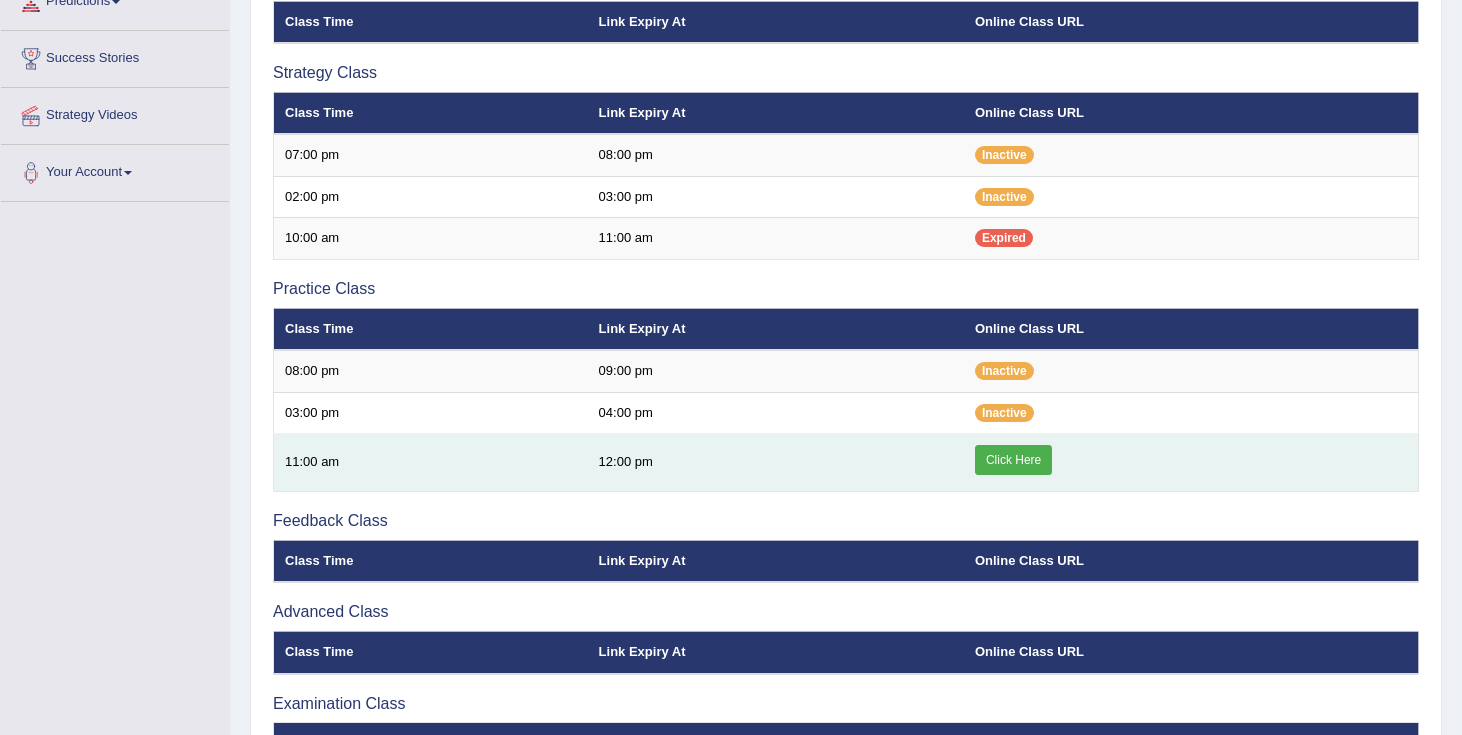 click on "Click Here" at bounding box center [1013, 460] 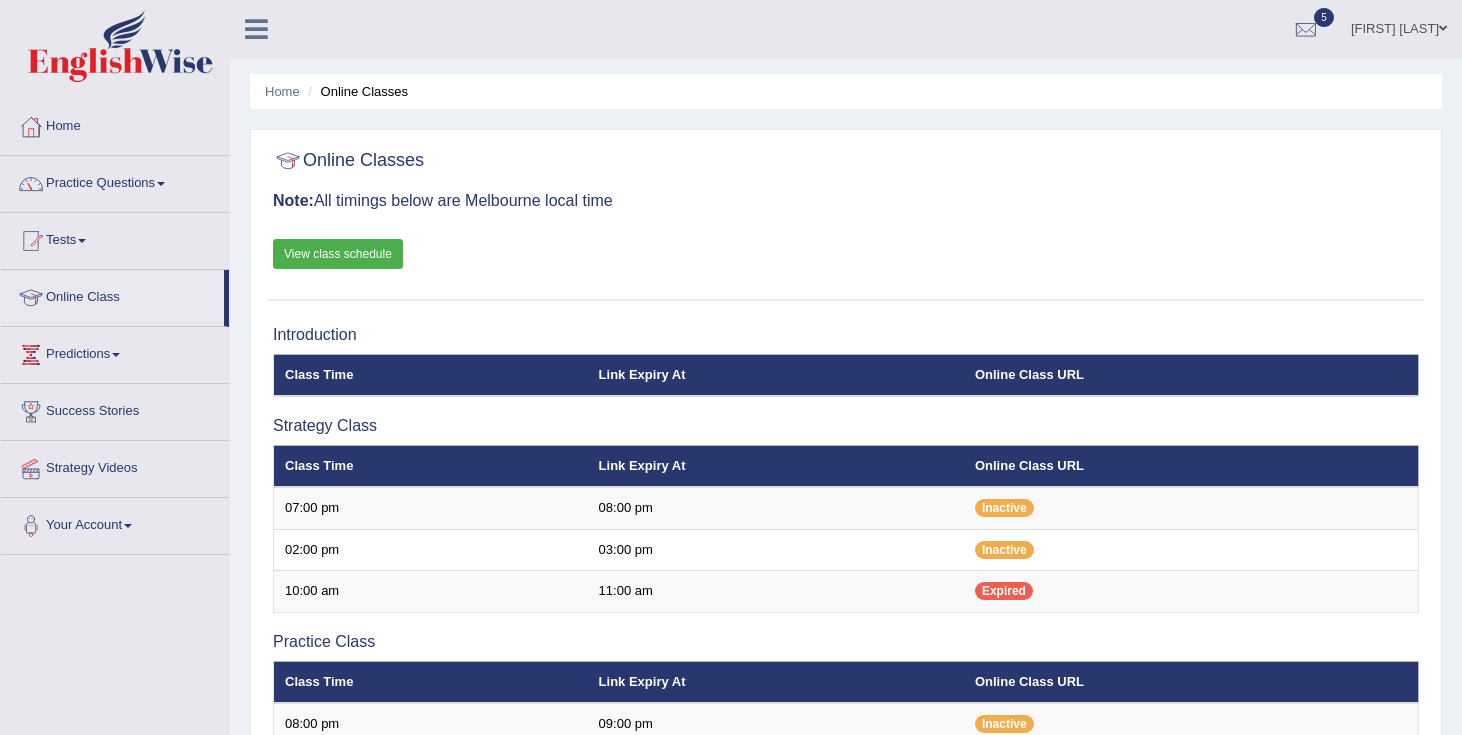 scroll, scrollTop: 353, scrollLeft: 0, axis: vertical 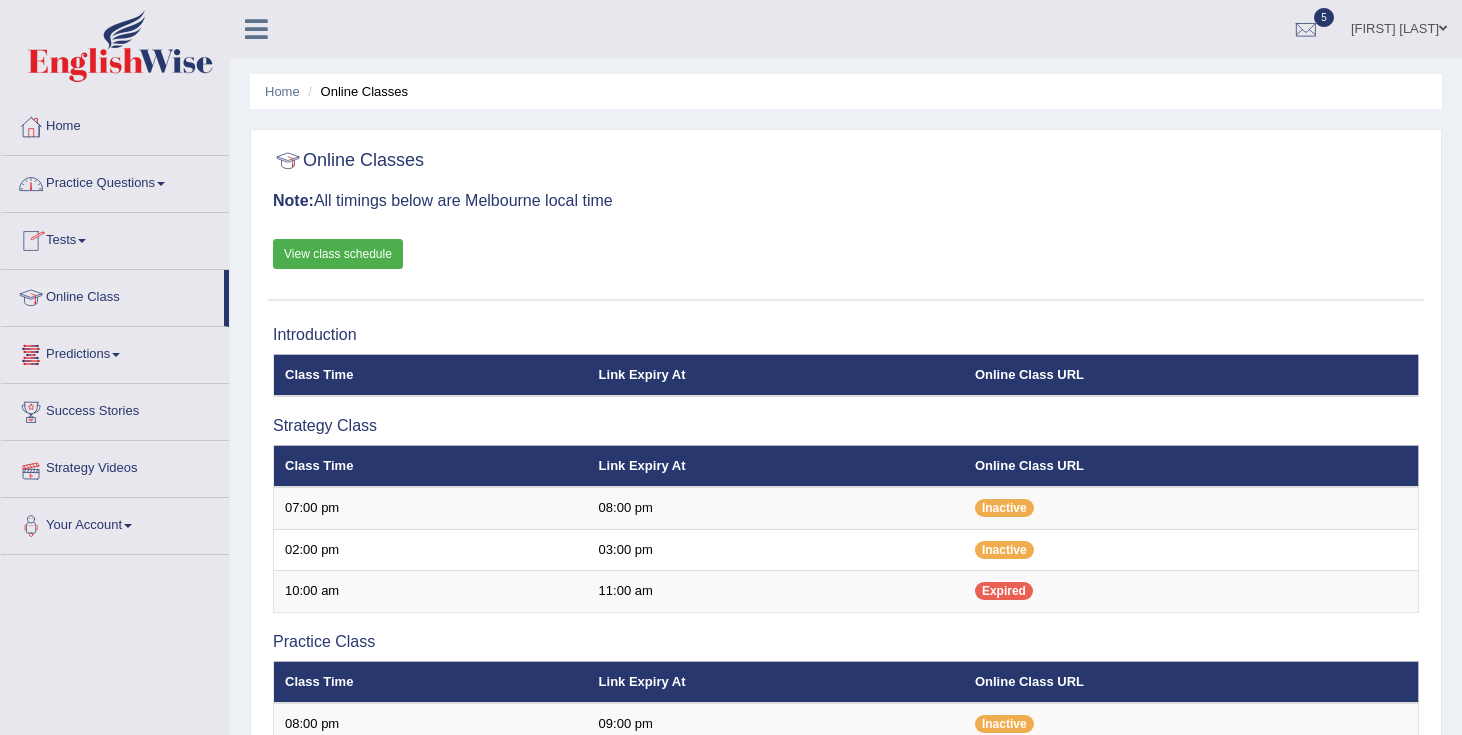 click on "Practice Questions" at bounding box center [115, 181] 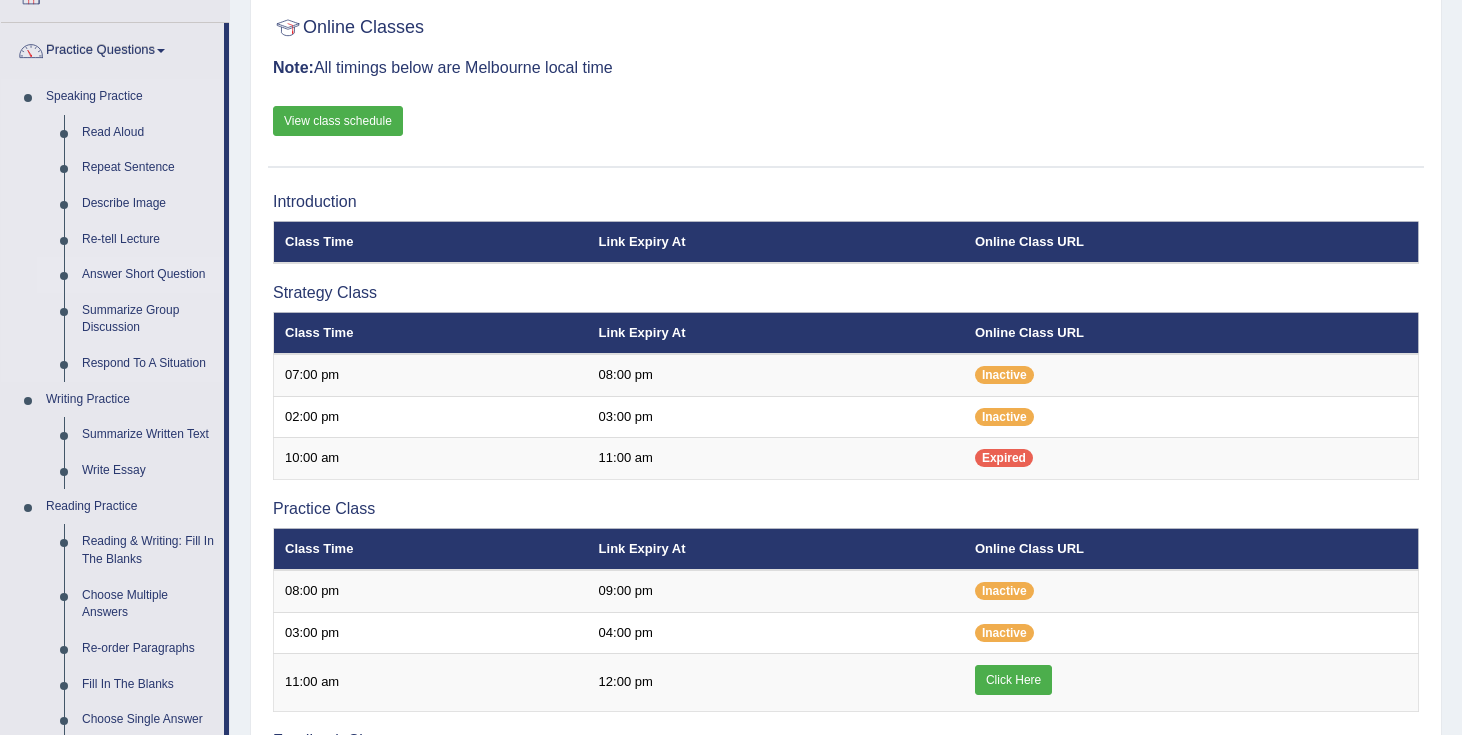 scroll, scrollTop: 272, scrollLeft: 0, axis: vertical 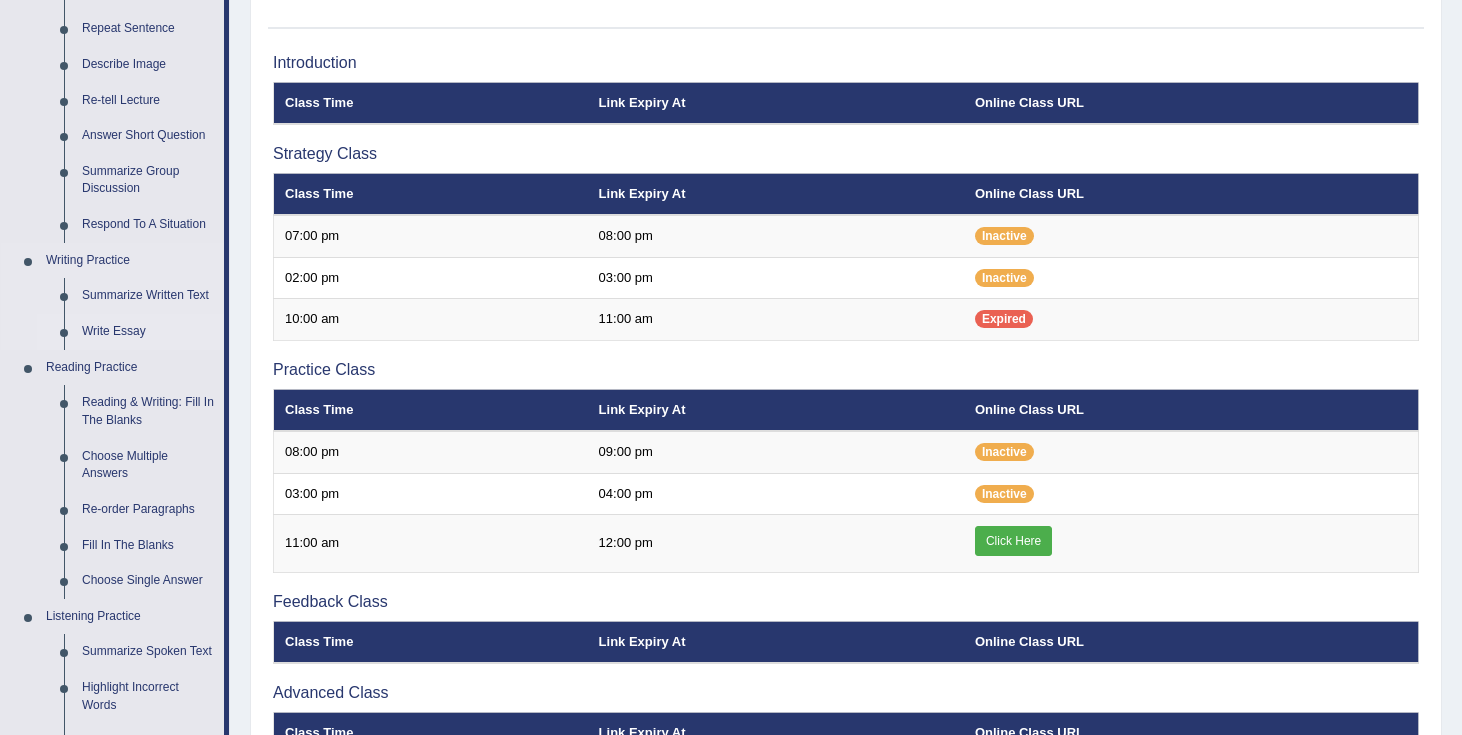 click on "Write Essay" at bounding box center (148, 332) 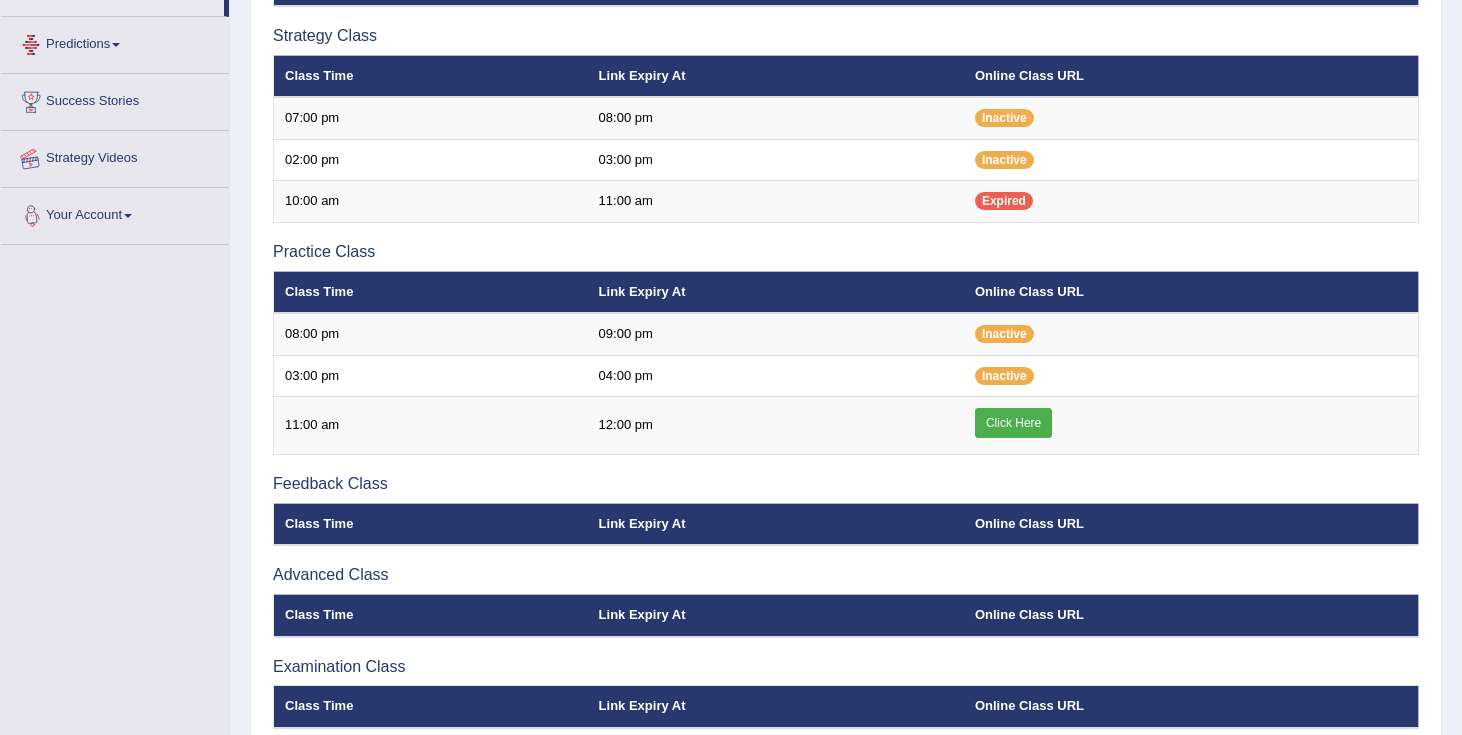 scroll, scrollTop: 469, scrollLeft: 0, axis: vertical 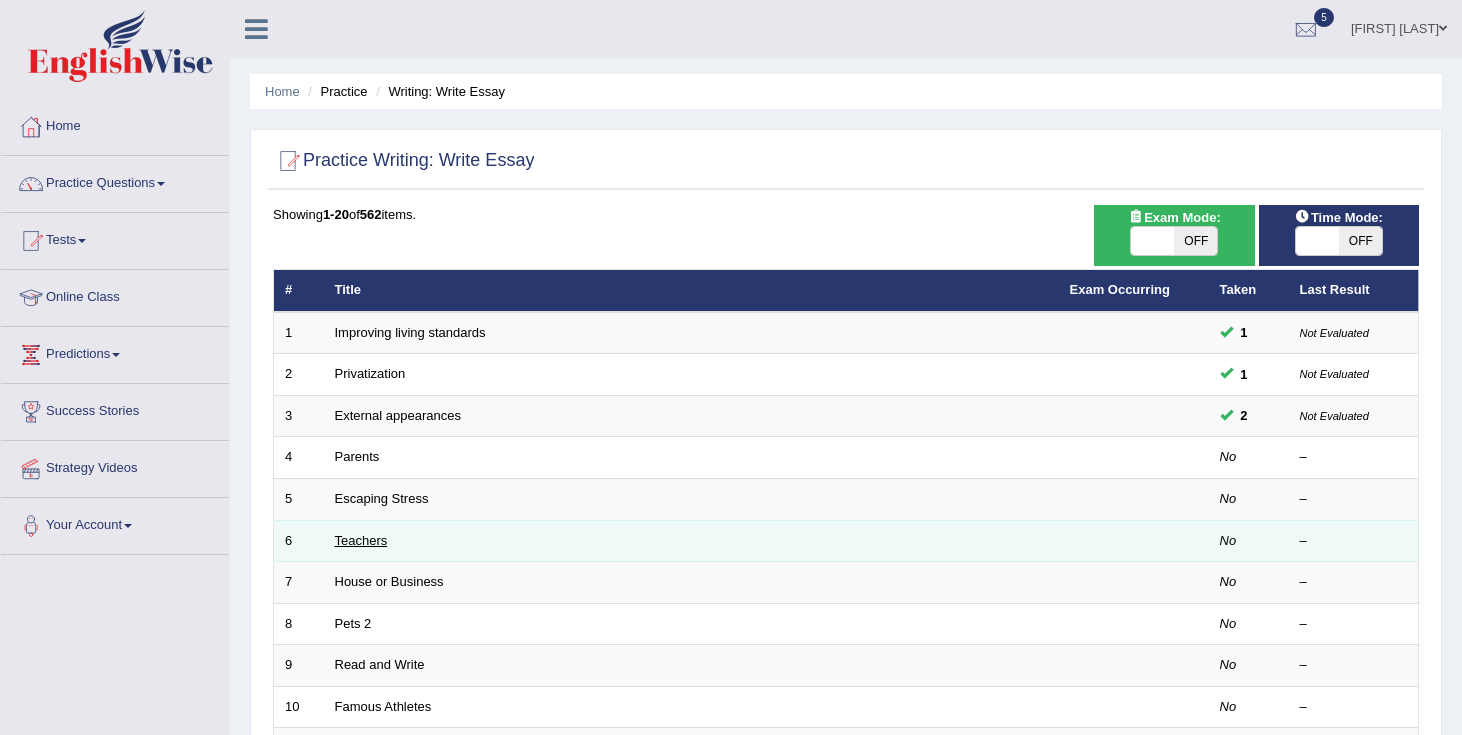 click on "Teachers" at bounding box center (361, 540) 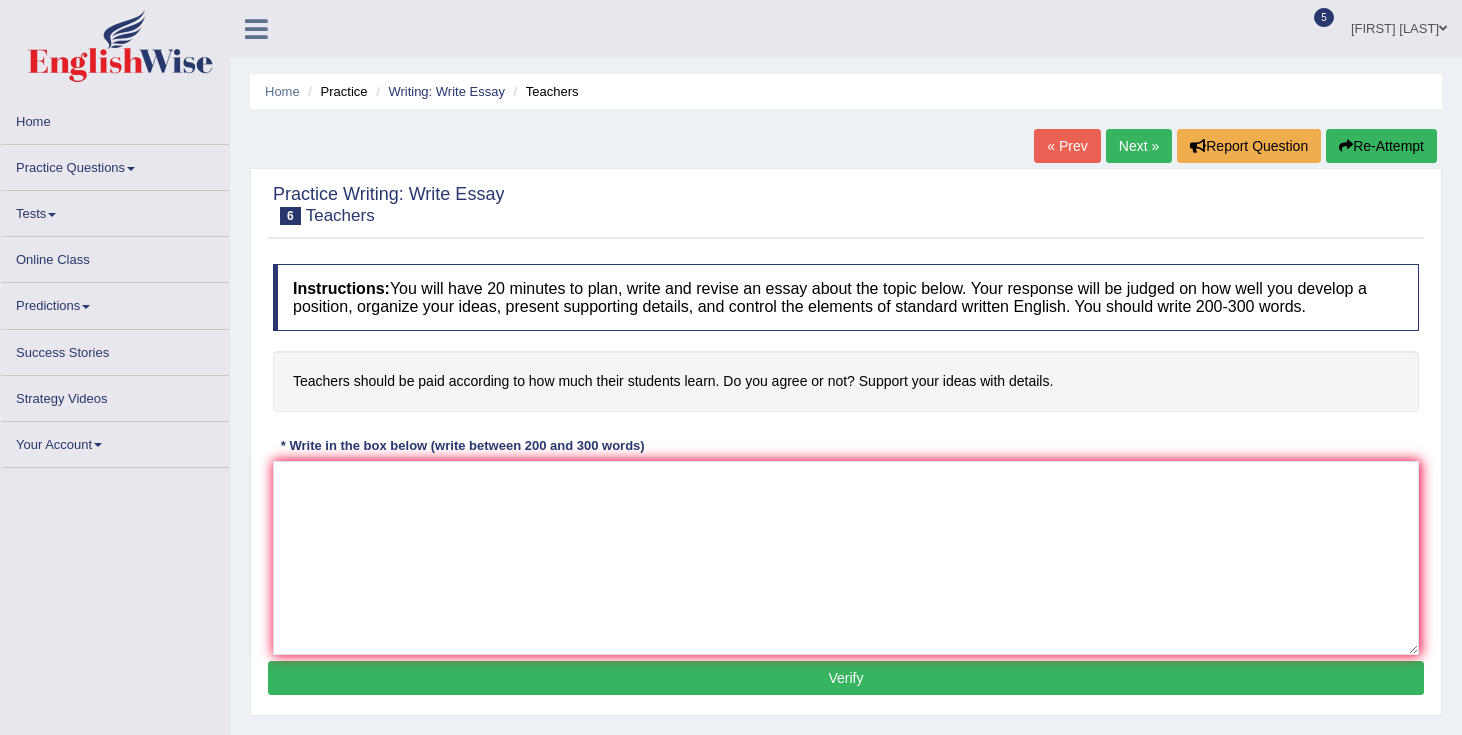 scroll, scrollTop: 0, scrollLeft: 0, axis: both 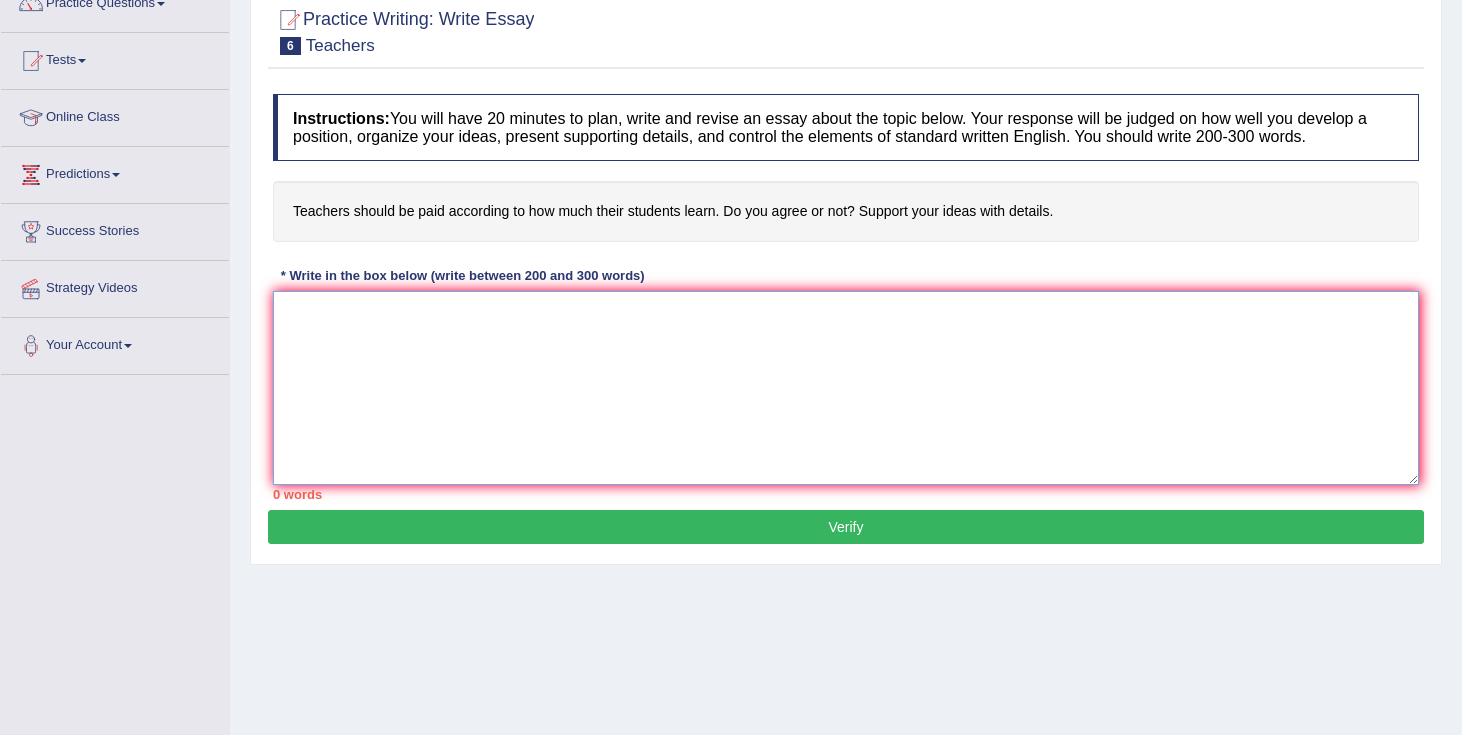 click at bounding box center [846, 388] 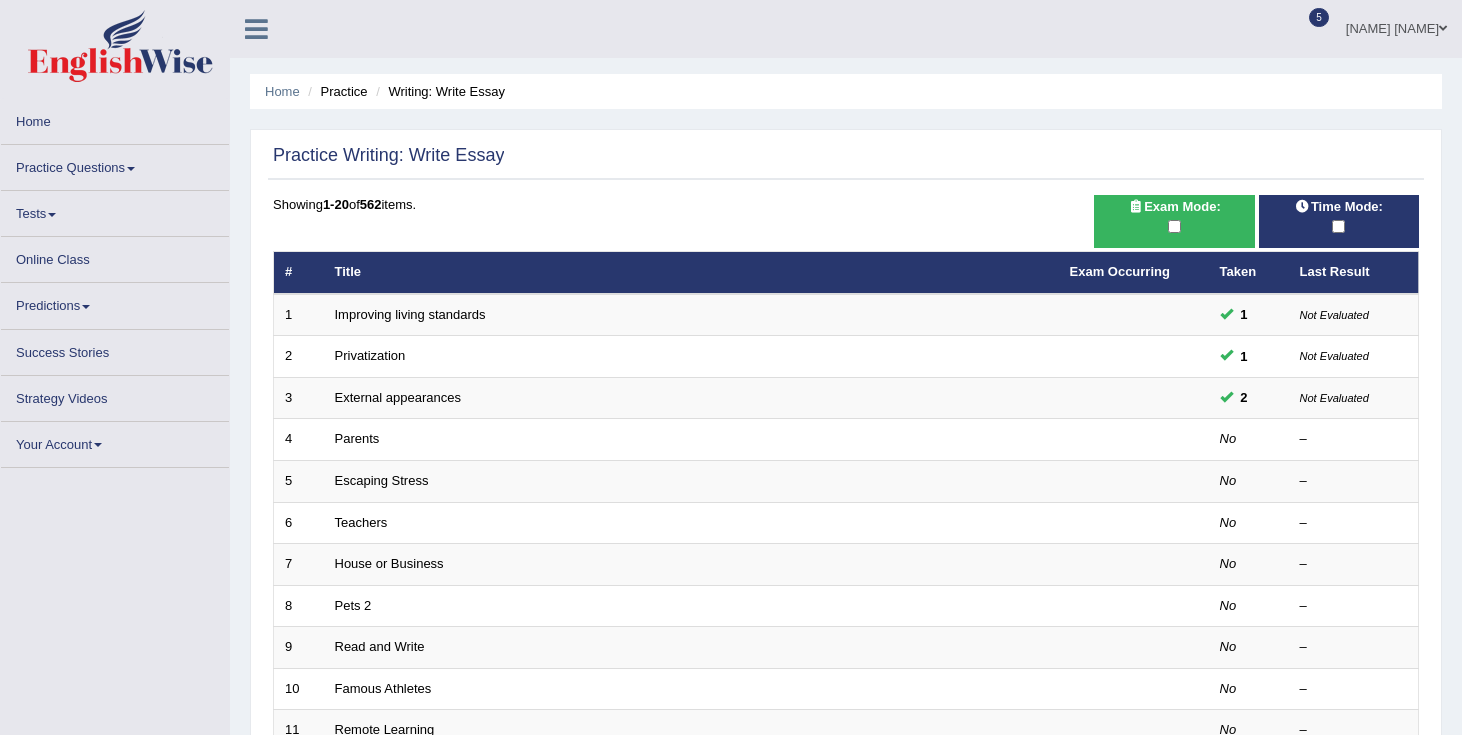 scroll, scrollTop: 0, scrollLeft: 0, axis: both 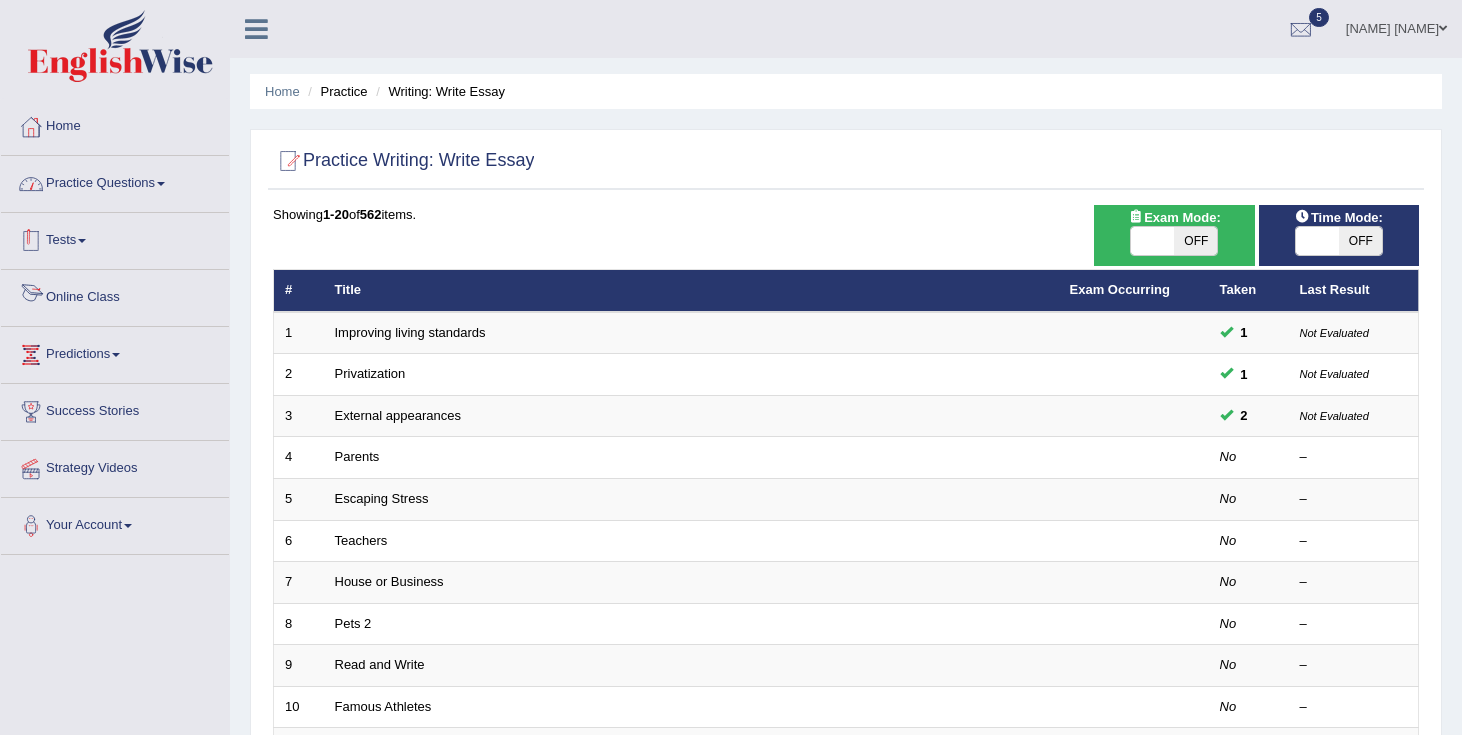click on "Practice Questions" at bounding box center [115, 181] 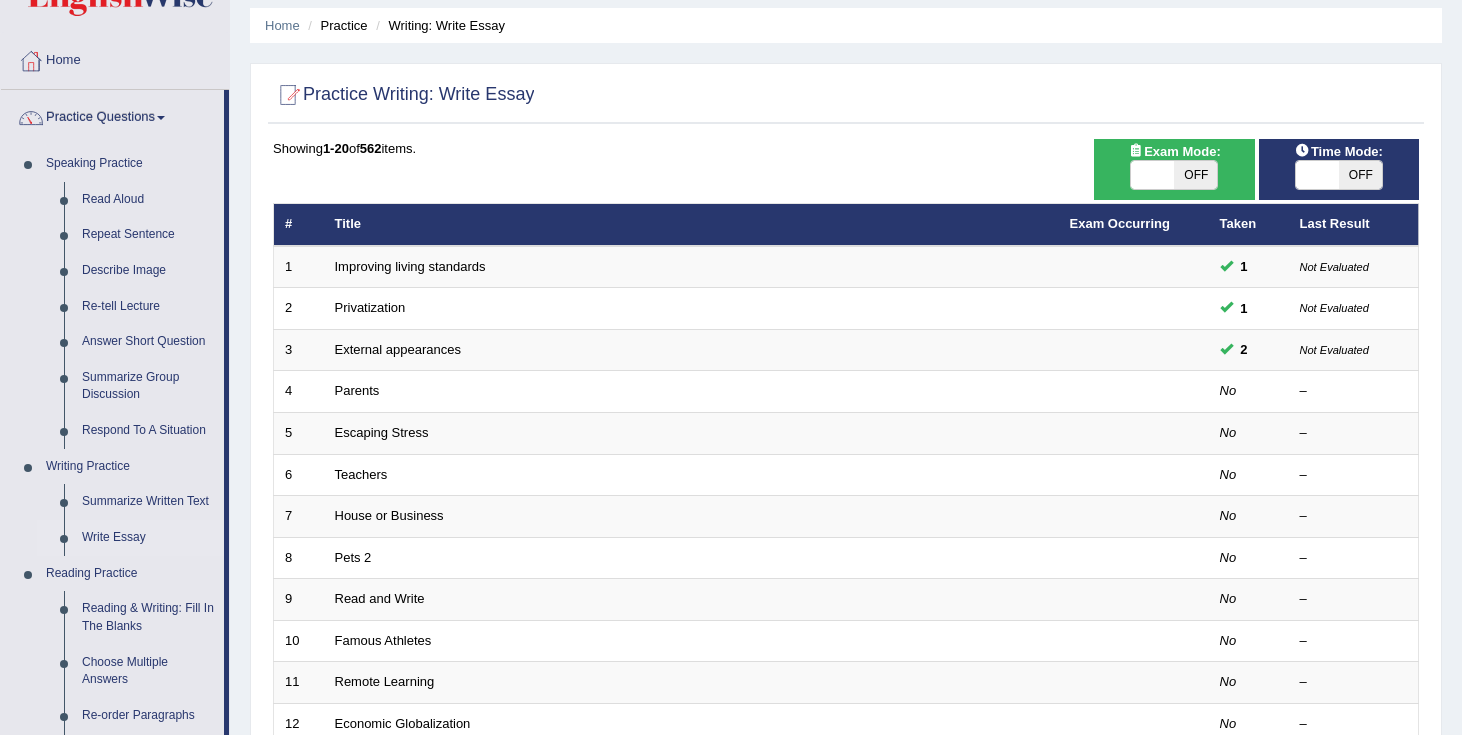 scroll, scrollTop: 88, scrollLeft: 0, axis: vertical 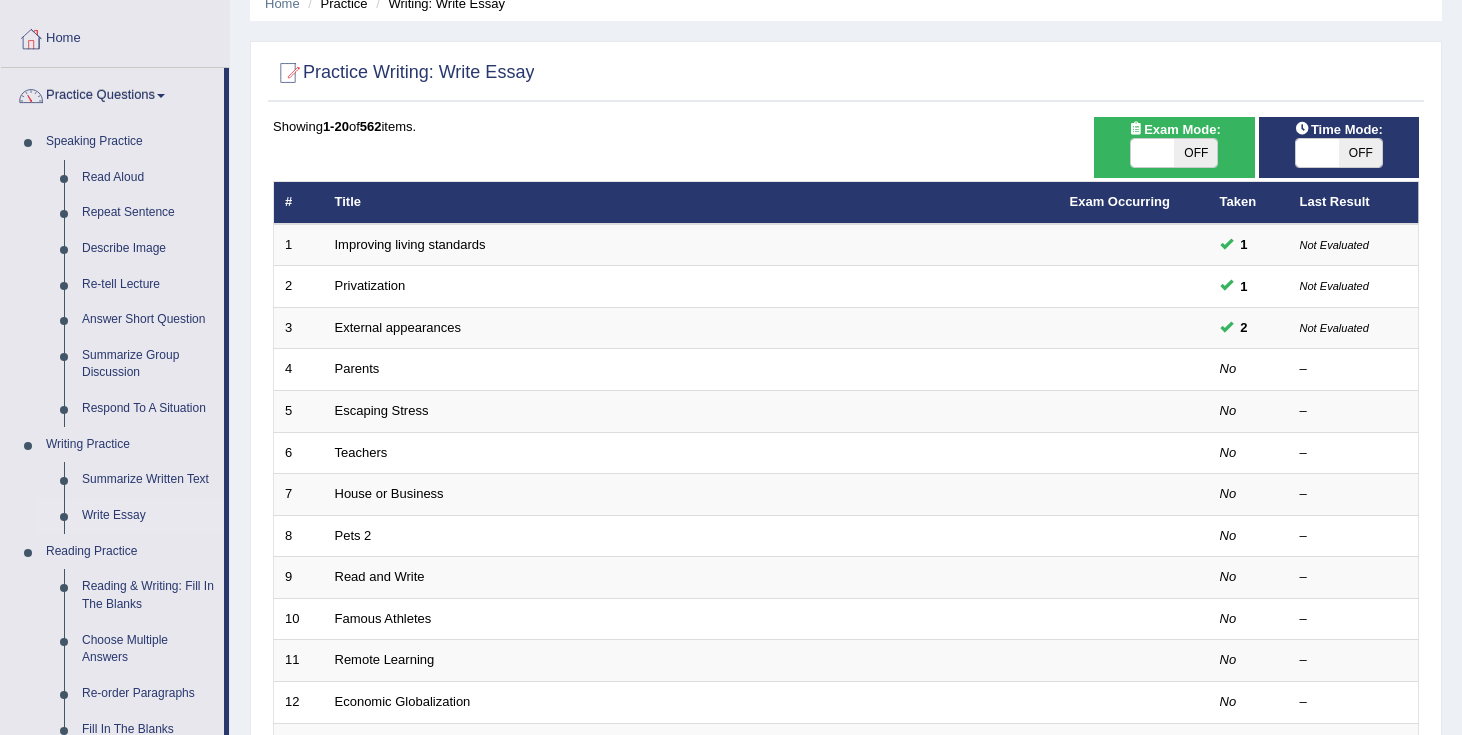 click on "OFF" at bounding box center [1195, 153] 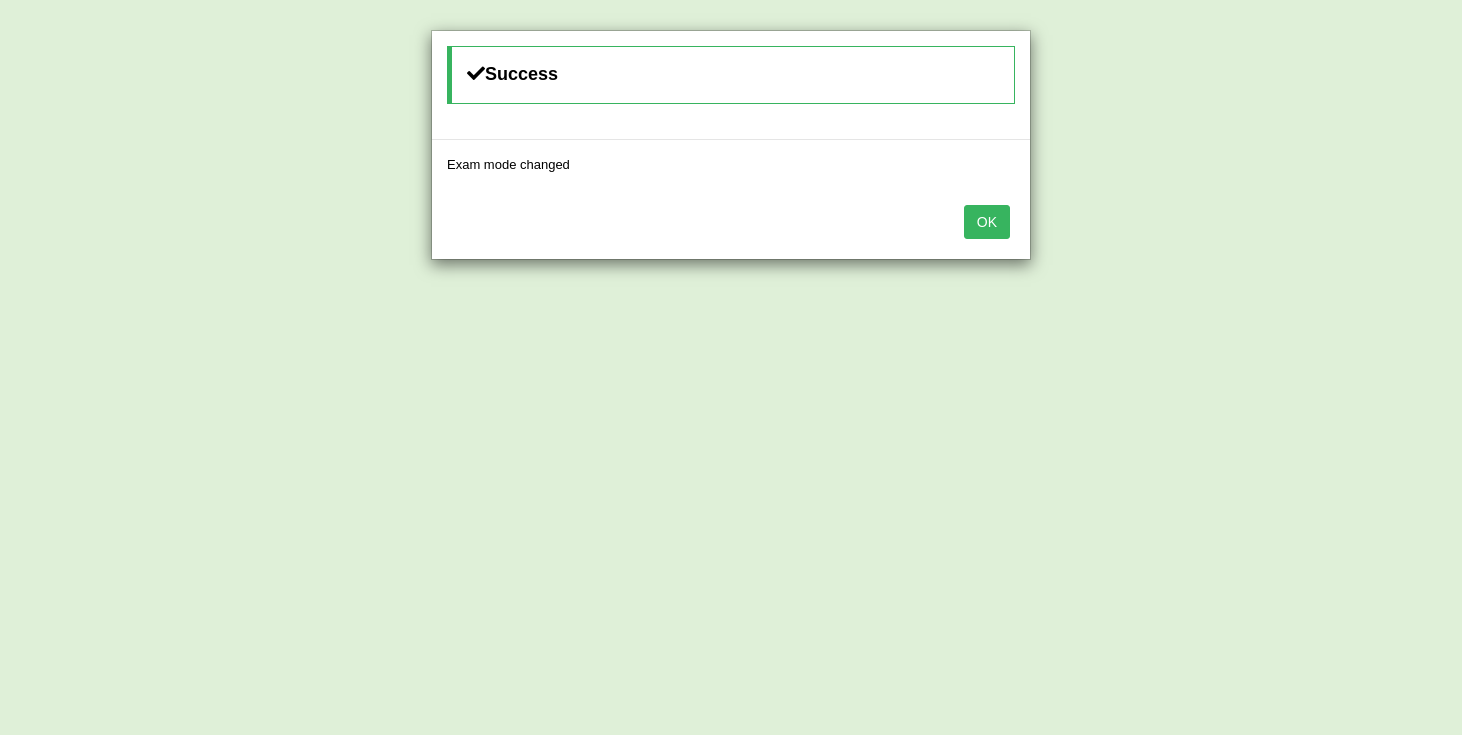 click on "OK" at bounding box center [987, 222] 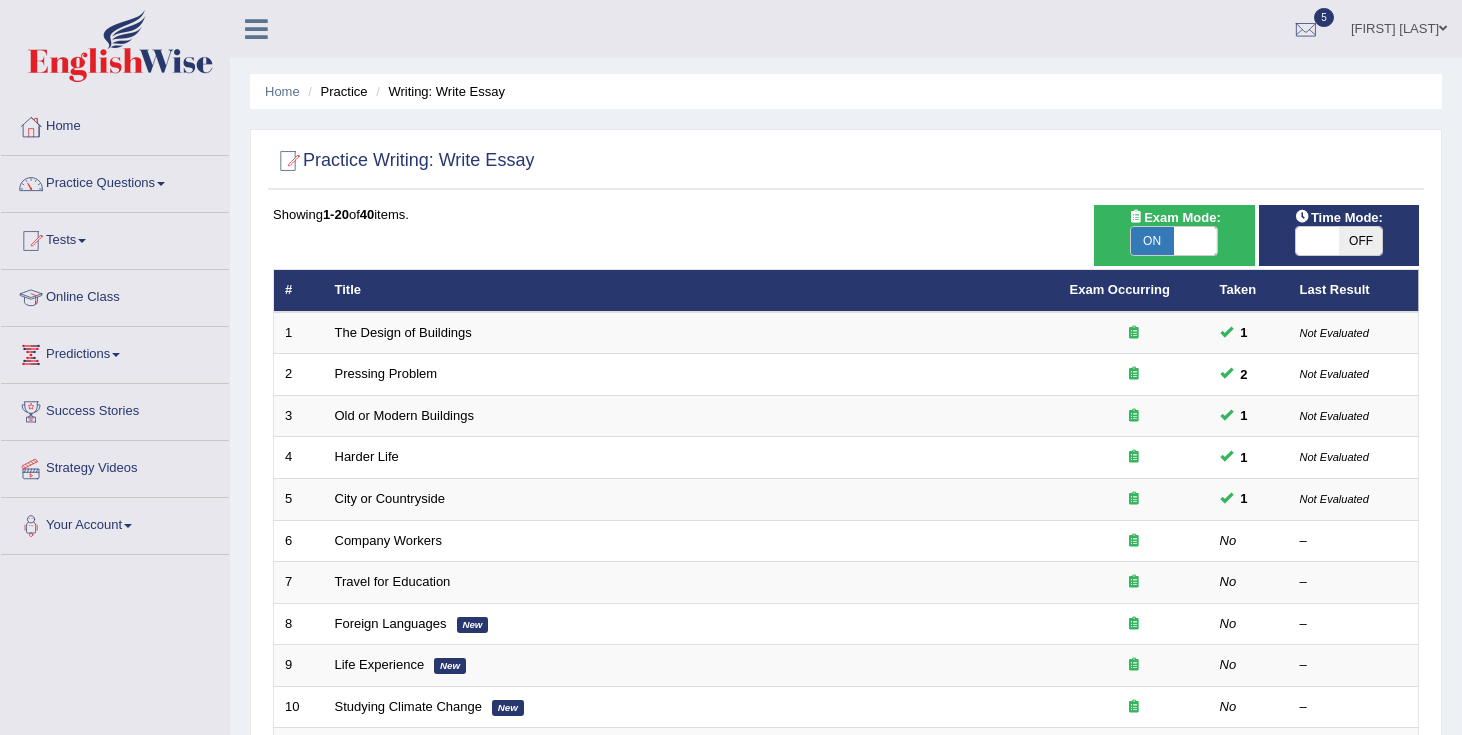 scroll, scrollTop: 88, scrollLeft: 0, axis: vertical 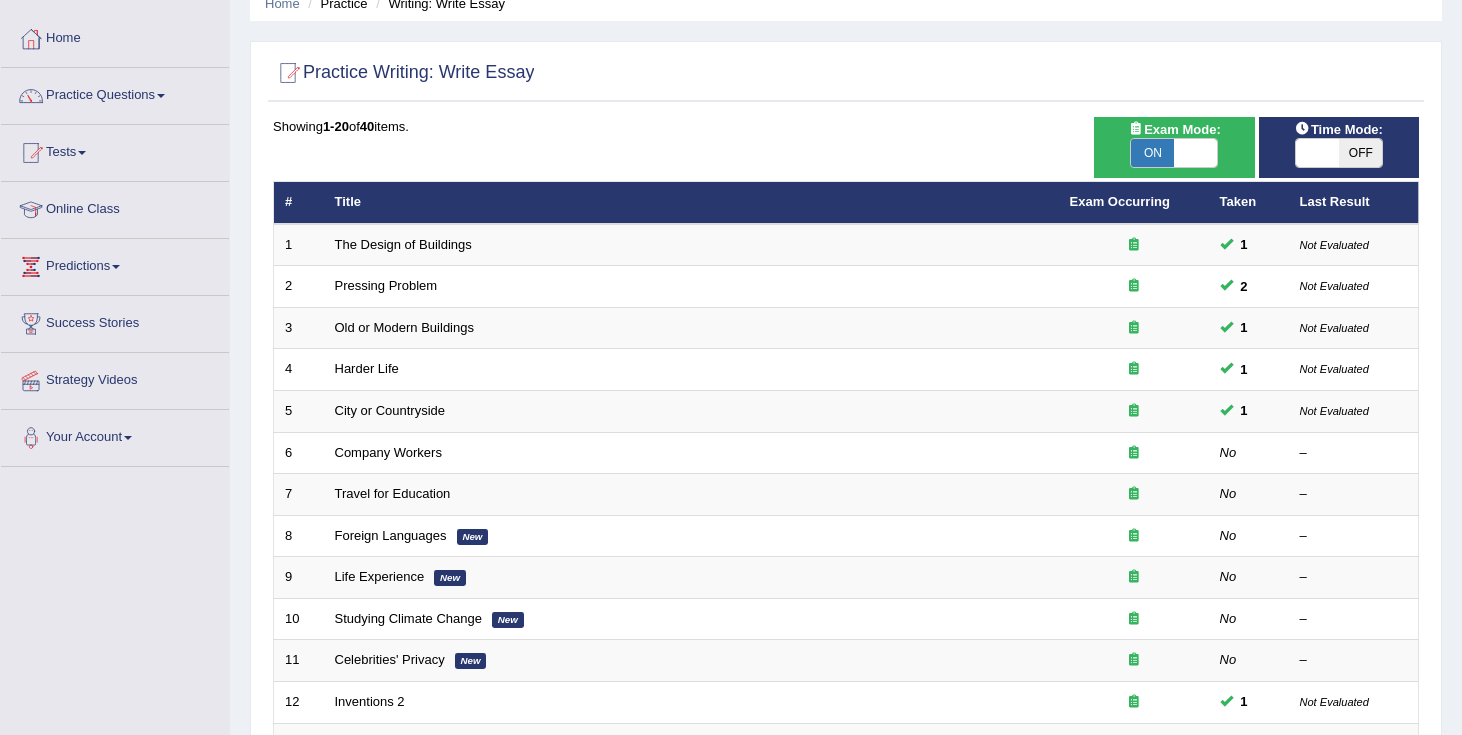 click at bounding box center [1195, 153] 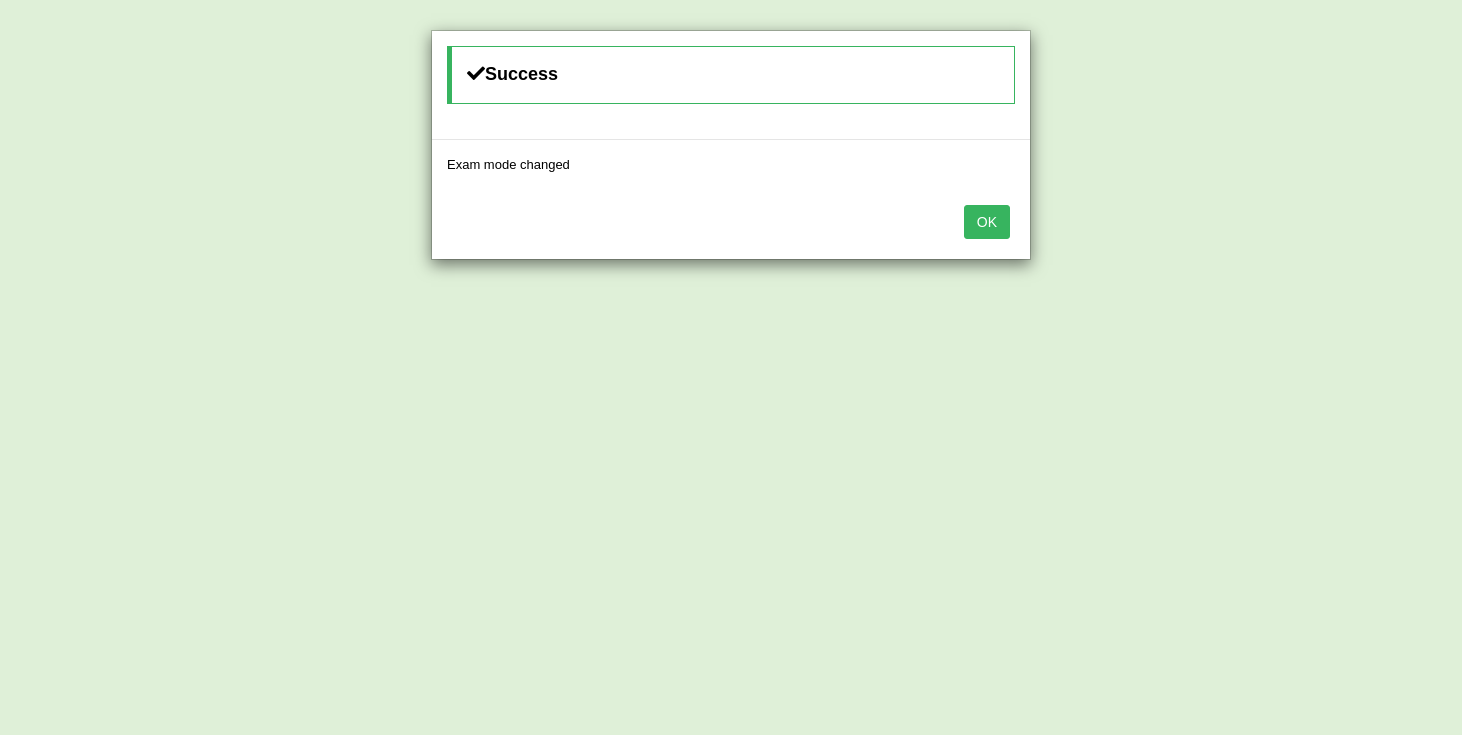 click on "OK" at bounding box center [987, 222] 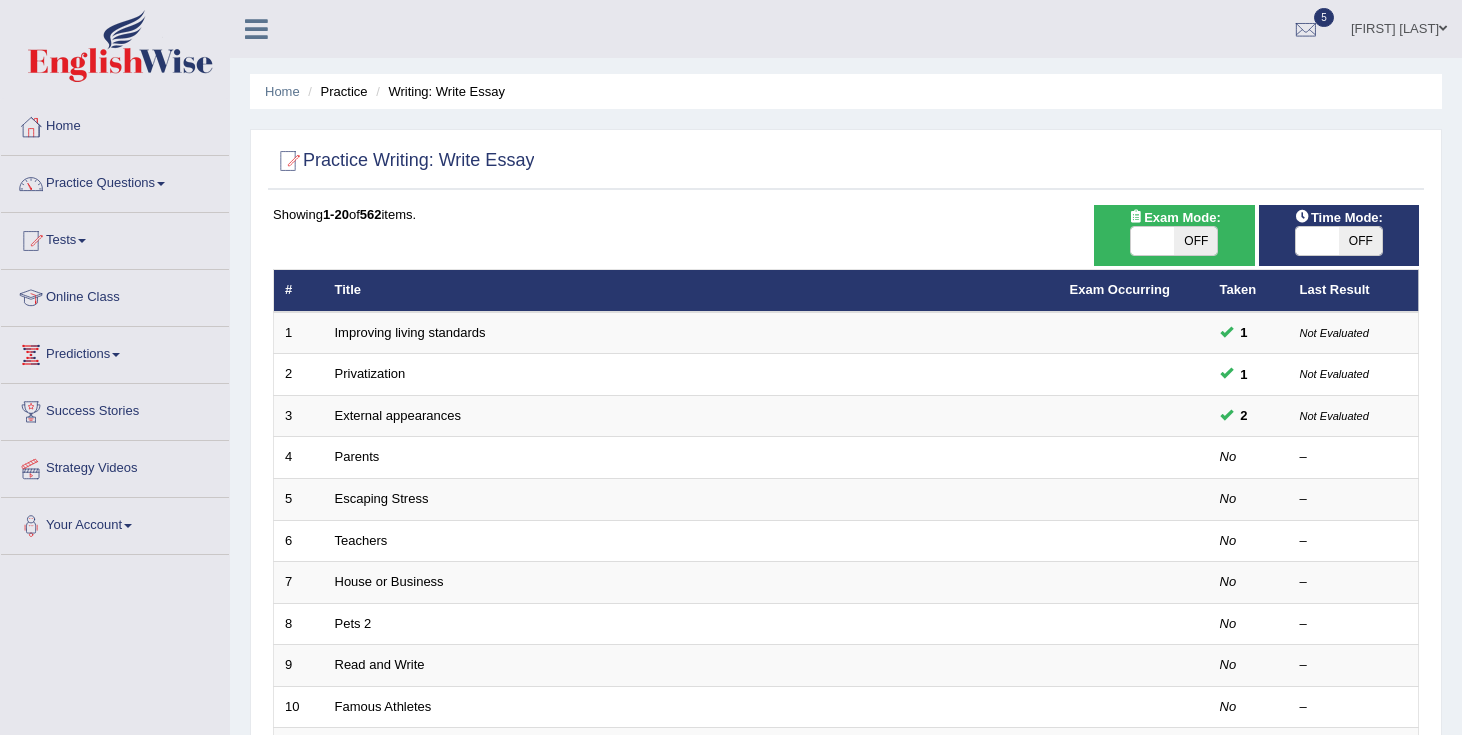 scroll, scrollTop: 589, scrollLeft: 0, axis: vertical 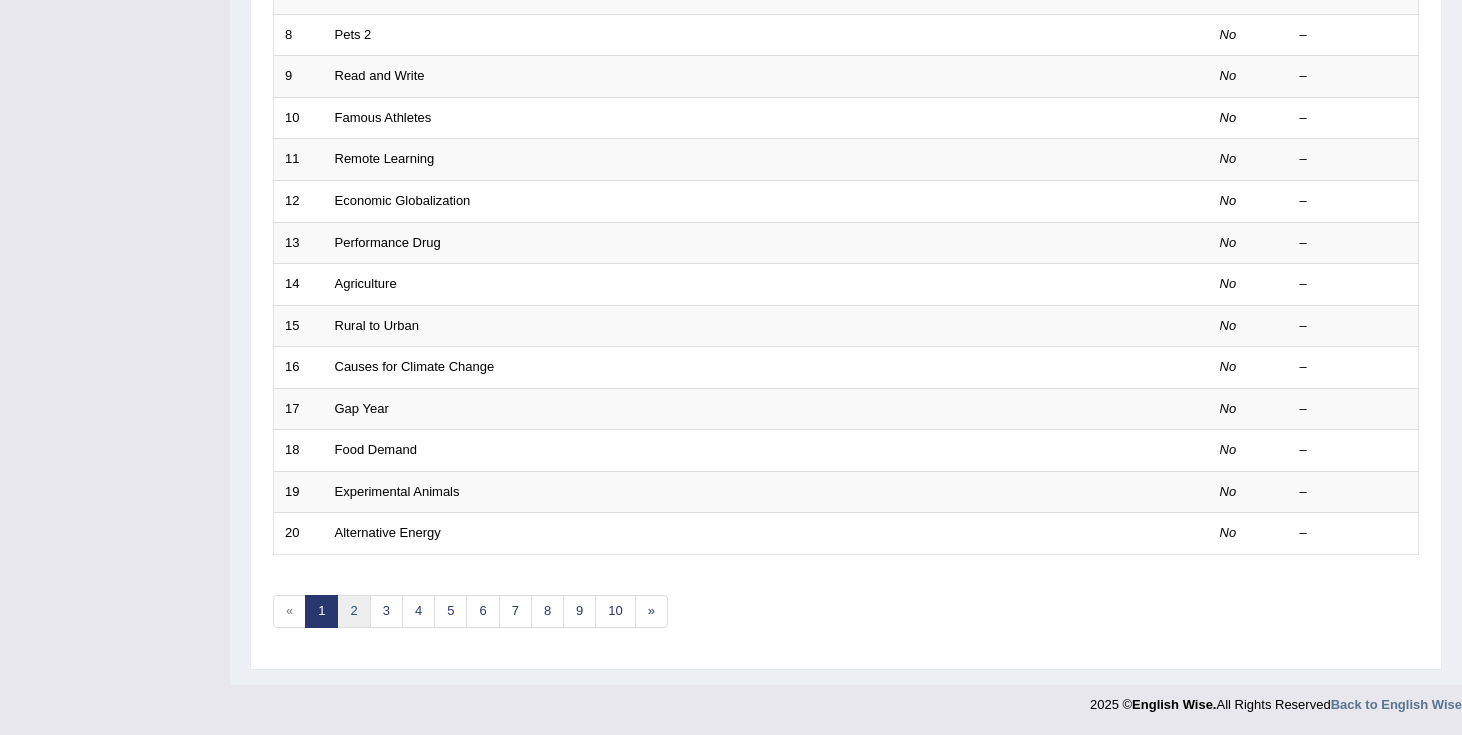 click on "2" at bounding box center [353, 611] 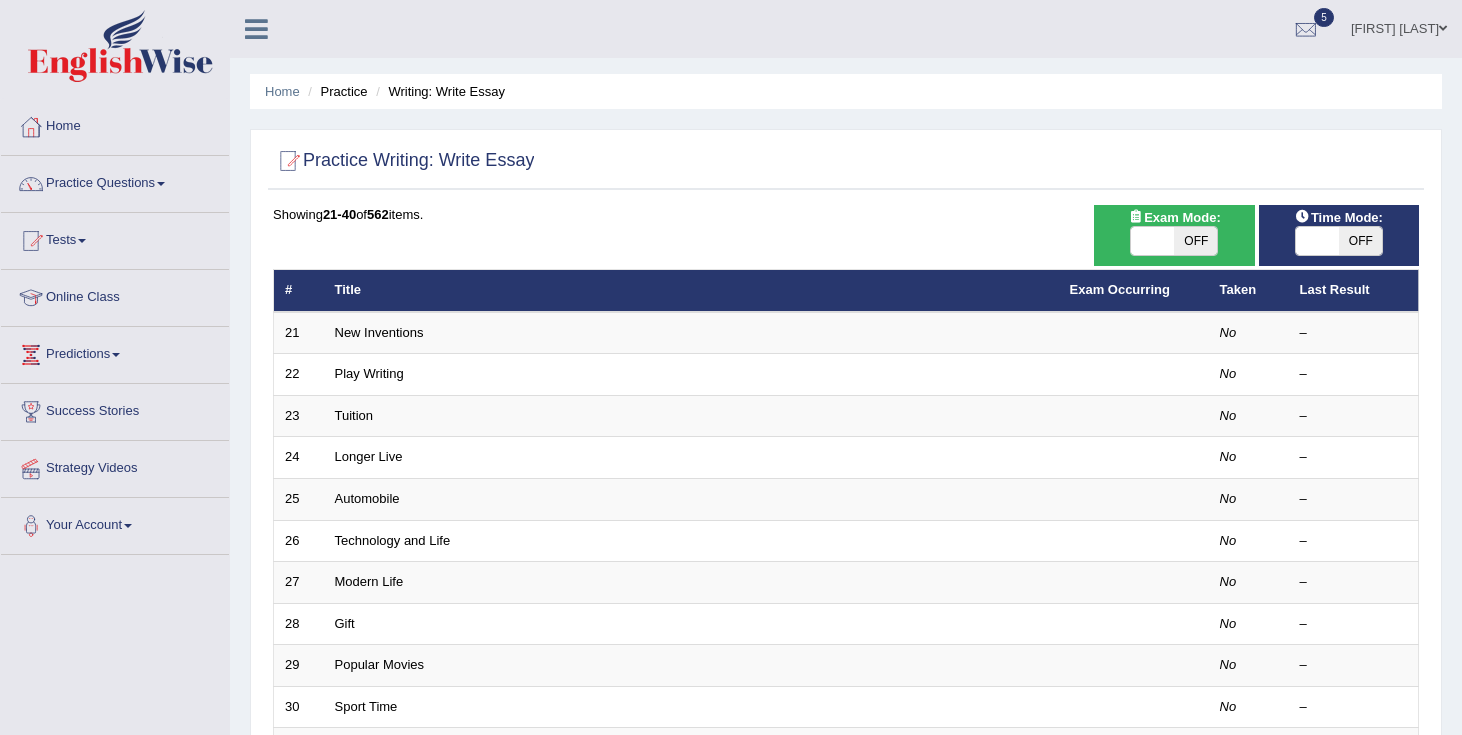scroll, scrollTop: 0, scrollLeft: 0, axis: both 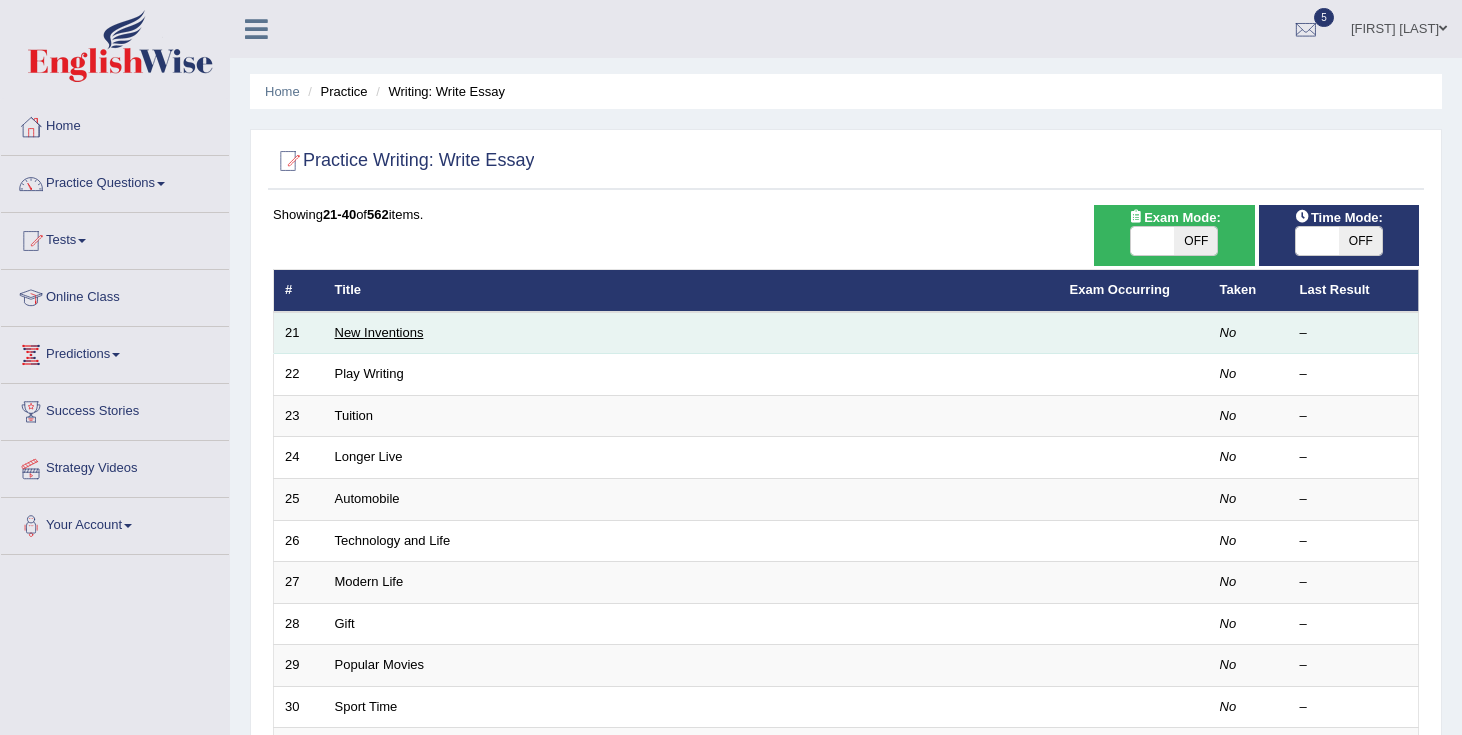 click on "New Inventions" at bounding box center (379, 332) 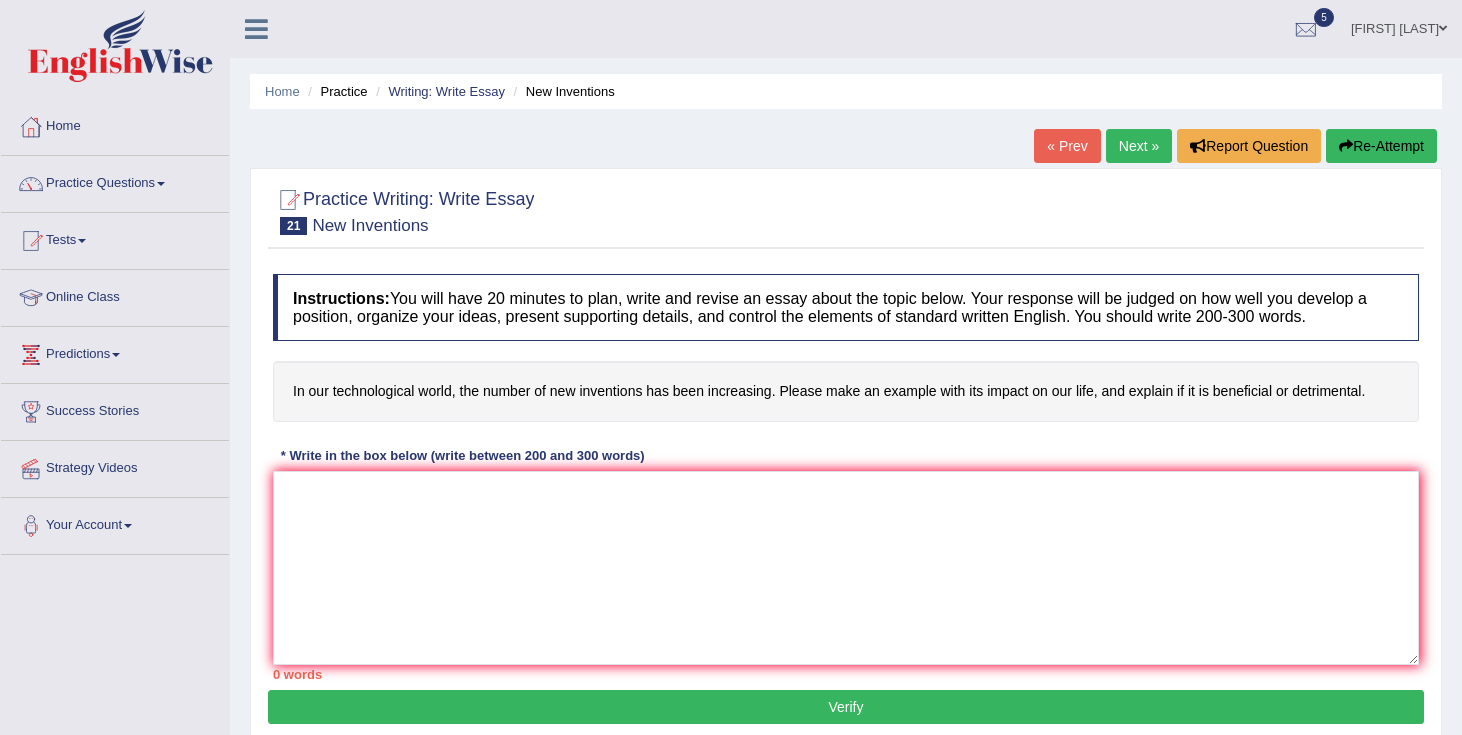 scroll, scrollTop: 0, scrollLeft: 0, axis: both 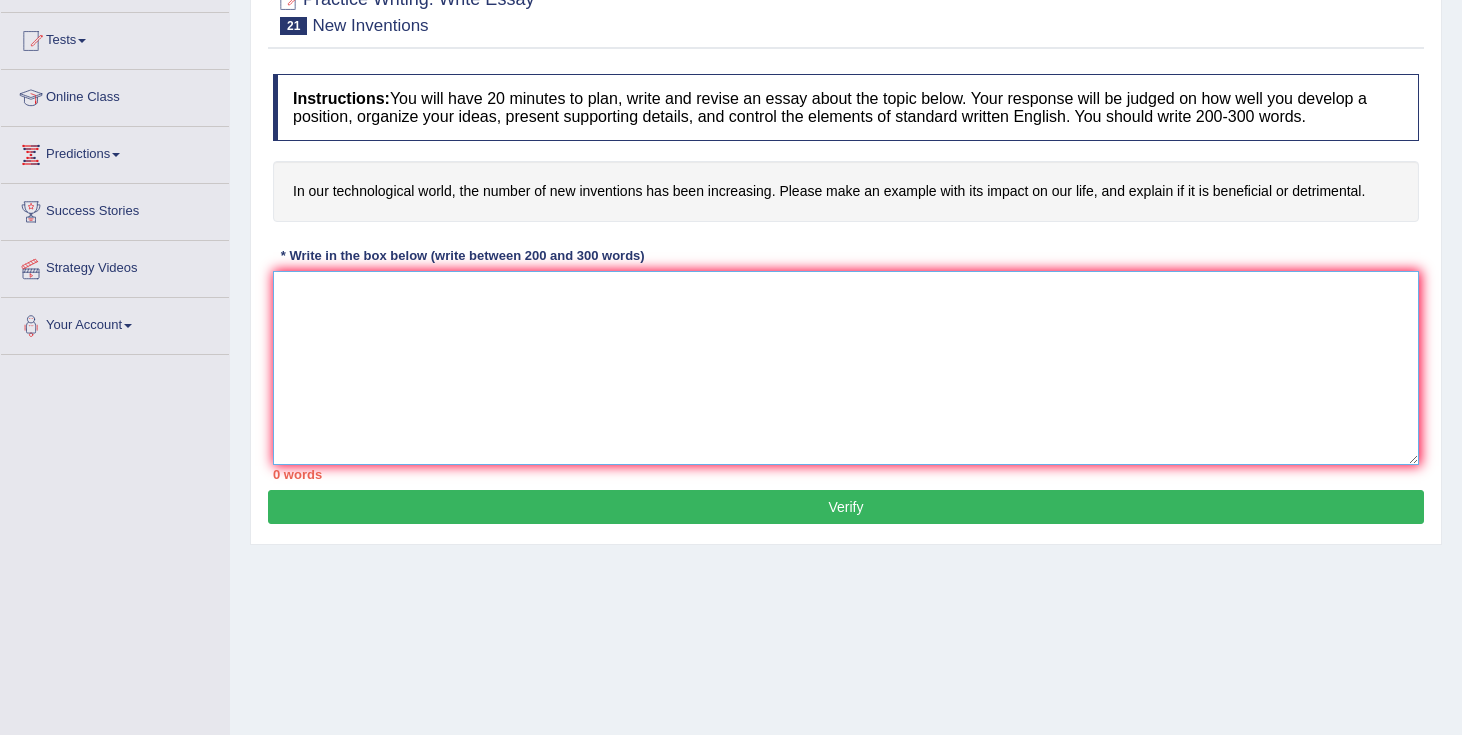 click at bounding box center [846, 368] 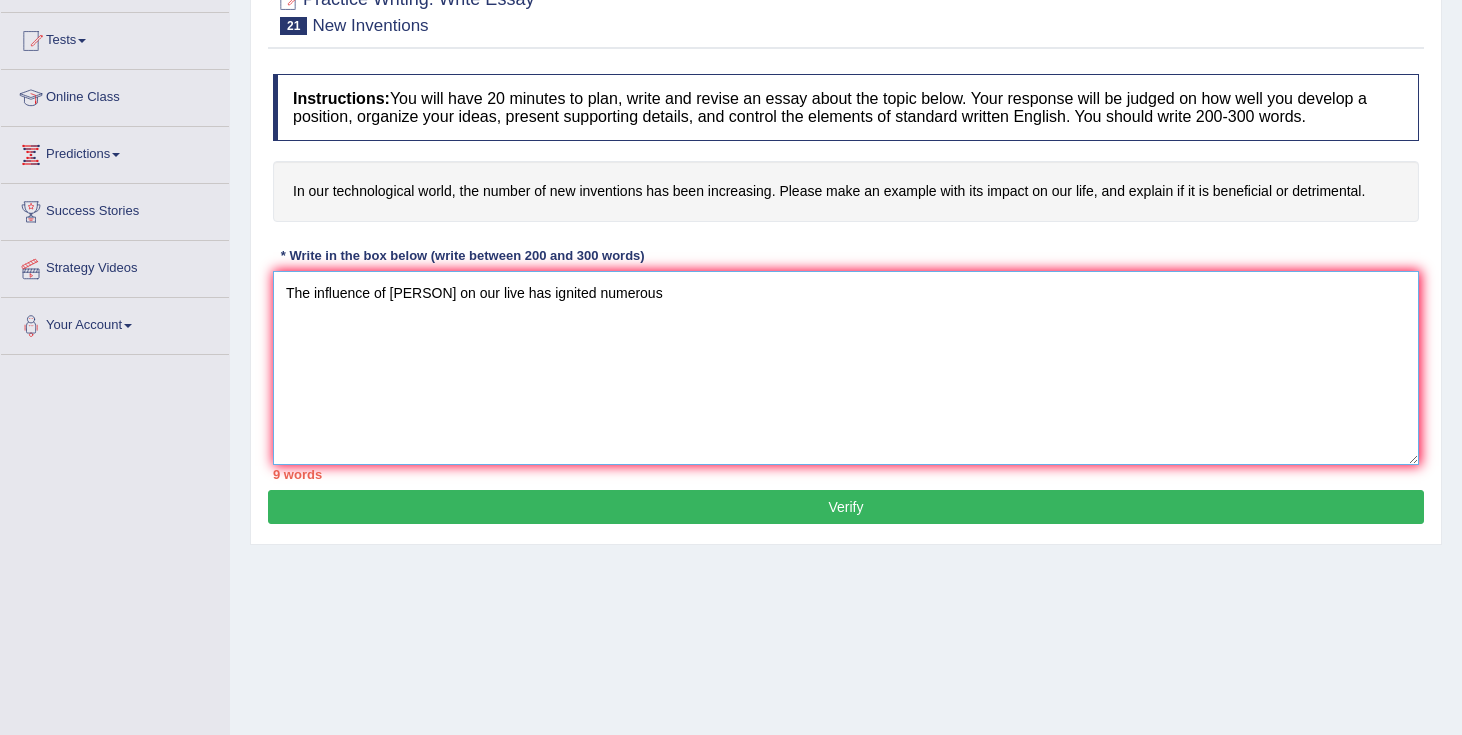 click on "The influence of        on our live has ignited numerous" at bounding box center [846, 368] 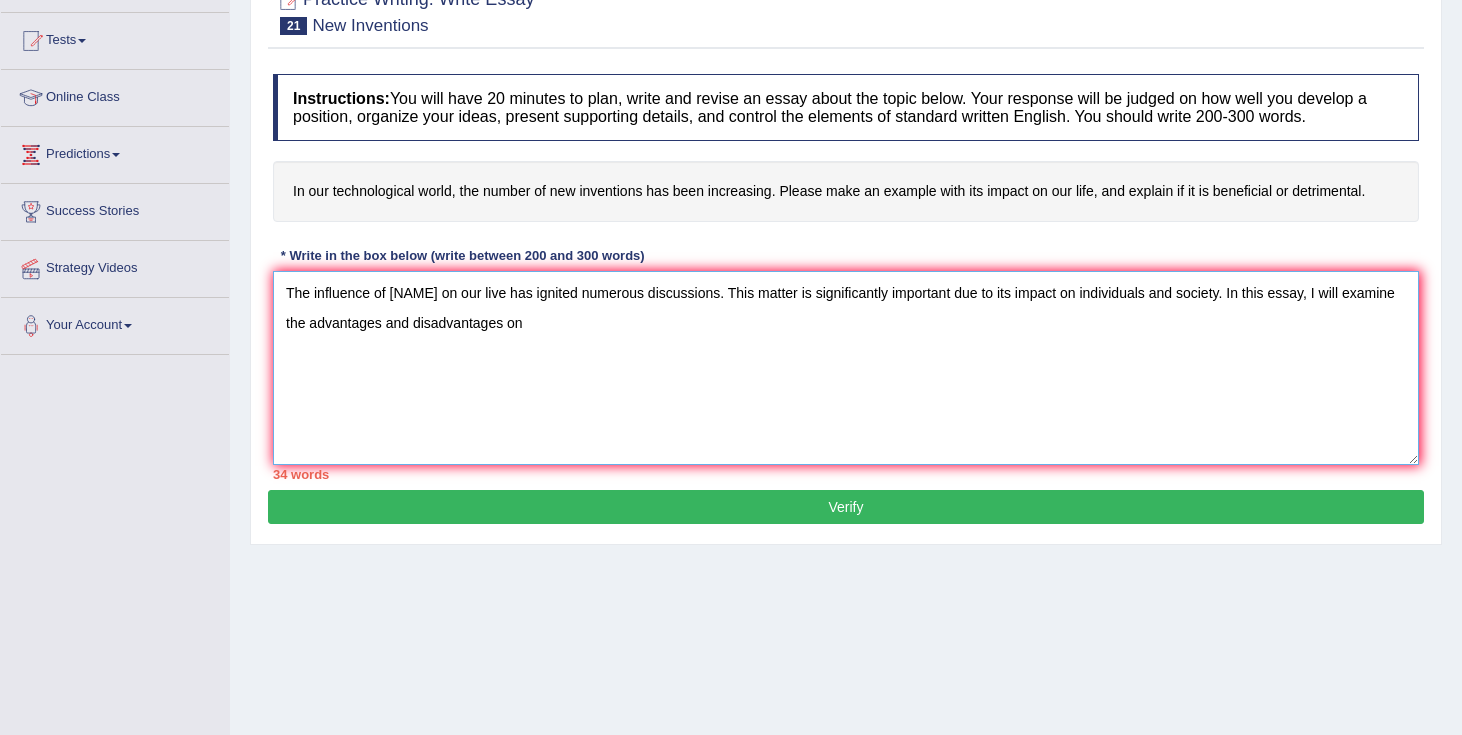 click on "The influence of        on our live has ignited numerous discussions. This matter is significantly important due to its impact on individuals and society. In this essay, I will examine the advantages and disadvantages on" at bounding box center [846, 368] 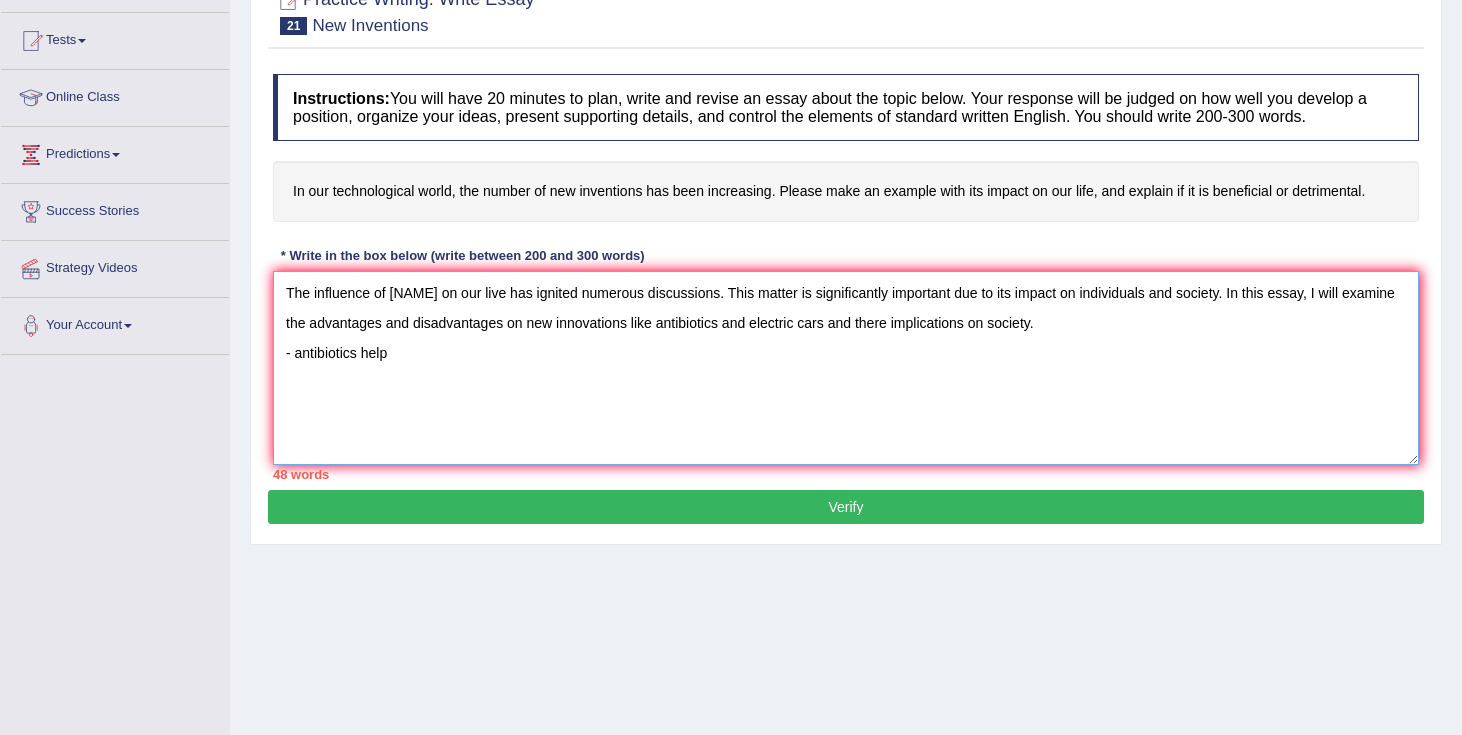 click on "The influence of        on our live has ignited numerous discussions. This matter is significantly important due to its impact on individuals and society. In this essay, I will examine the advantages and disadvantages on new innovations like antibiotics and electric cars and there implications on society.
- antibiotics help" at bounding box center [846, 368] 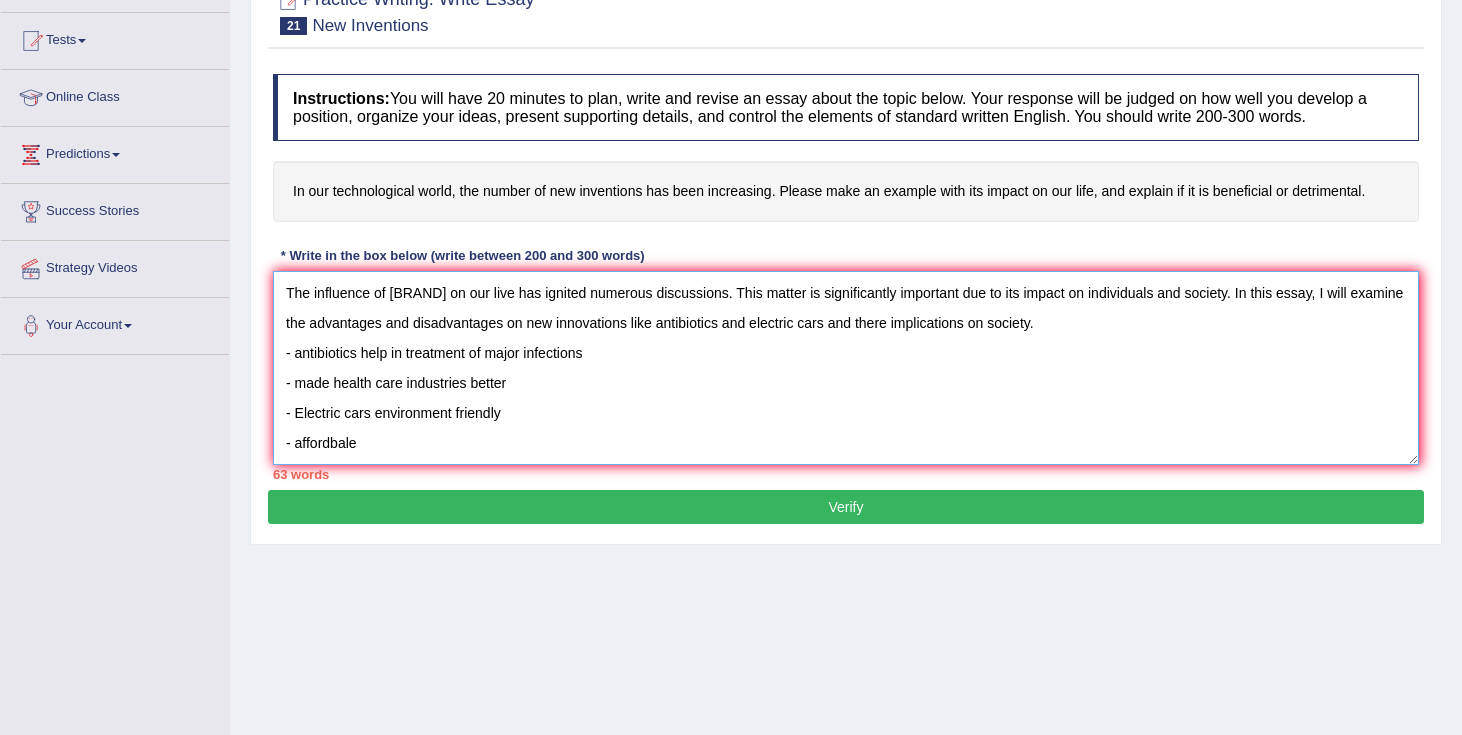 drag, startPoint x: 396, startPoint y: 444, endPoint x: 263, endPoint y: 349, distance: 163.44418 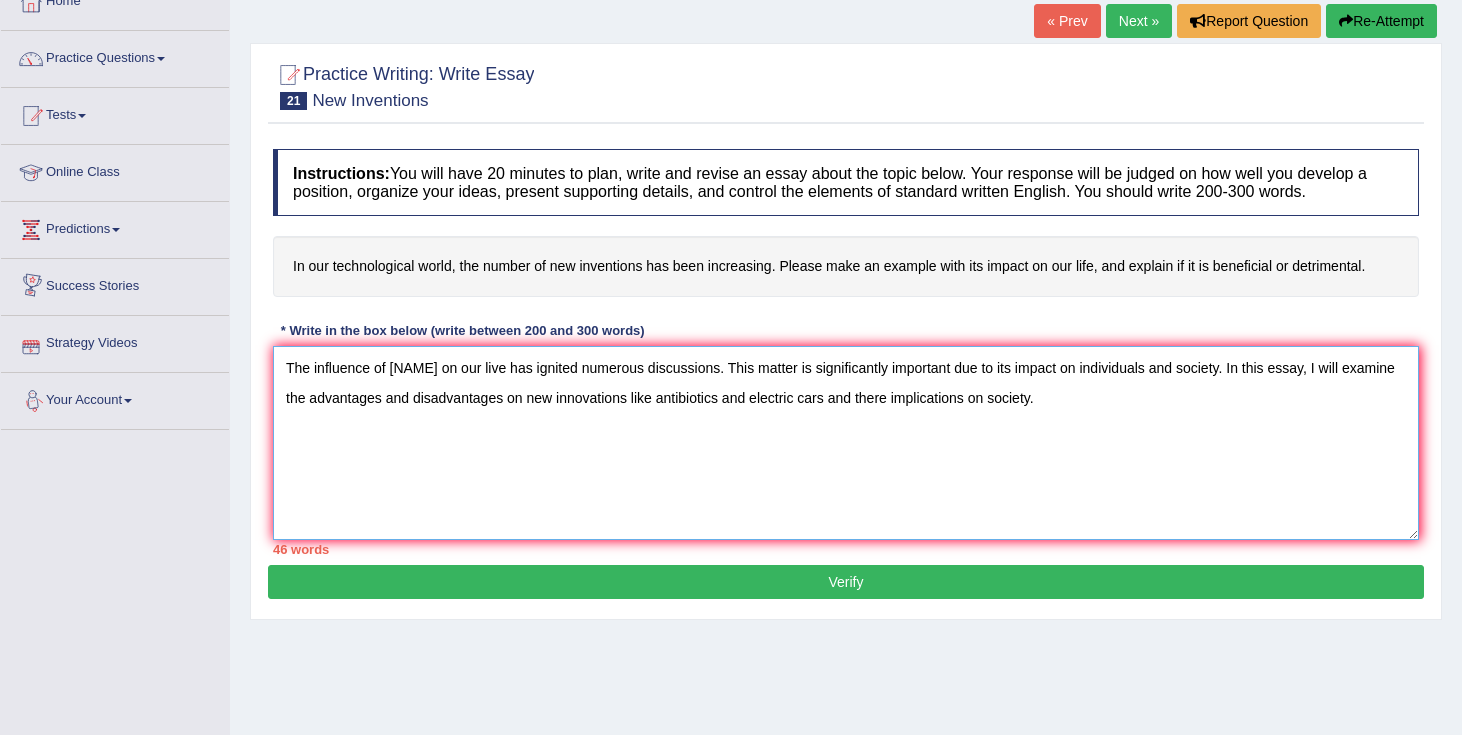 scroll, scrollTop: 124, scrollLeft: 0, axis: vertical 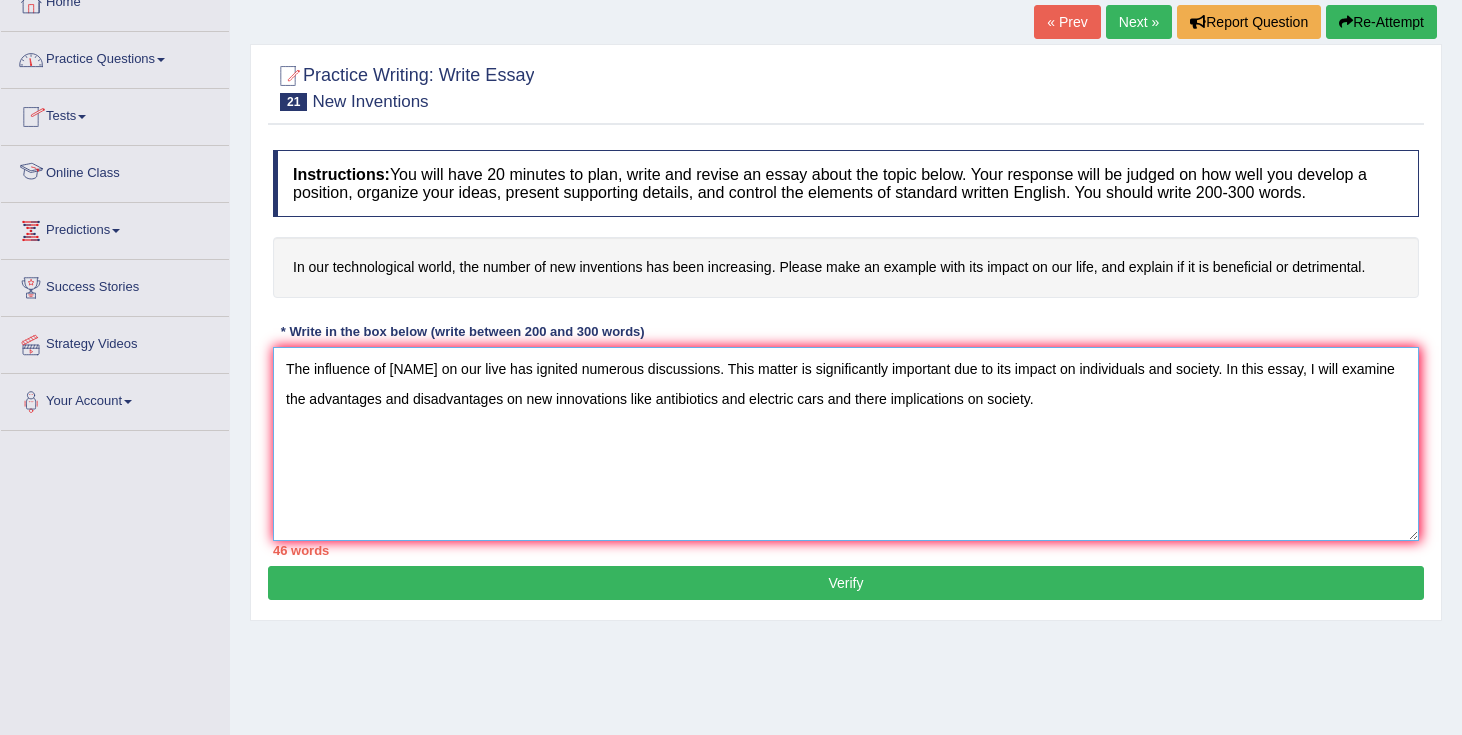 type on "The influence of        on our live has ignited numerous discussions. This matter is significantly important due to its impact on individuals and society. In this essay, I will examine the advantages and disadvantages on new innovations like antibiotics and electric cars and there implications on society." 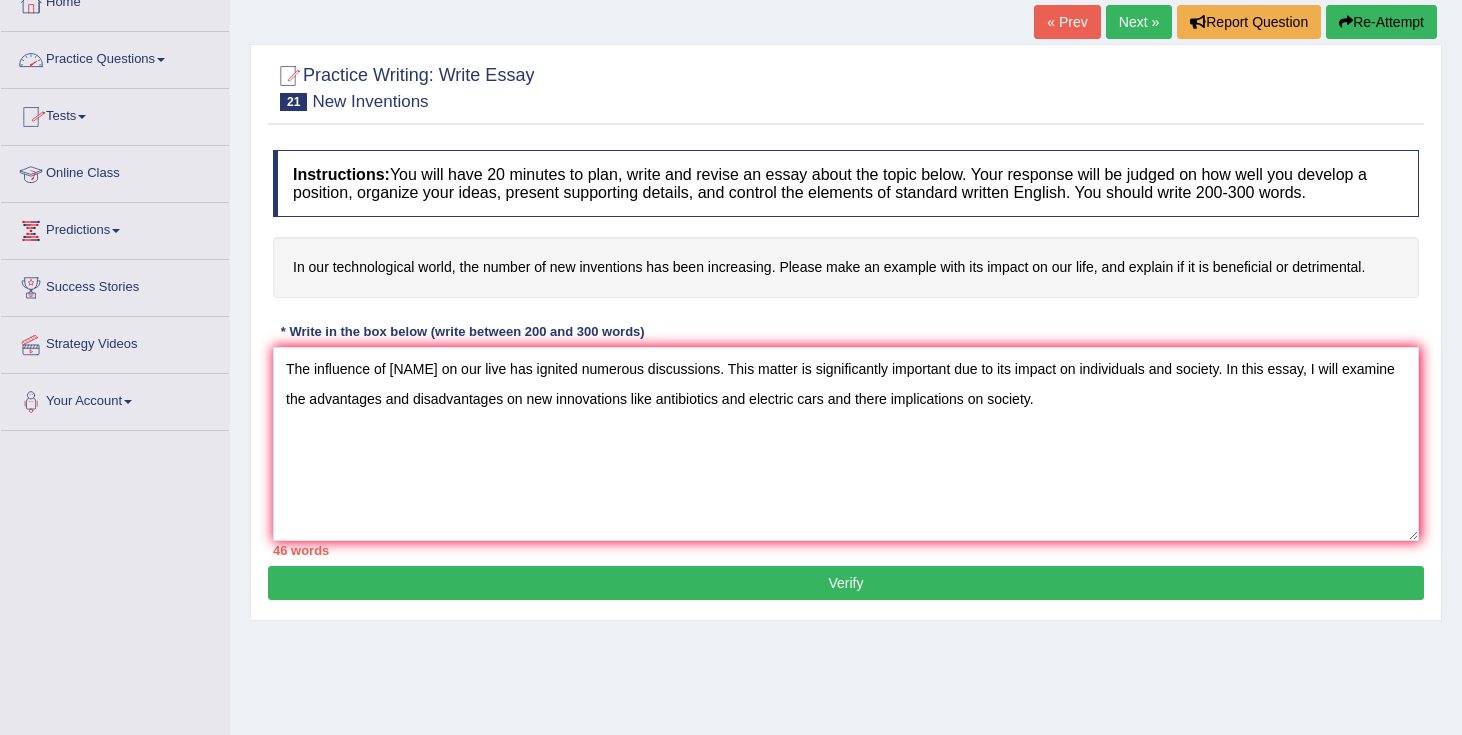 click on "Practice Questions" at bounding box center (115, 57) 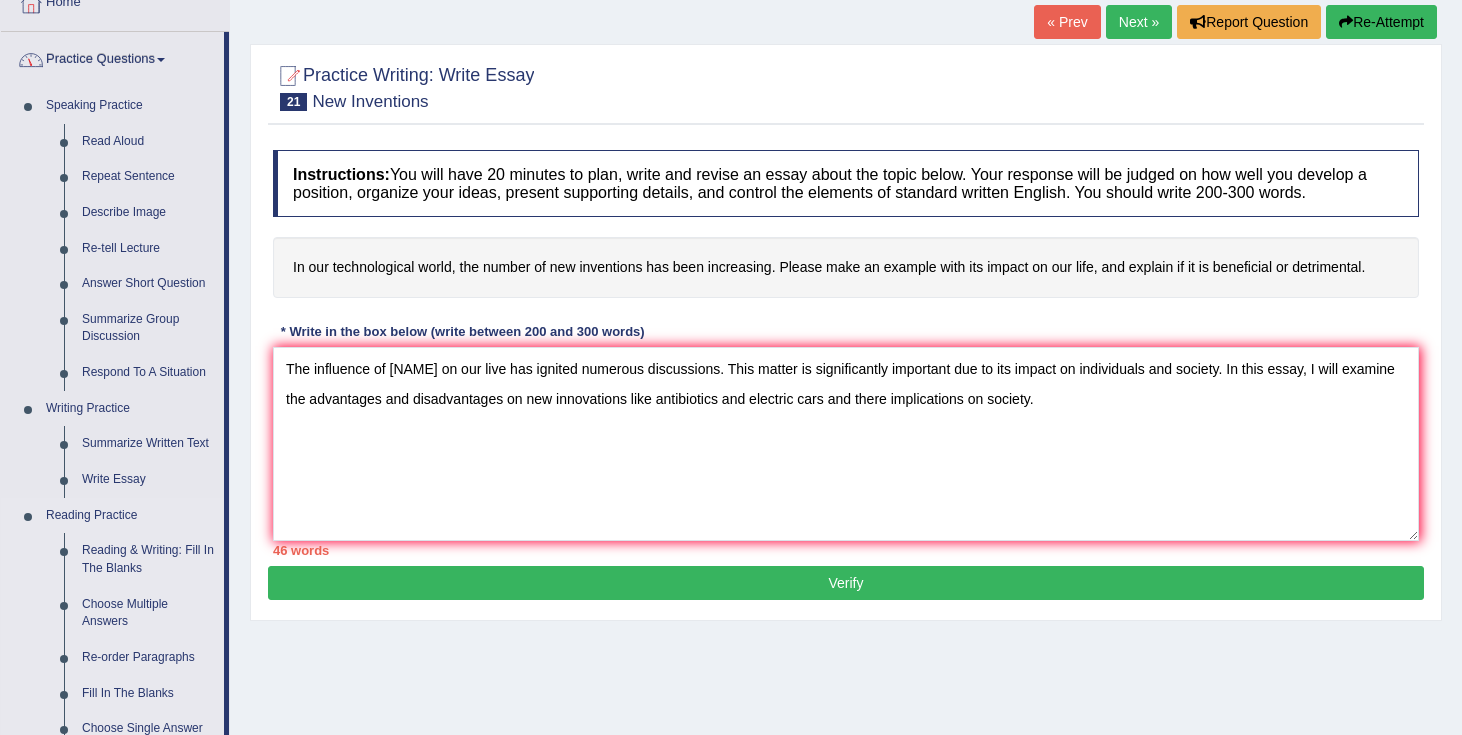 scroll, scrollTop: 190, scrollLeft: 0, axis: vertical 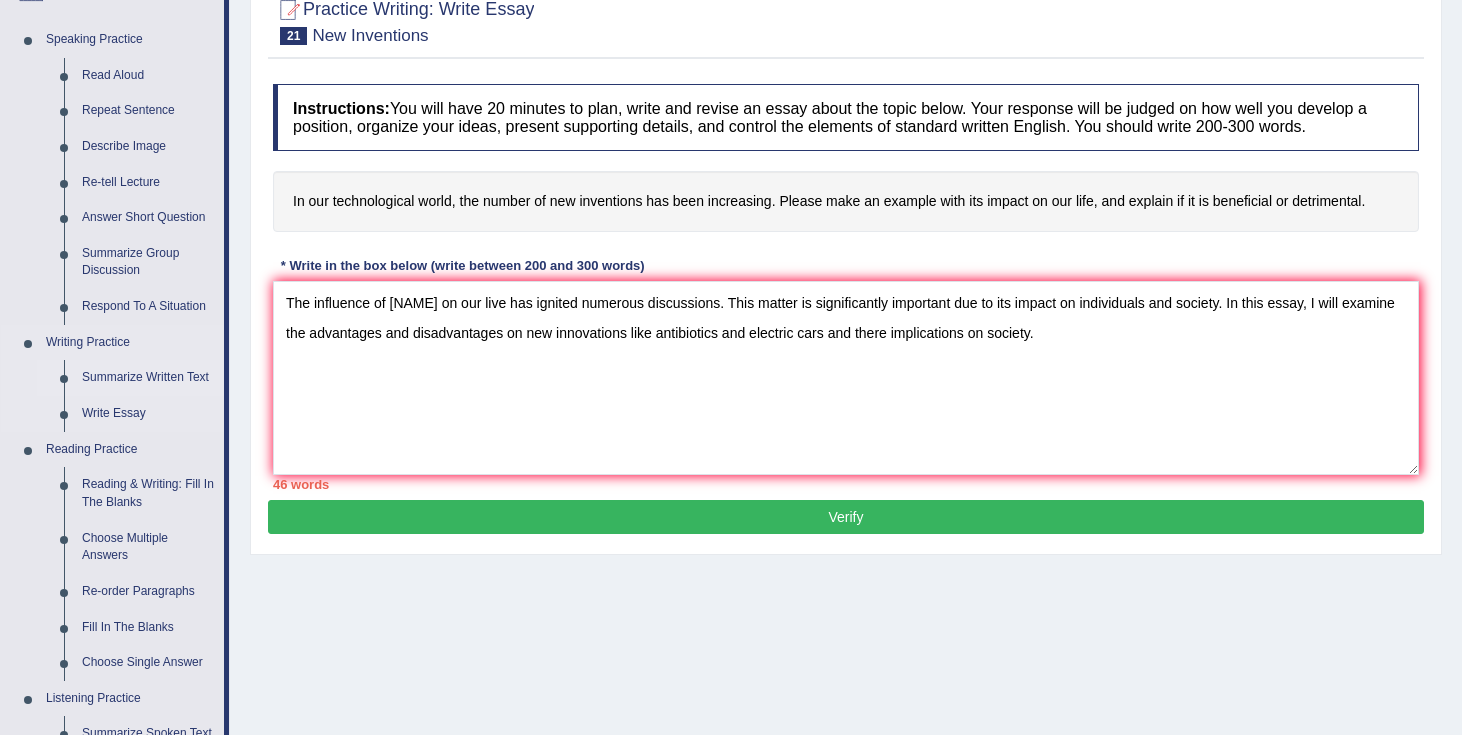 click on "Summarize Written Text" at bounding box center (148, 378) 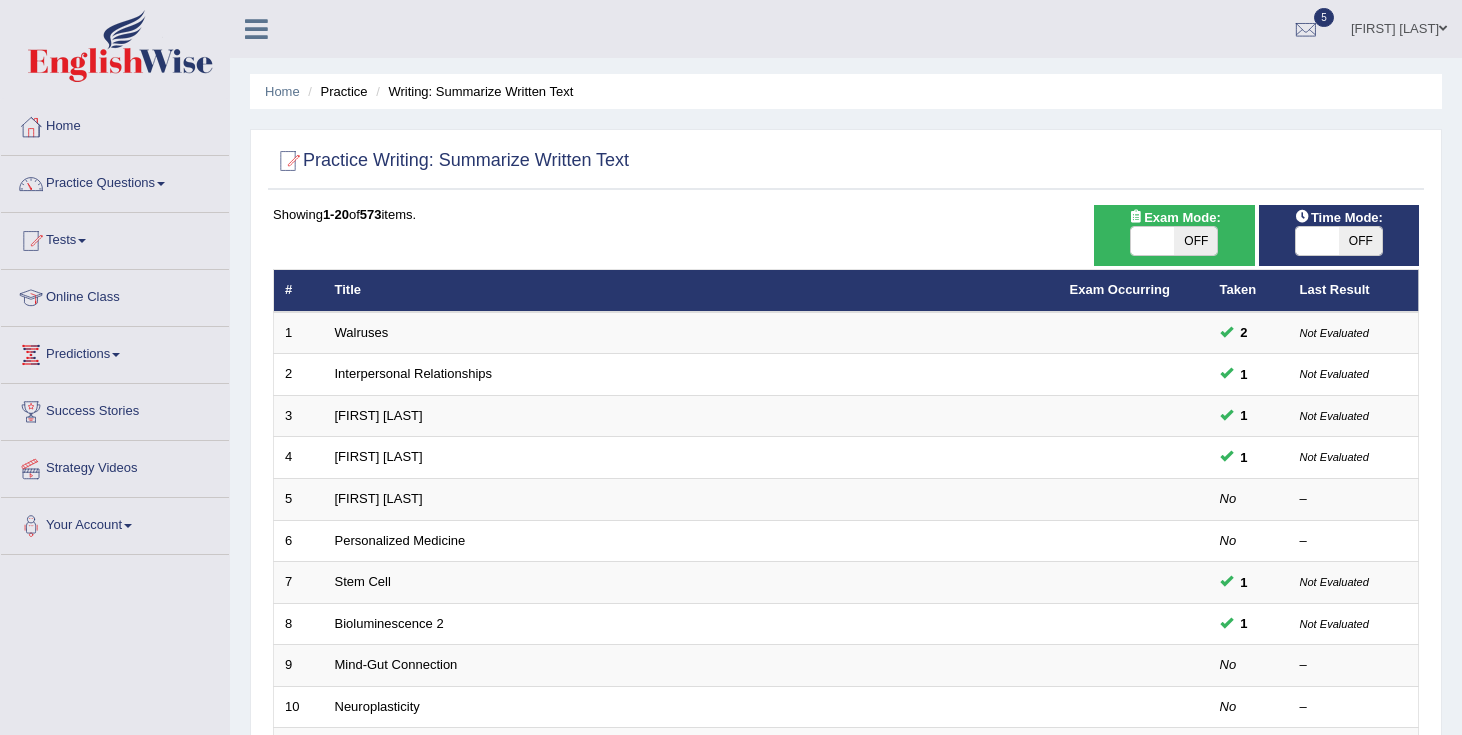 scroll, scrollTop: 0, scrollLeft: 0, axis: both 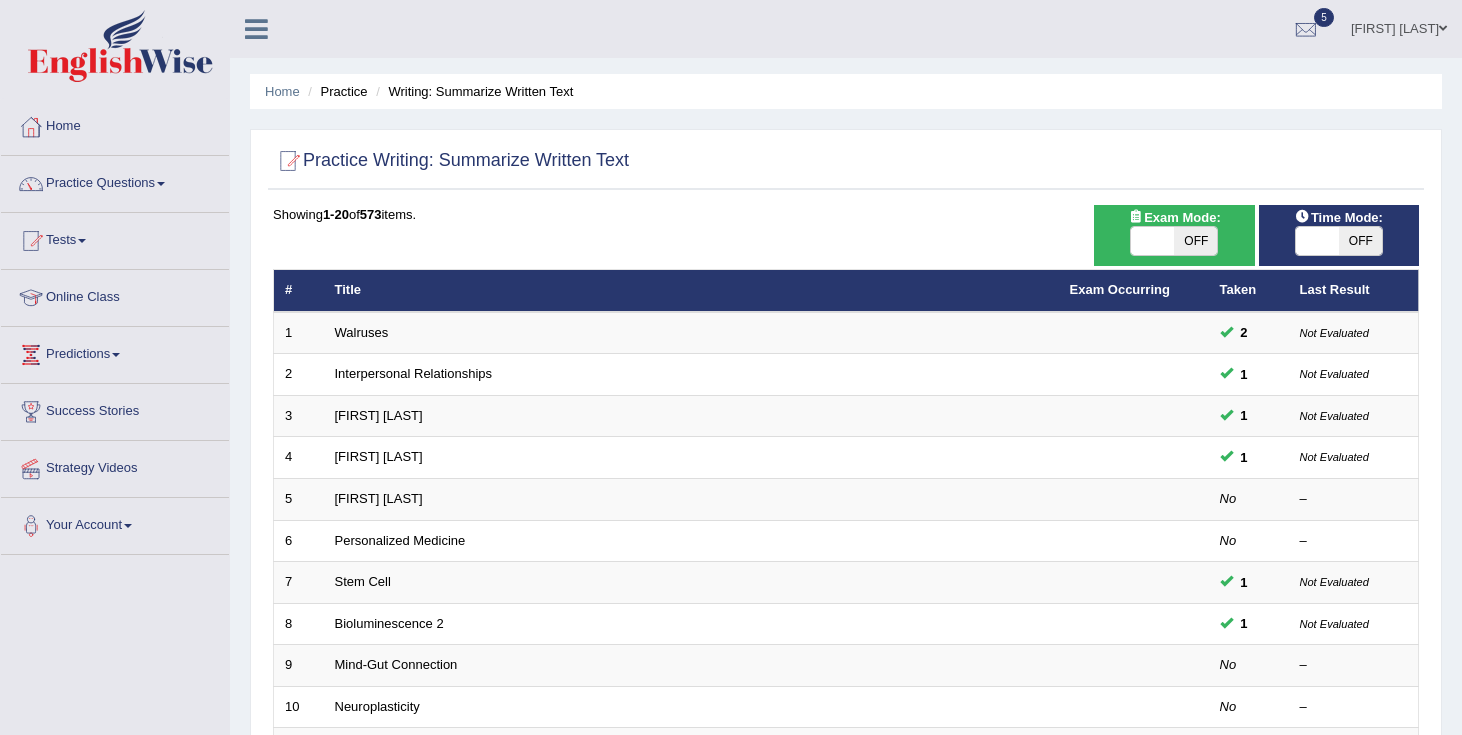 click on "OFF" at bounding box center (1195, 241) 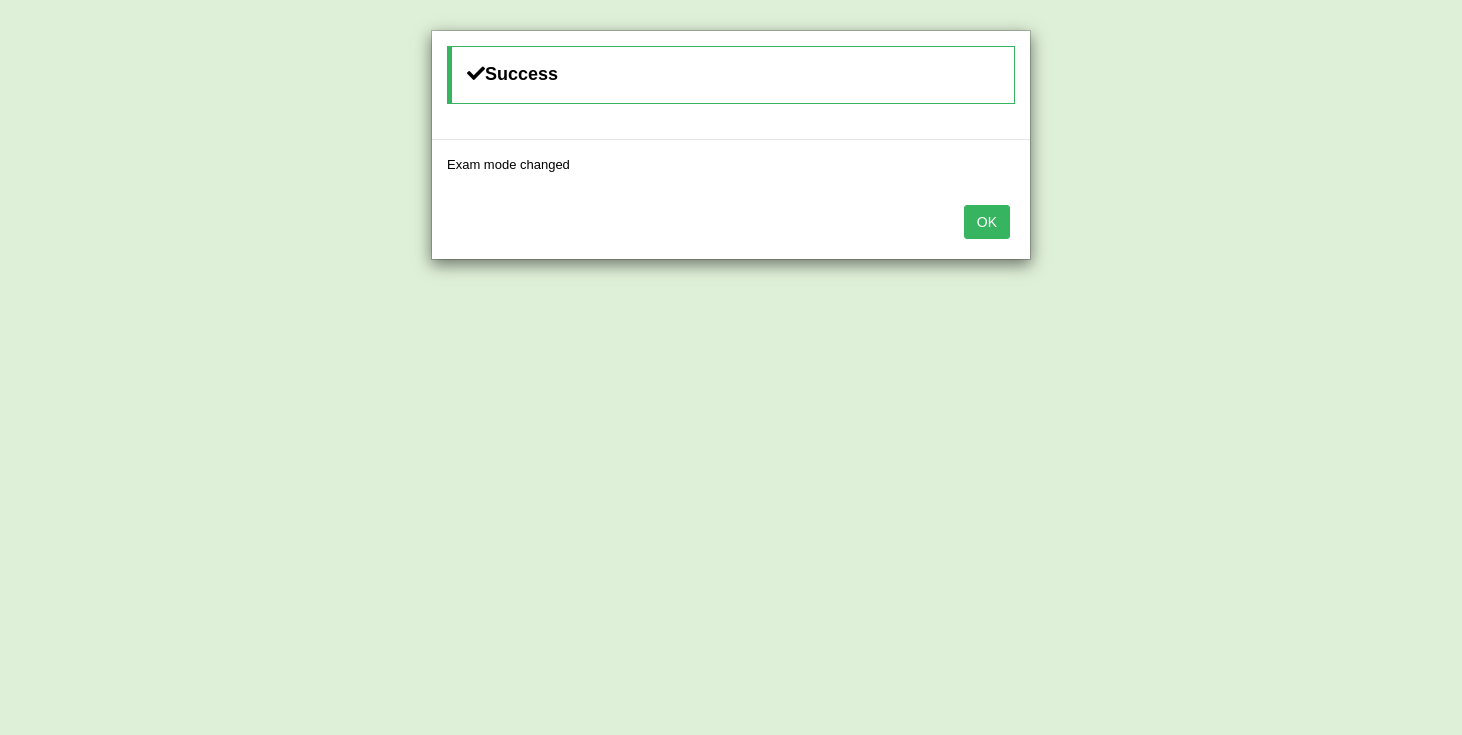 click on "OK" at bounding box center (987, 222) 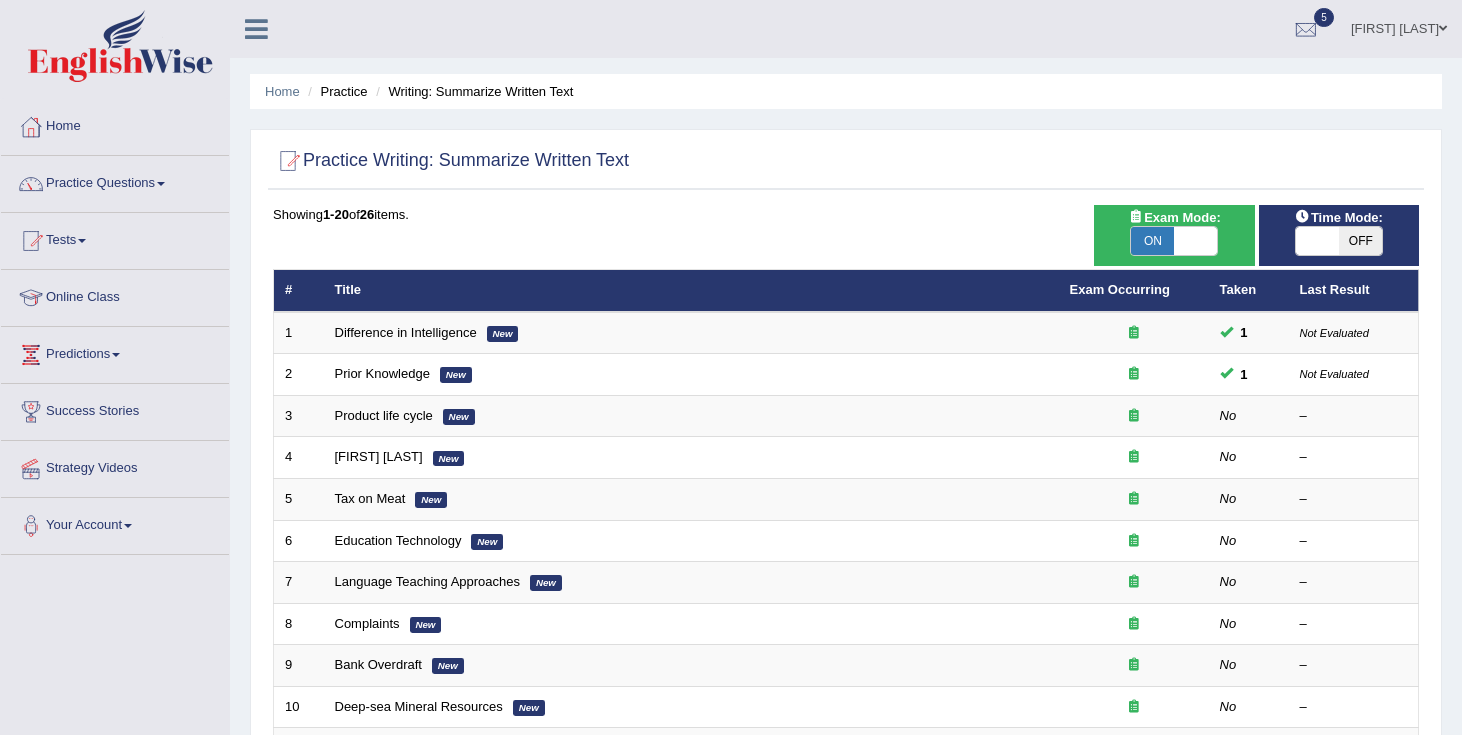 scroll, scrollTop: 42, scrollLeft: 0, axis: vertical 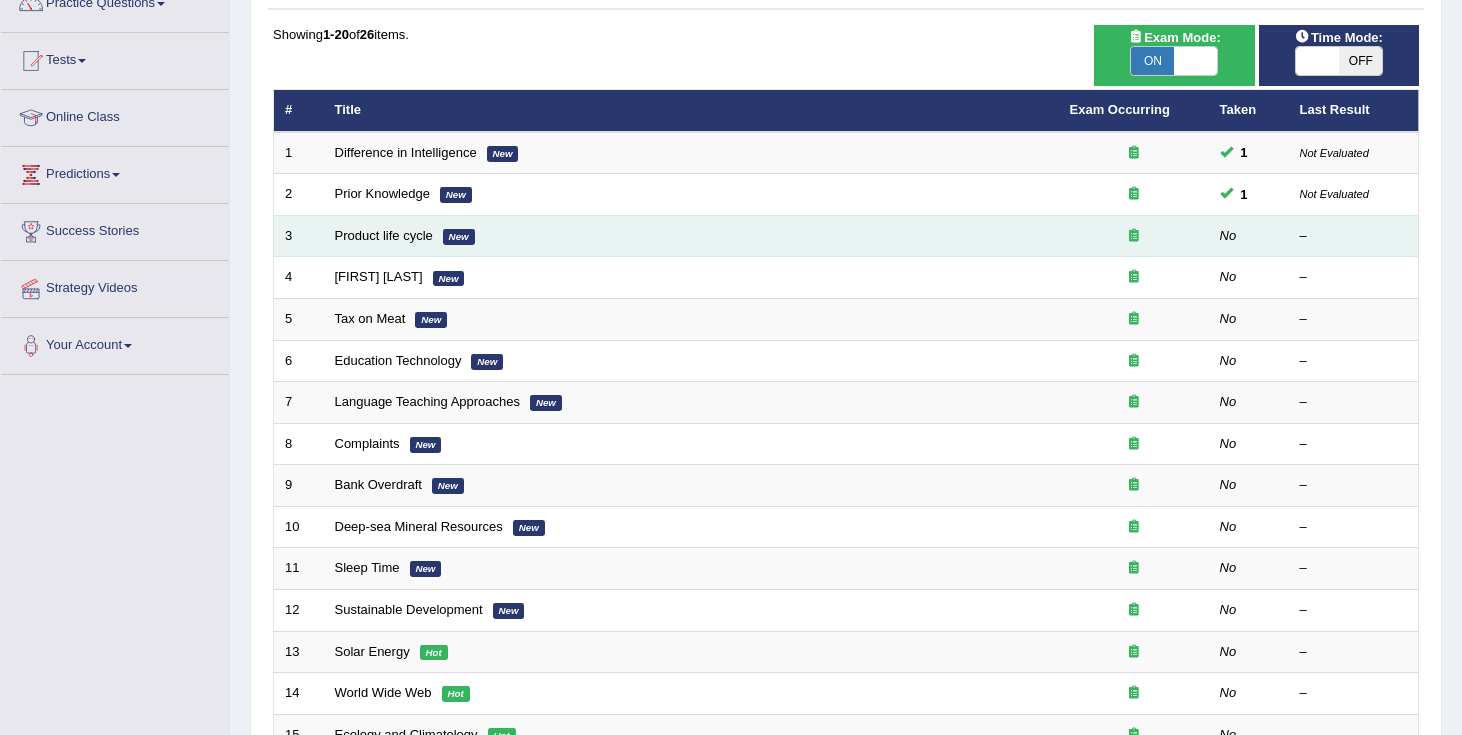 click on "Product life cycle New" at bounding box center [691, 236] 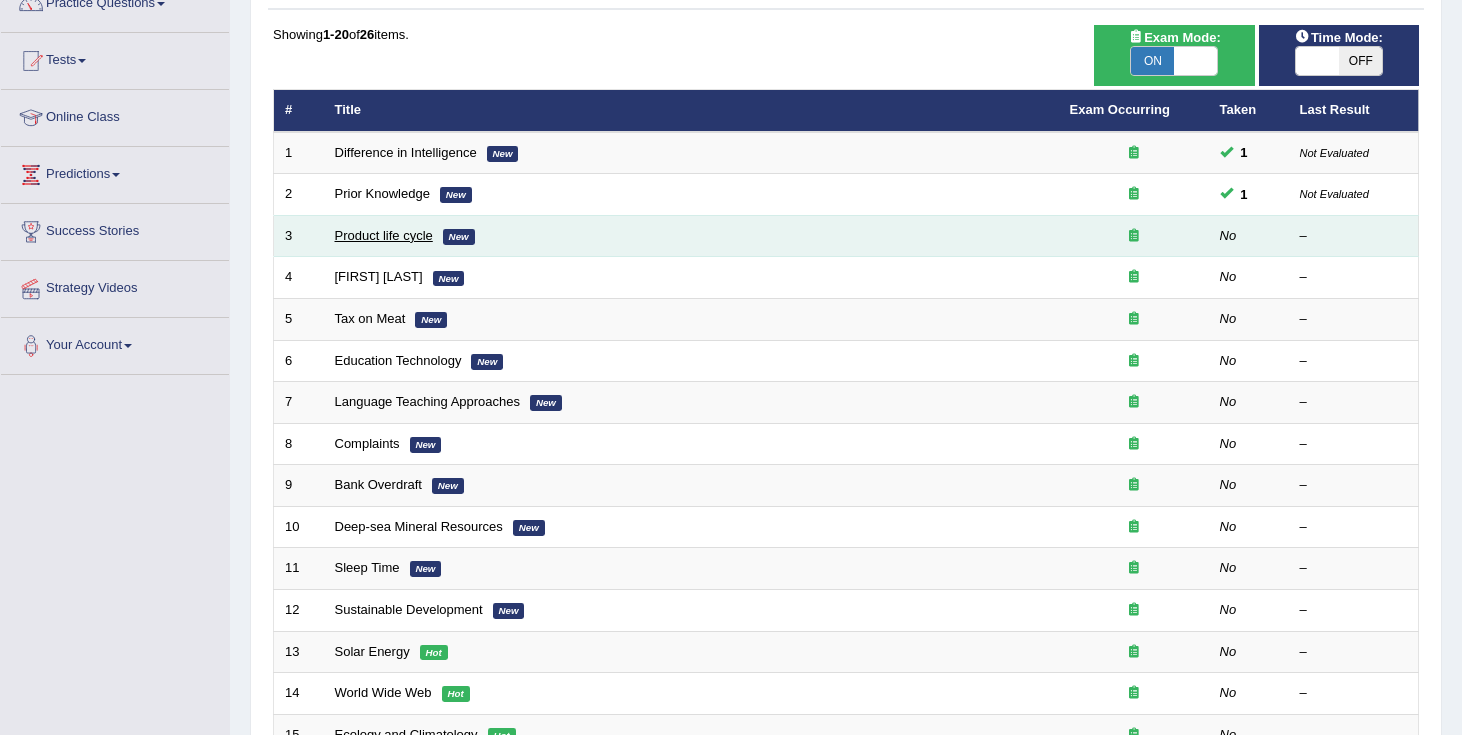 click on "Product life cycle" at bounding box center [384, 235] 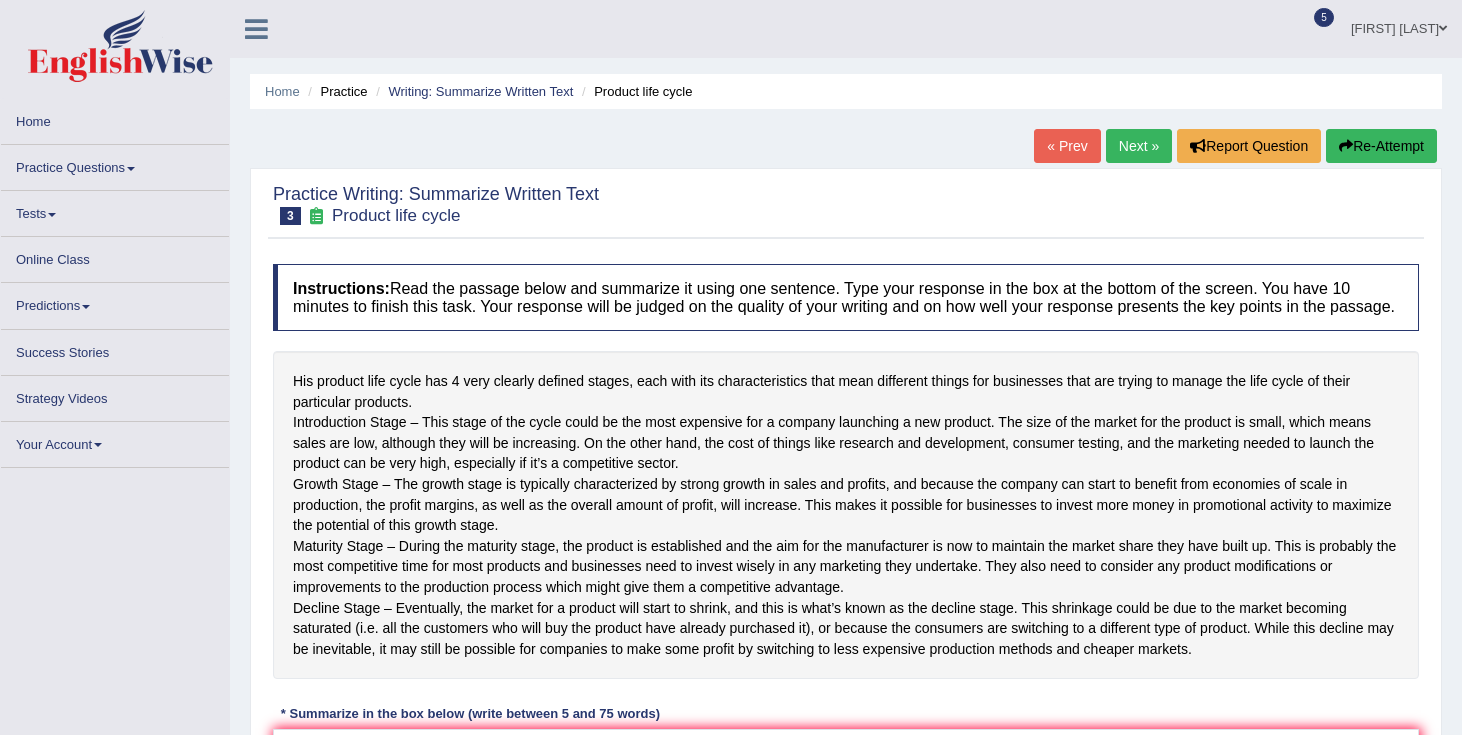 scroll, scrollTop: 0, scrollLeft: 0, axis: both 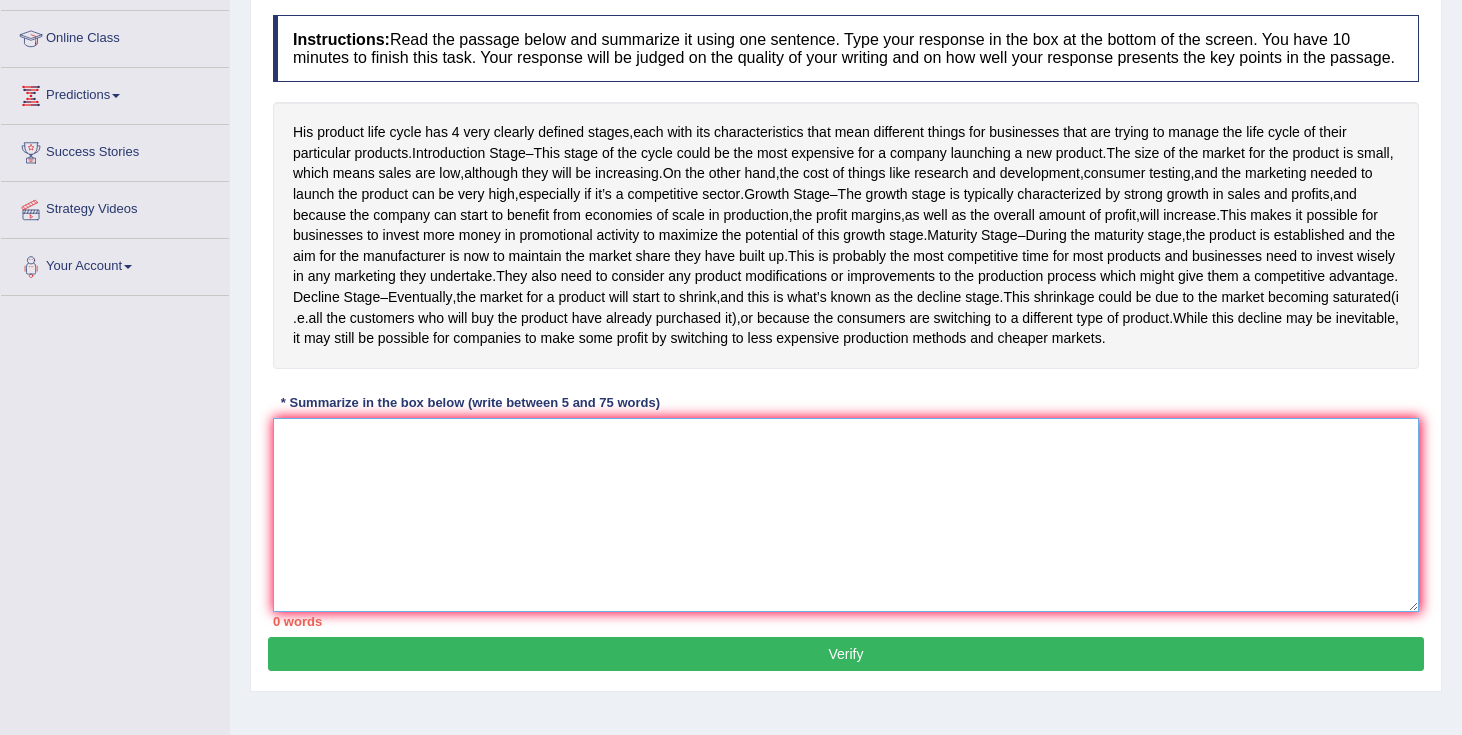 click at bounding box center [846, 515] 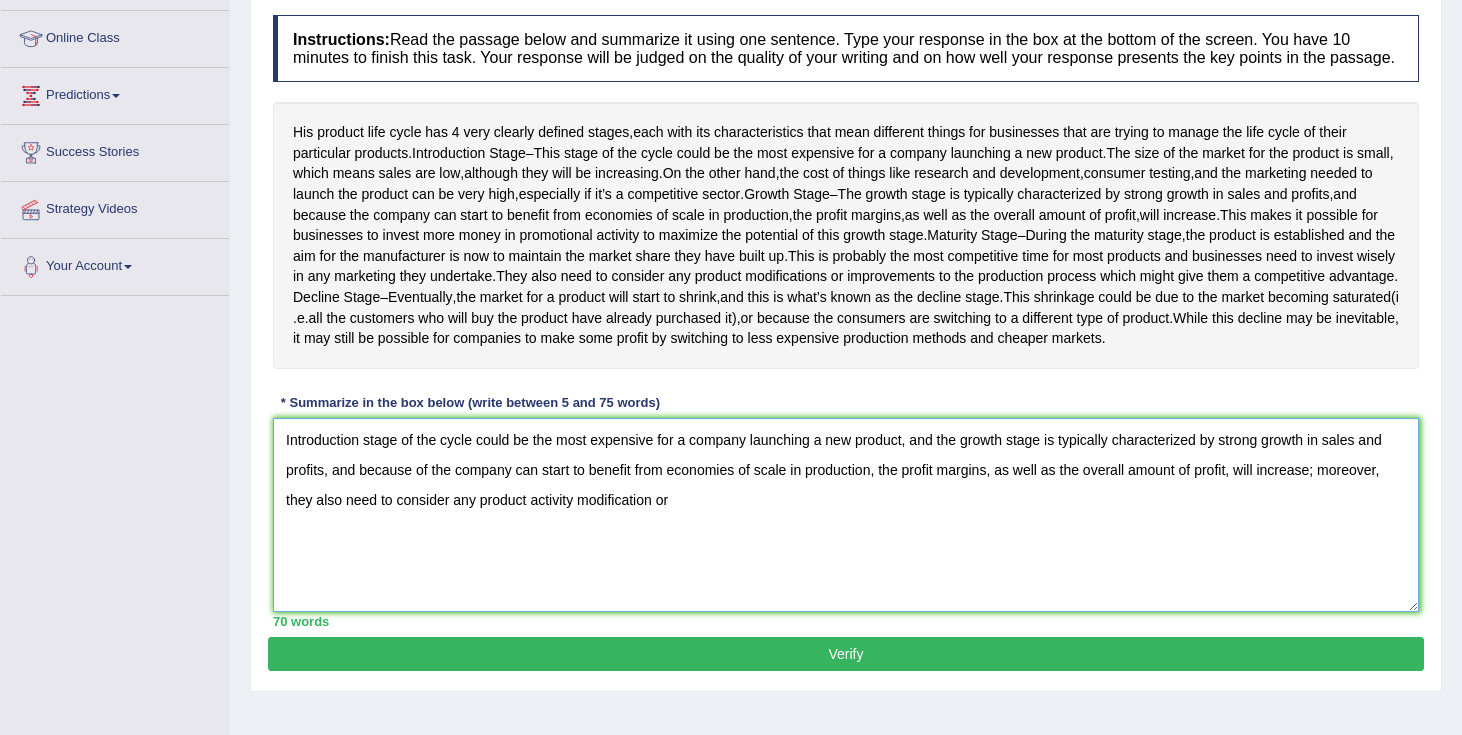 drag, startPoint x: 1058, startPoint y: 521, endPoint x: 1324, endPoint y: 554, distance: 268.03918 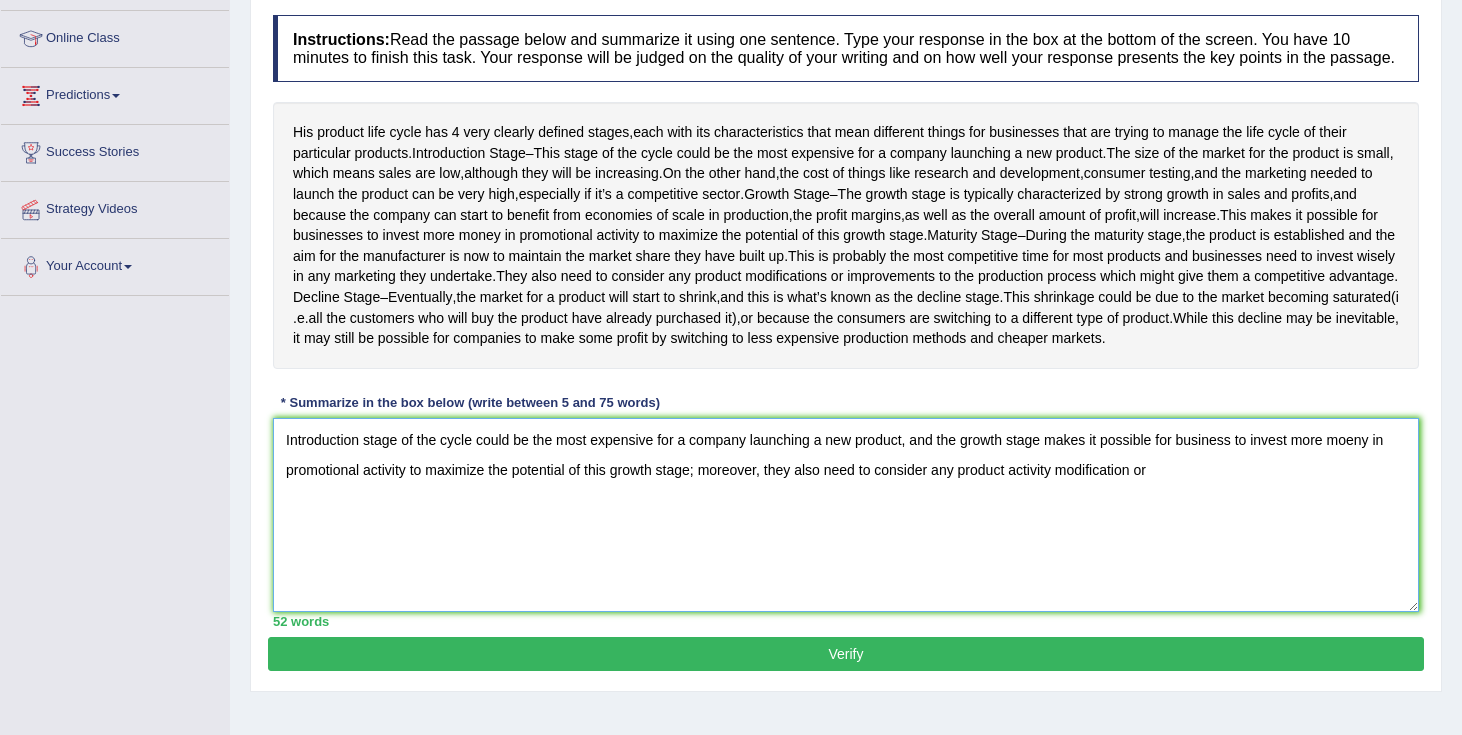 click on "Introduction stage of the cycle could be the most expensive for a company launching a new product, and the growth stage makes it possible for business to invest more moeny in promotional activity to maximize the potential of this growth stage; moreover, they also need to consider any product activity modification or" at bounding box center (846, 515) 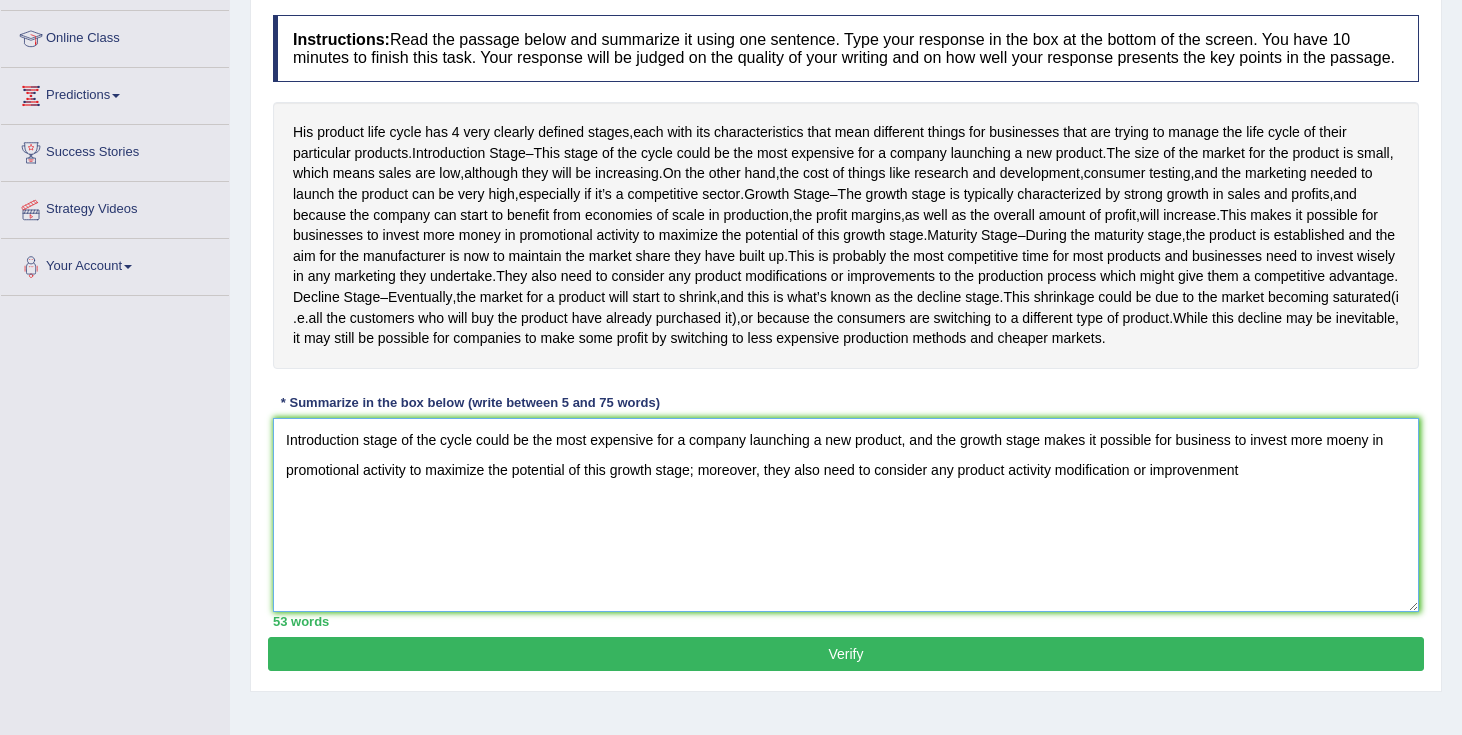 click on "Introduction stage of the cycle could be the most expensive for a company launching a new product, and the growth stage makes it possible for business to invest more moeny in promotional activity to maximize the potential of this growth stage; moreover, they also need to consider any product activity modification or improvenment" at bounding box center [846, 515] 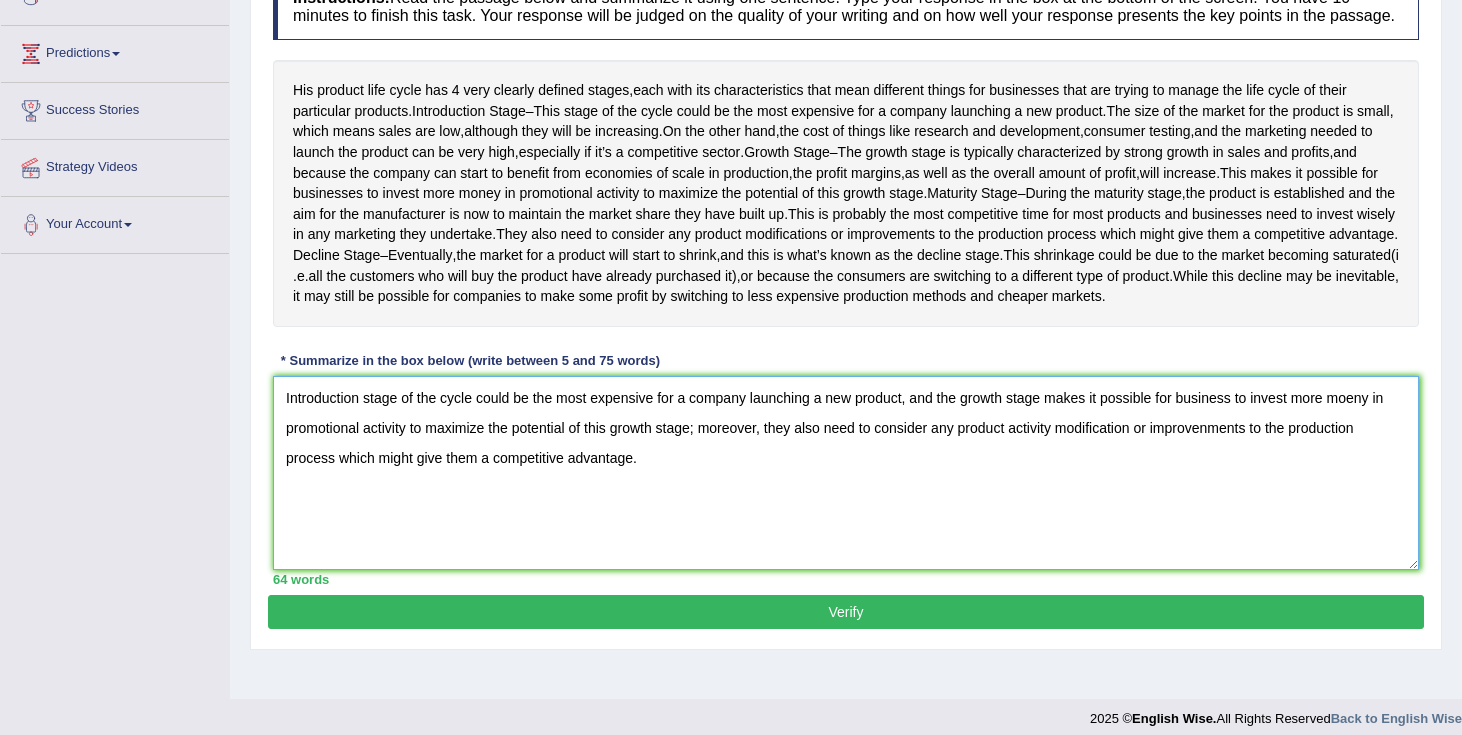 scroll, scrollTop: 297, scrollLeft: 0, axis: vertical 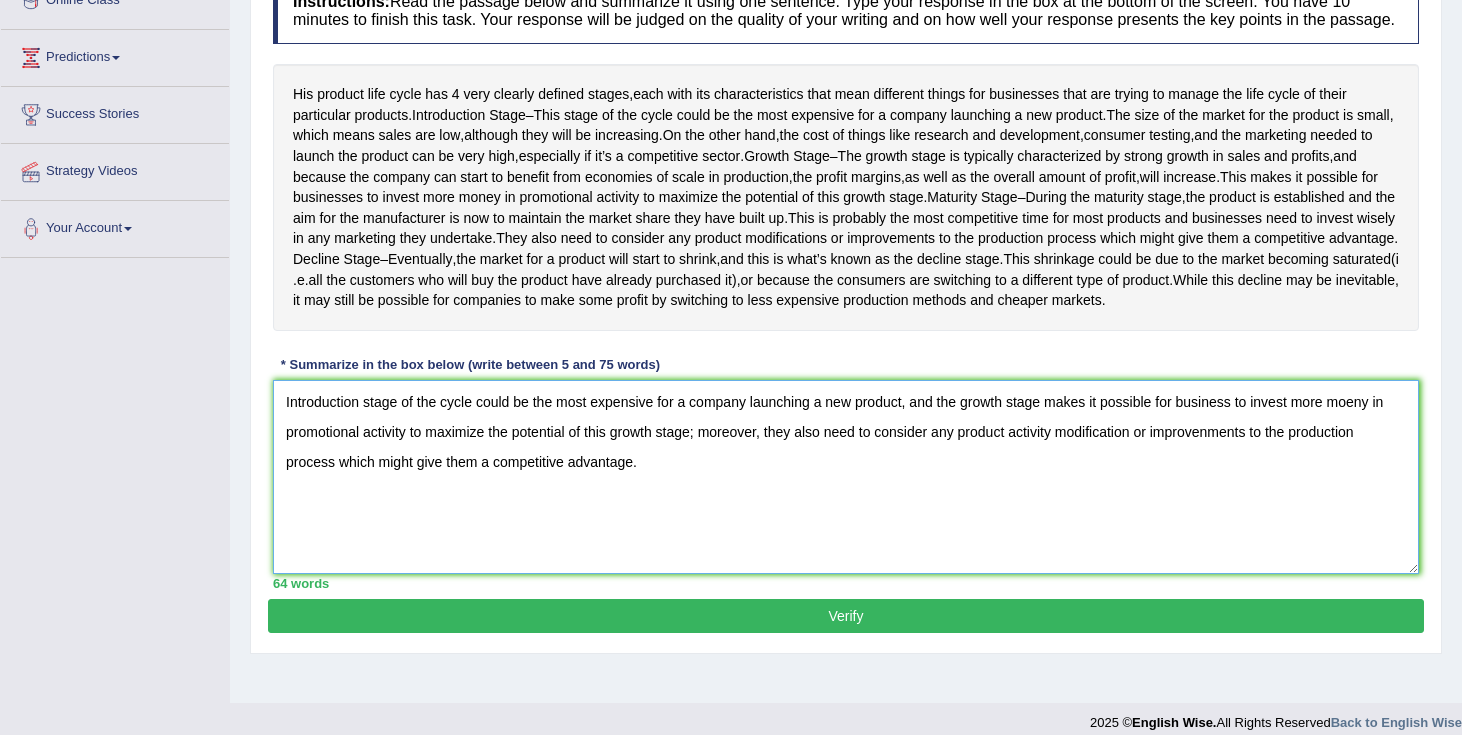 click on "Introduction stage of the cycle could be the most expensive for a company launching a new product, and the growth stage makes it possible for business to invest more moeny in promotional activity to maximize the potential of this growth stage; moreover, they also need to consider any product activity modification or improvenments to the production process which might give them a competitive advantage." at bounding box center [846, 477] 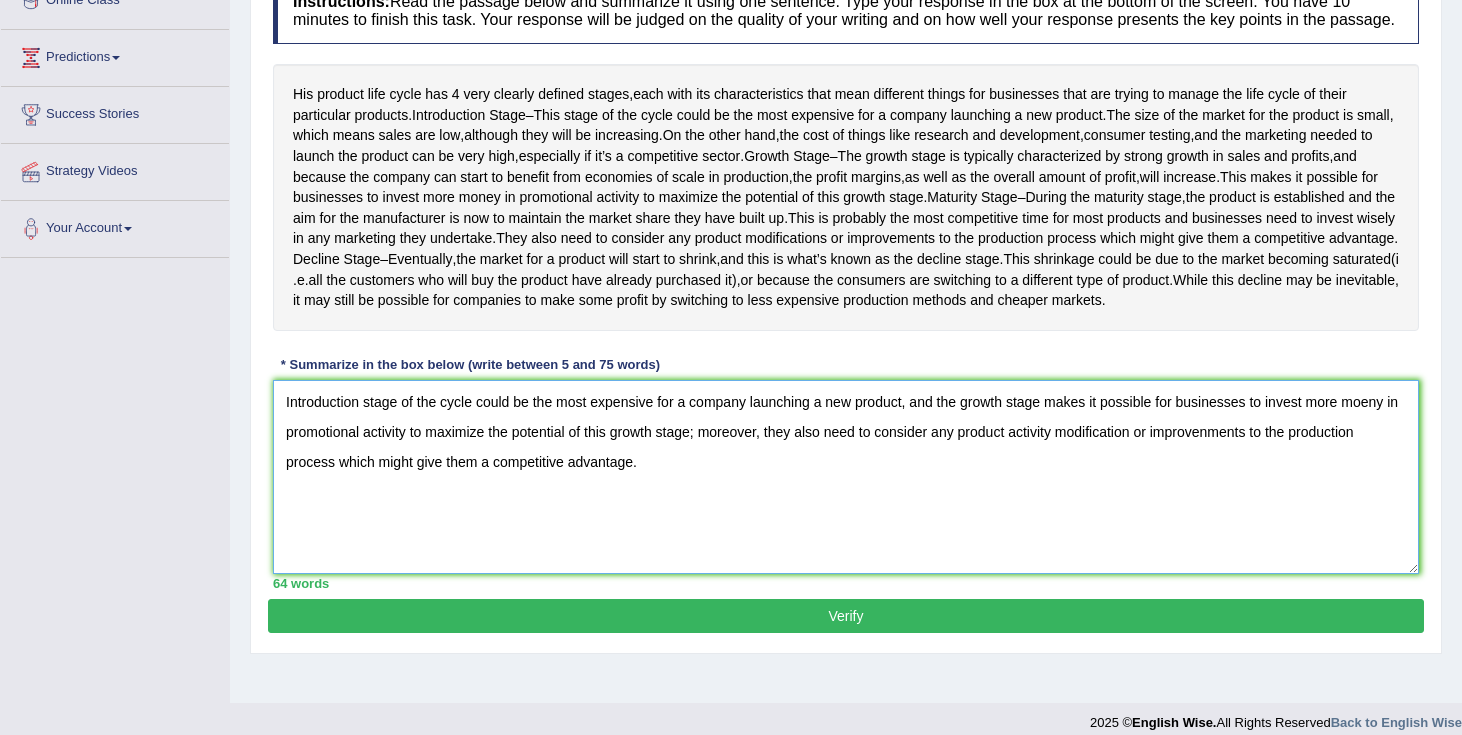 click on "Introduction stage of the cycle could be the most expensive for a company launching a new product, and the growth stage makes it possible for businesses to invest more moeny in promotional activity to maximize the potential of this growth stage; moreover, they also need to consider any product activity modification or improvenments to the production process which might give them a competitive advantage." at bounding box center (846, 477) 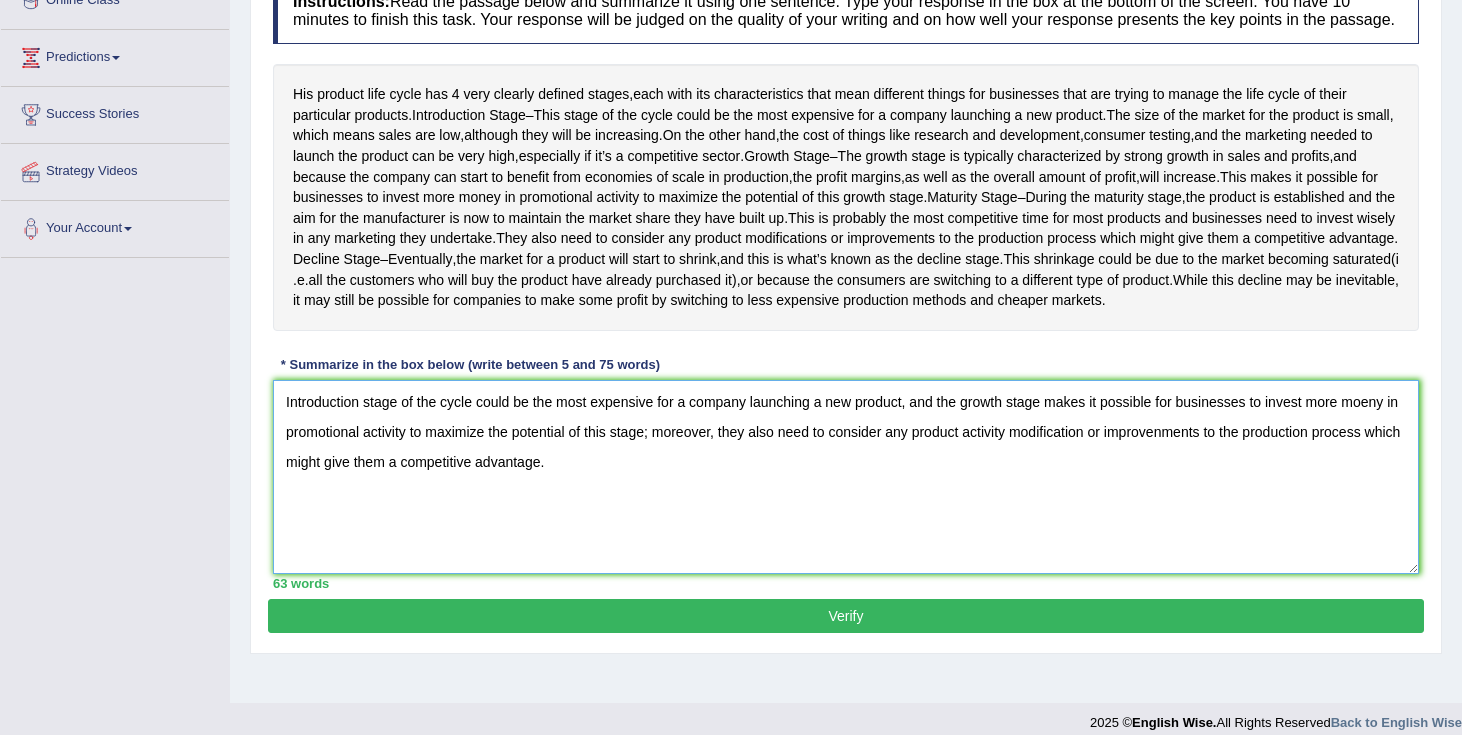 click on "Introduction stage of the cycle could be the most expensive for a company launching a new product, and the growth stage makes it possible for businesses to invest more moeny in promotional activity to maximize the potential of this stage; moreover, they also need to consider any product activity modification or improvenments to the production process which might give them a competitive advantage." at bounding box center [846, 477] 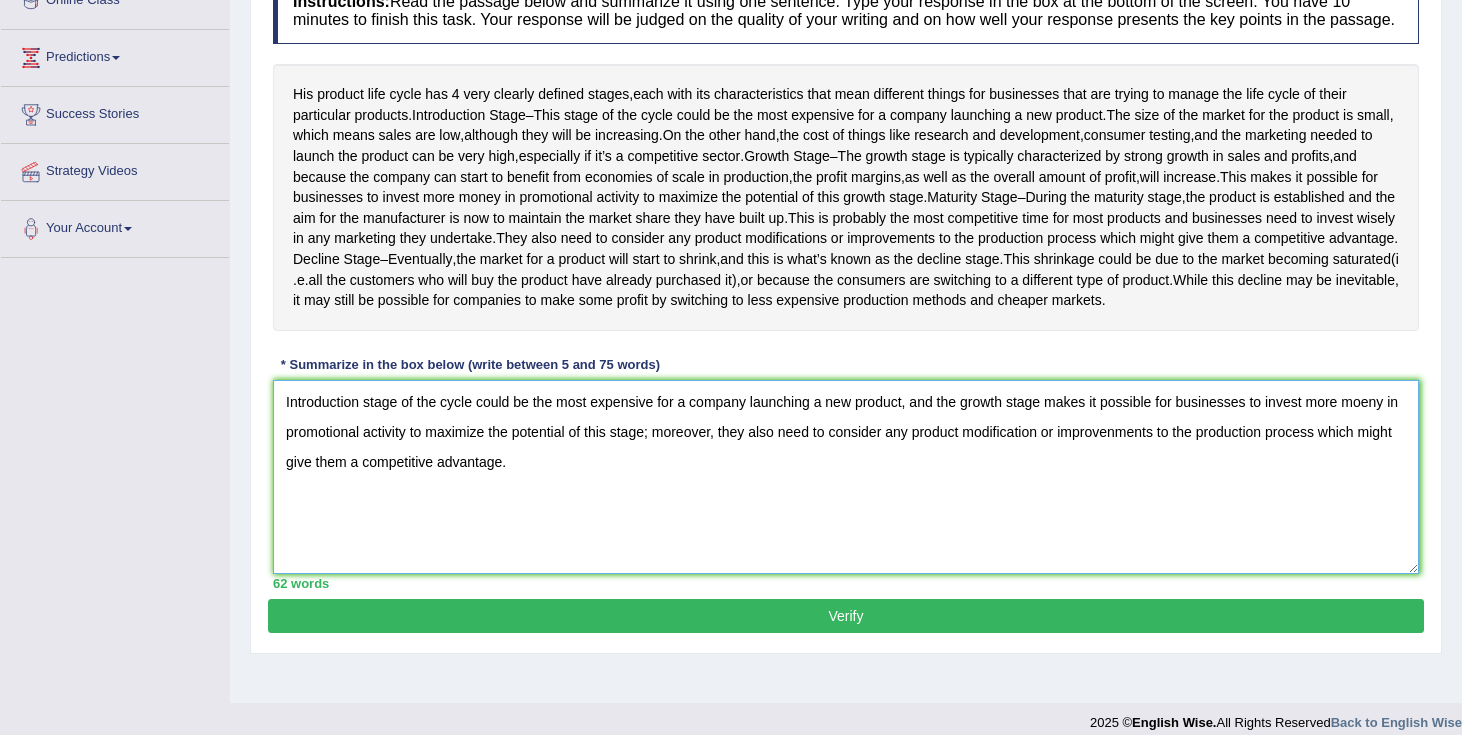 click on "Introduction stage of the cycle could be the most expensive for a company launching a new product, and the growth stage makes it possible for businesses to invest more moeny in promotional activity to maximize the potential of this stage; moreover, they also need to consider any product modification or improvenments to the production process which might give them a competitive advantage." at bounding box center (846, 477) 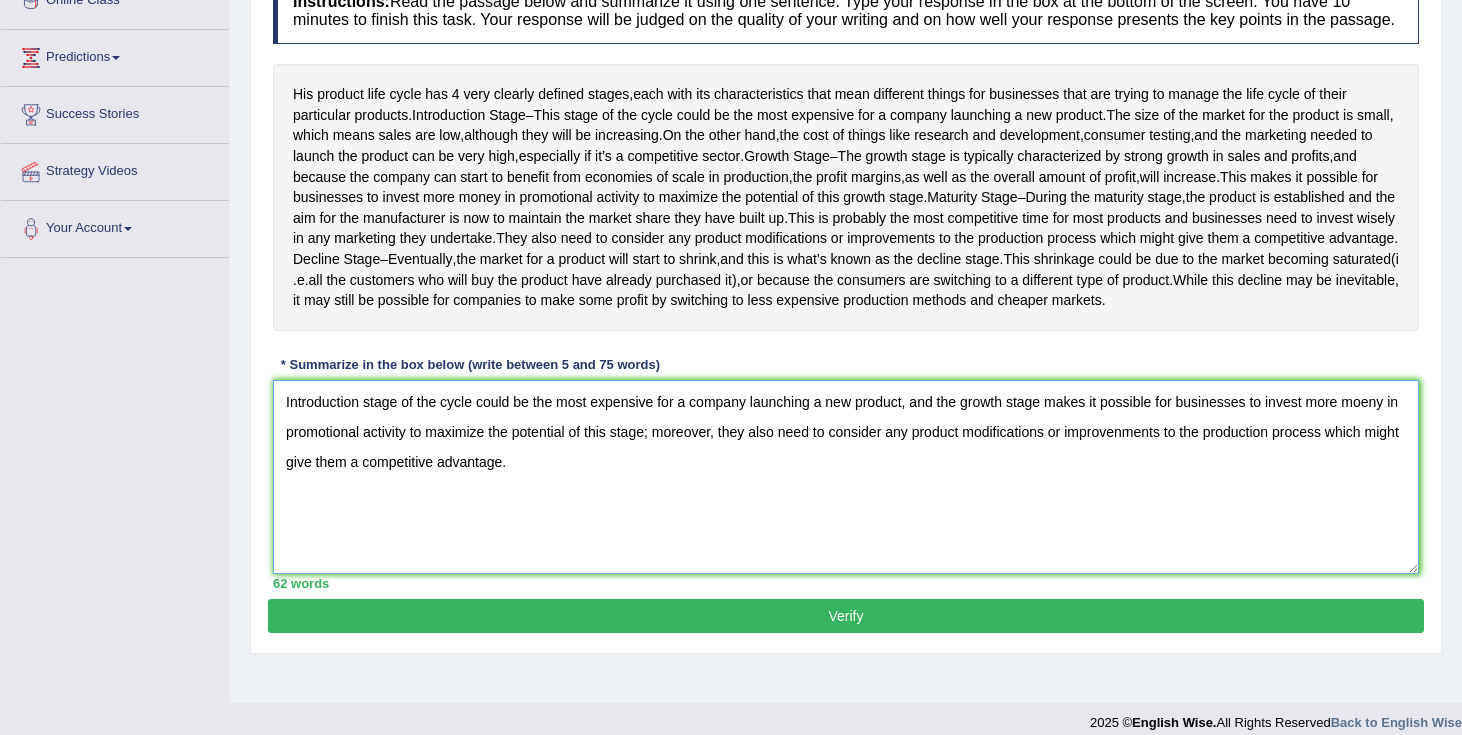 type on "Introduction stage of the cycle could be the most expensive for a company launching a new product, and the growth stage makes it possible for businesses to invest more moeny in promotional activity to maximize the potential of this stage; moreover, they also need to consider any product modifications or improvenments to the production process which might give them a competitive advantage." 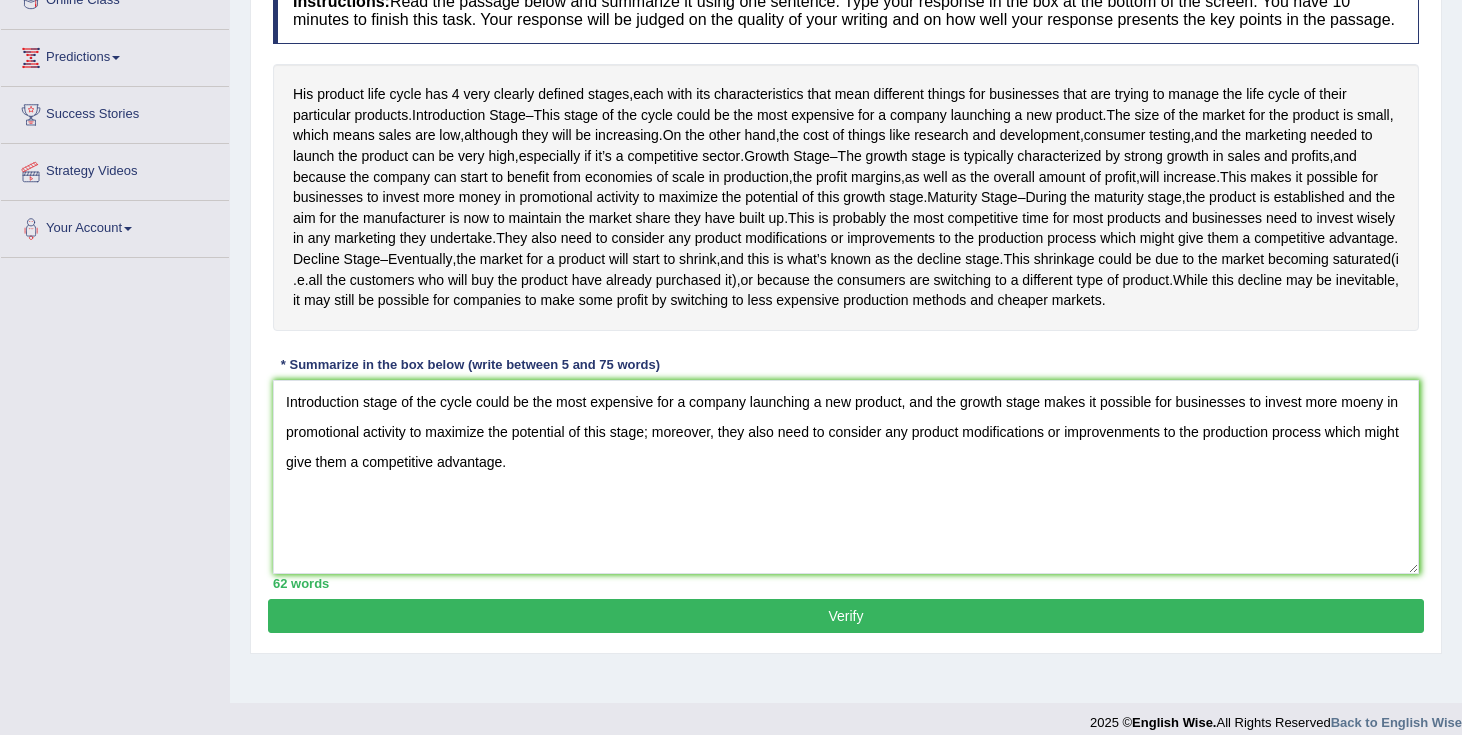 click on "Verify" at bounding box center (846, 616) 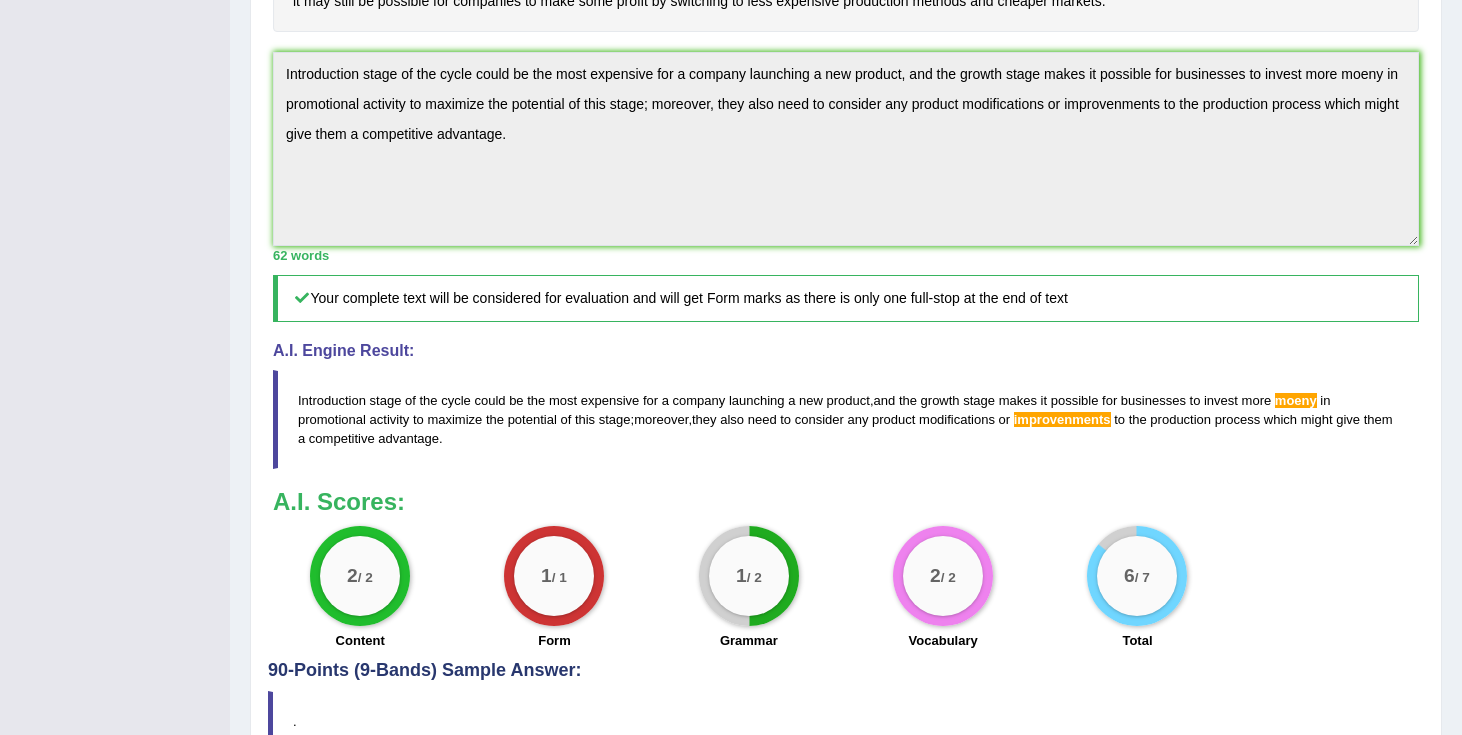 scroll, scrollTop: 0, scrollLeft: 0, axis: both 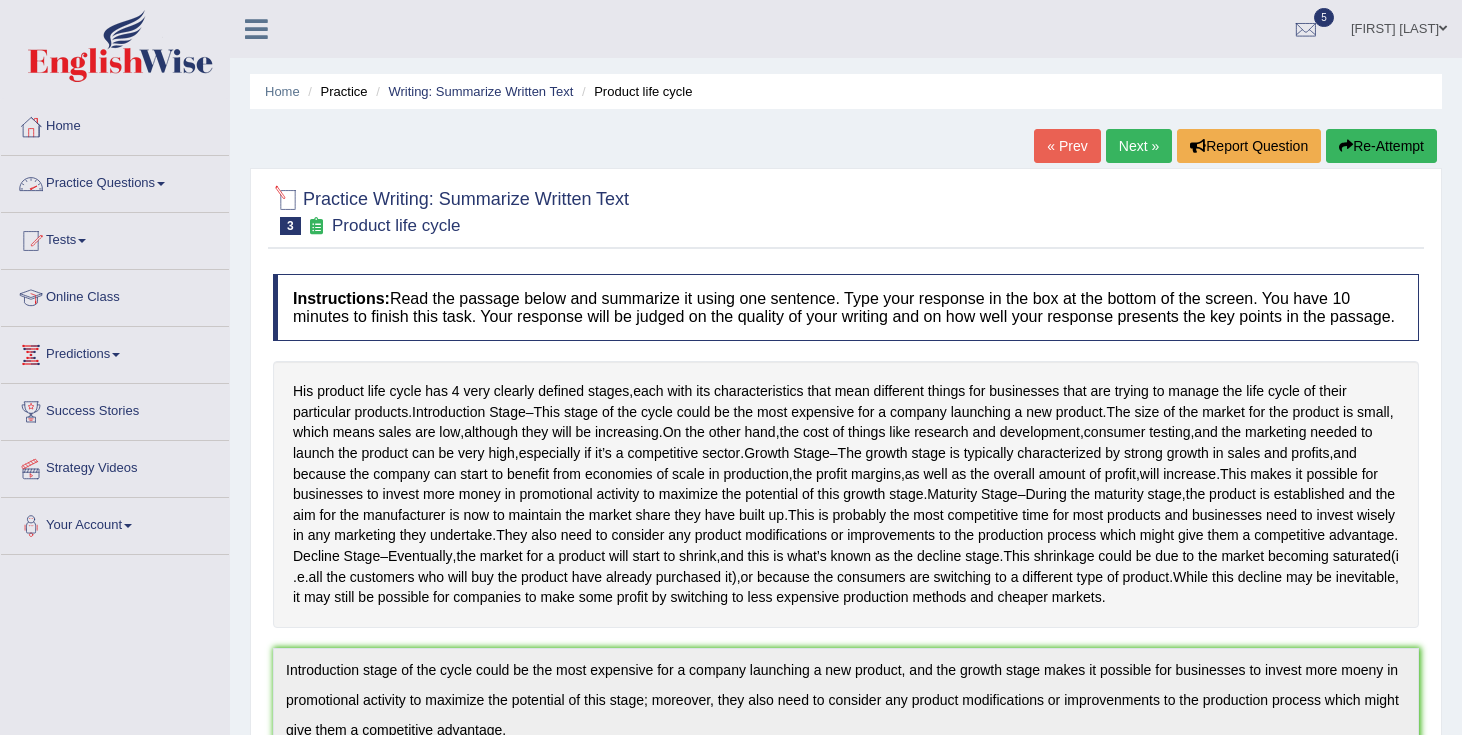 click on "Practice Questions" at bounding box center (115, 181) 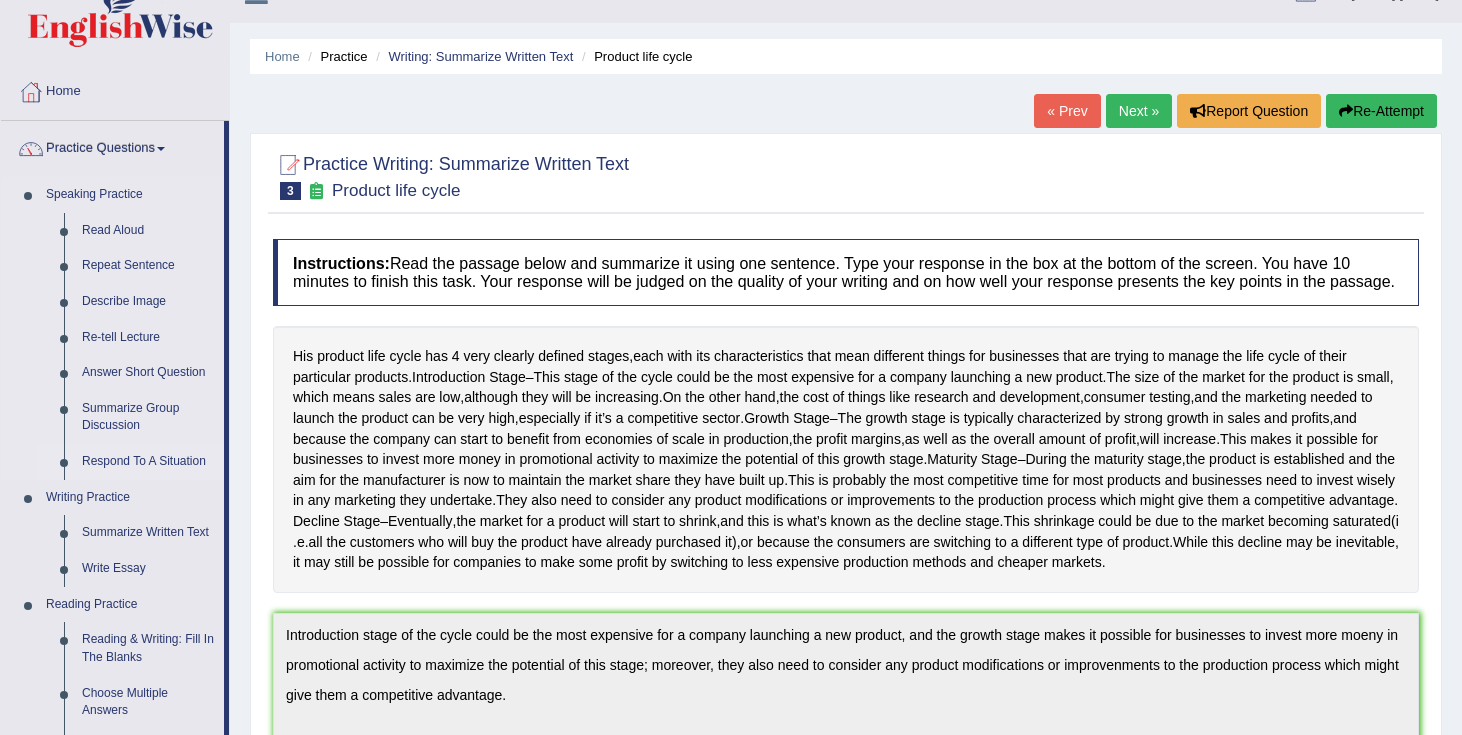 scroll, scrollTop: 50, scrollLeft: 0, axis: vertical 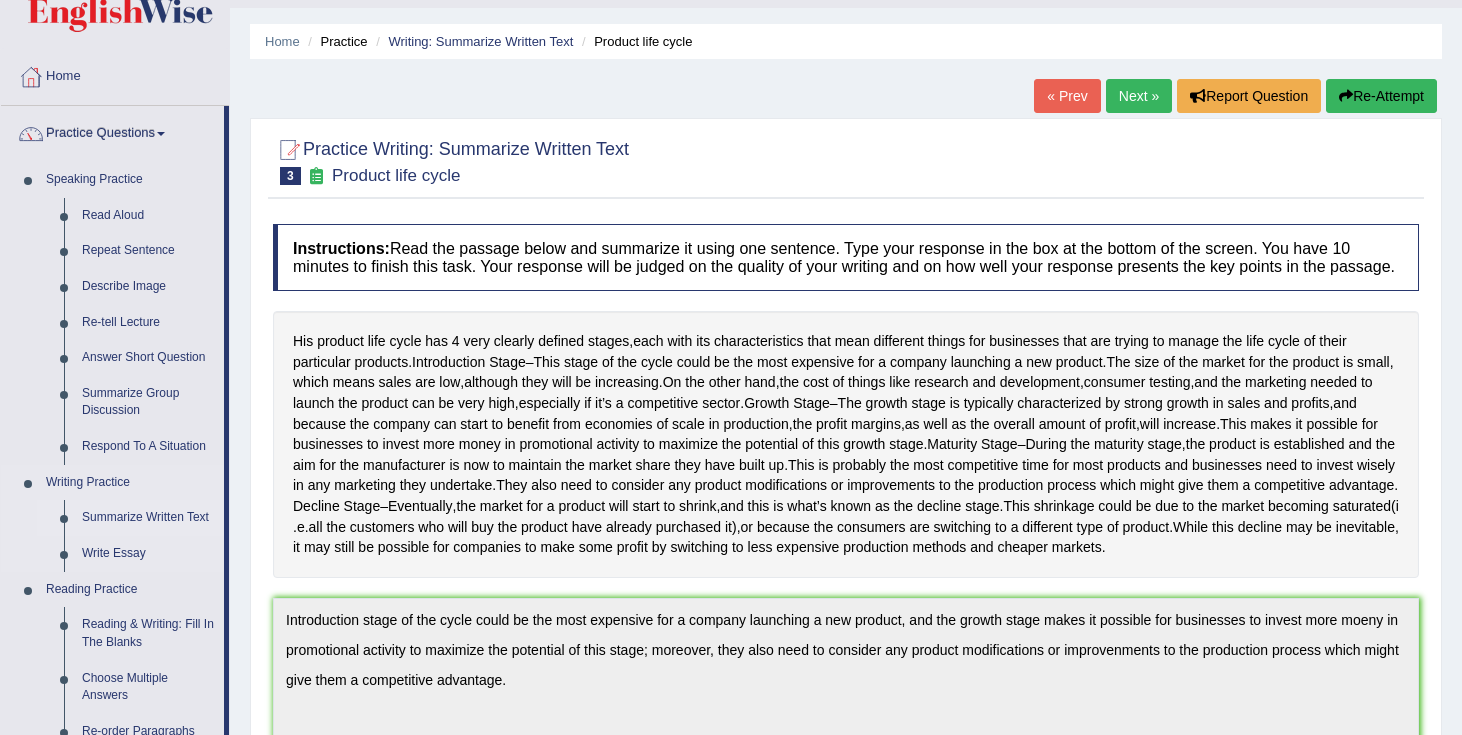 click on "Summarize Written Text" at bounding box center [148, 518] 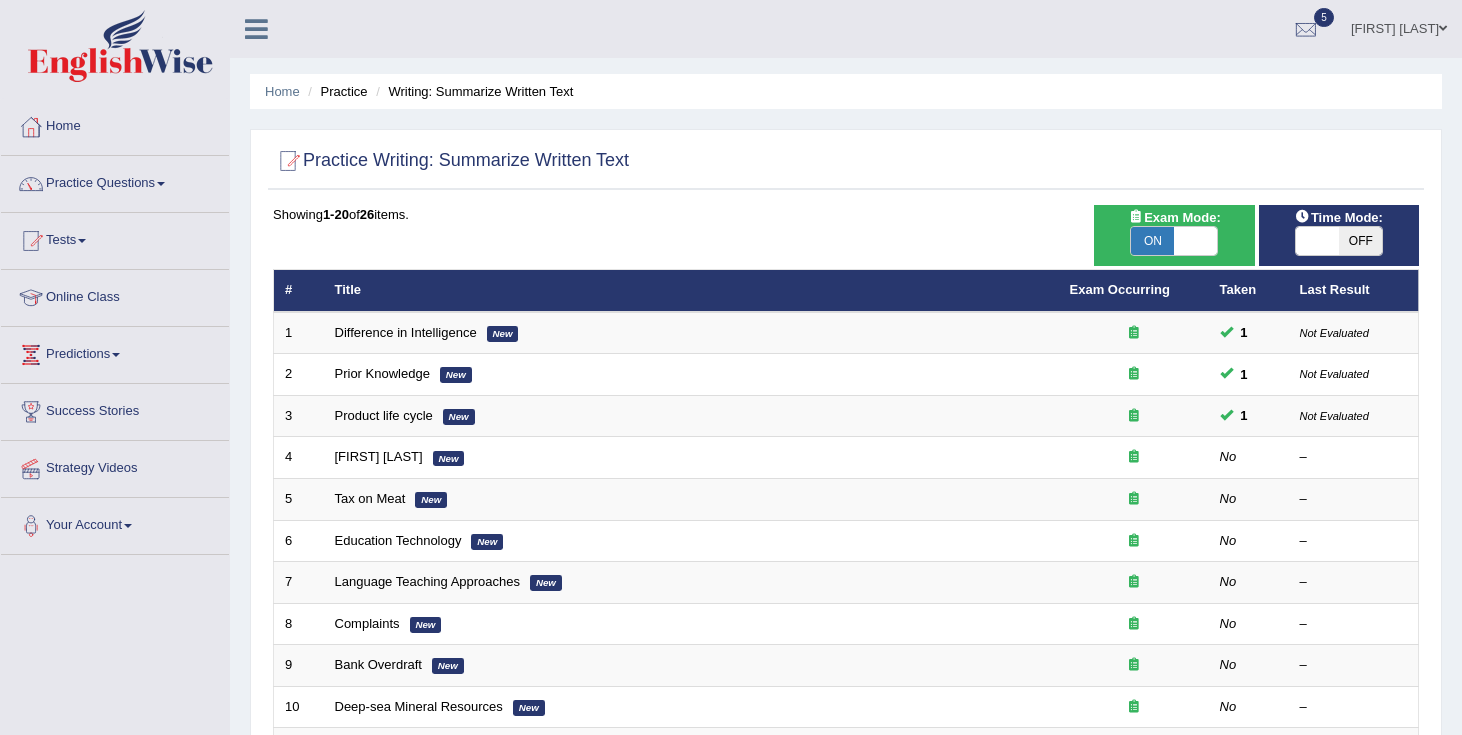 scroll, scrollTop: 351, scrollLeft: 0, axis: vertical 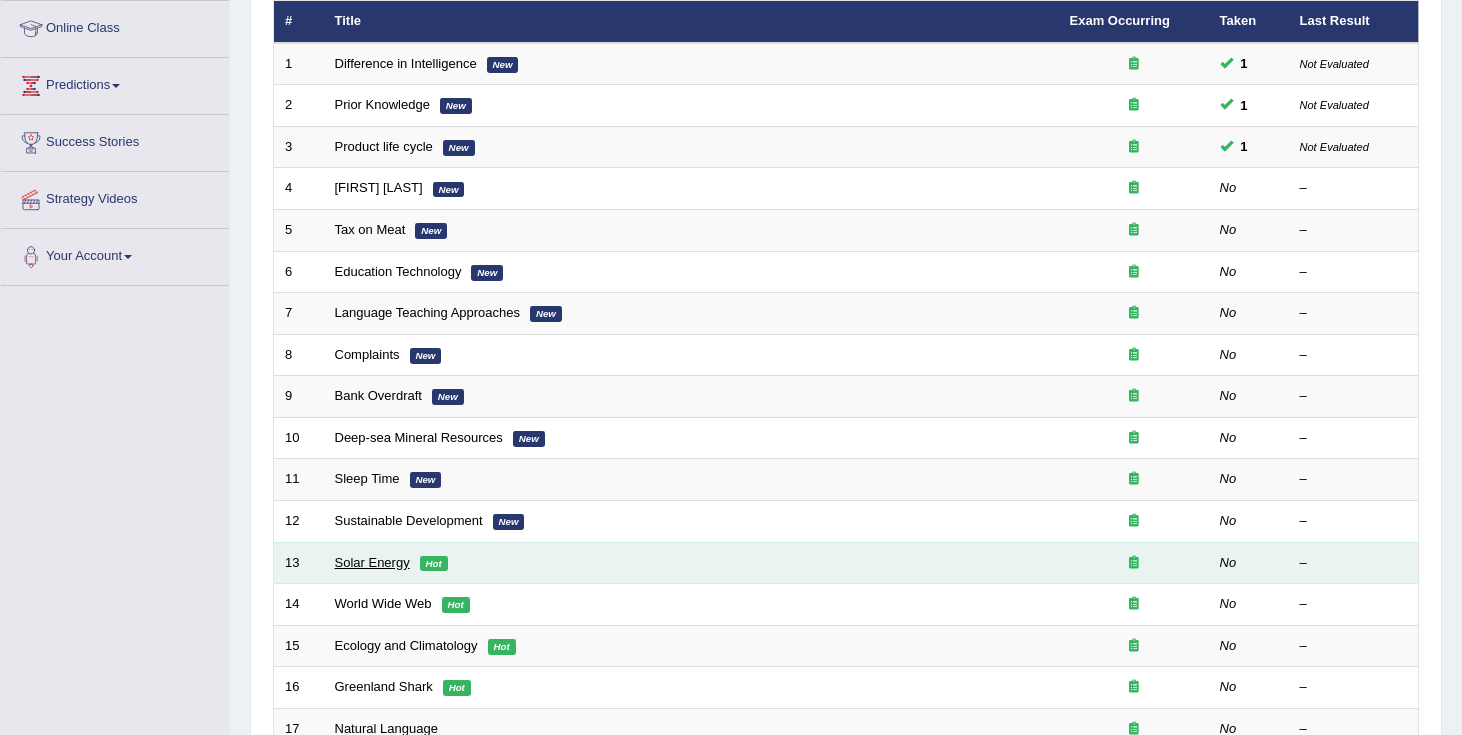 click on "Solar Energy" at bounding box center [372, 562] 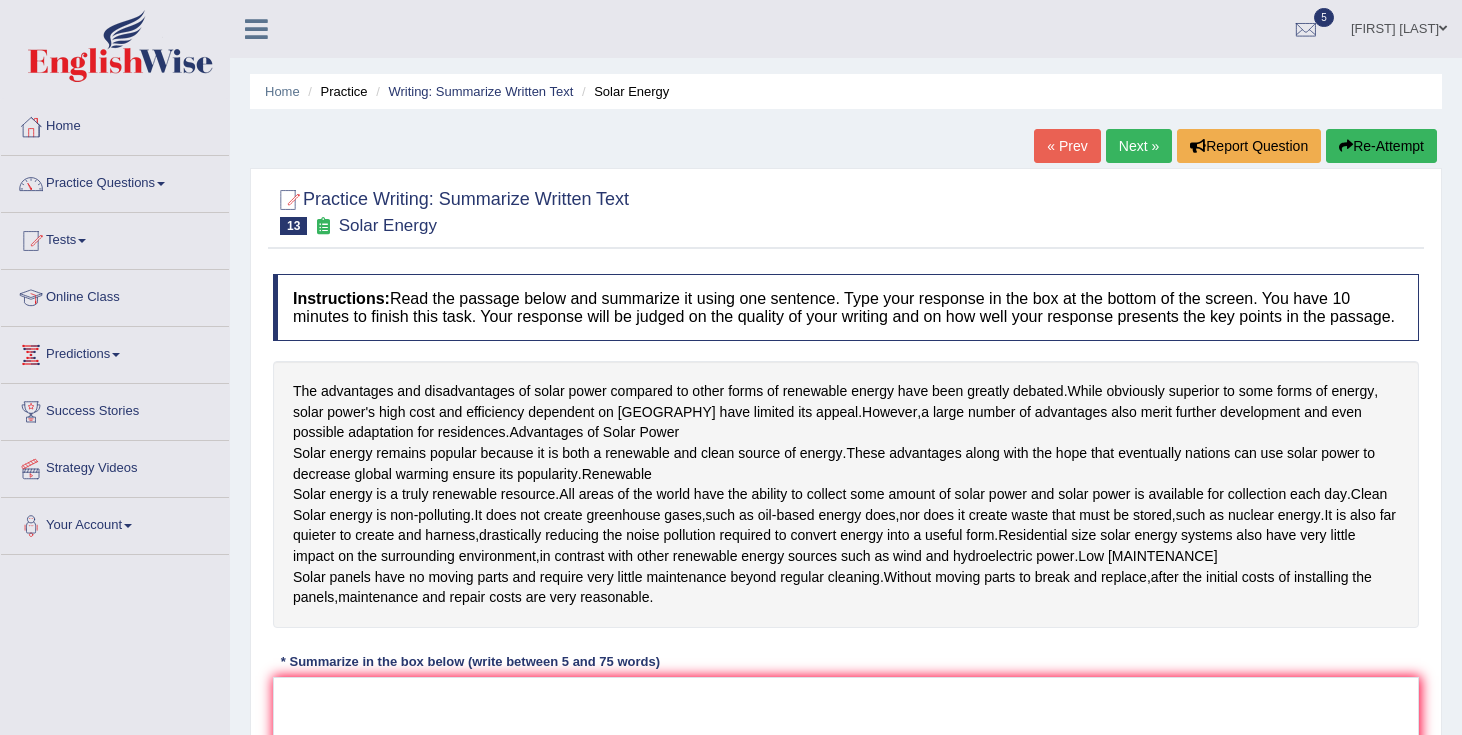 scroll, scrollTop: 0, scrollLeft: 0, axis: both 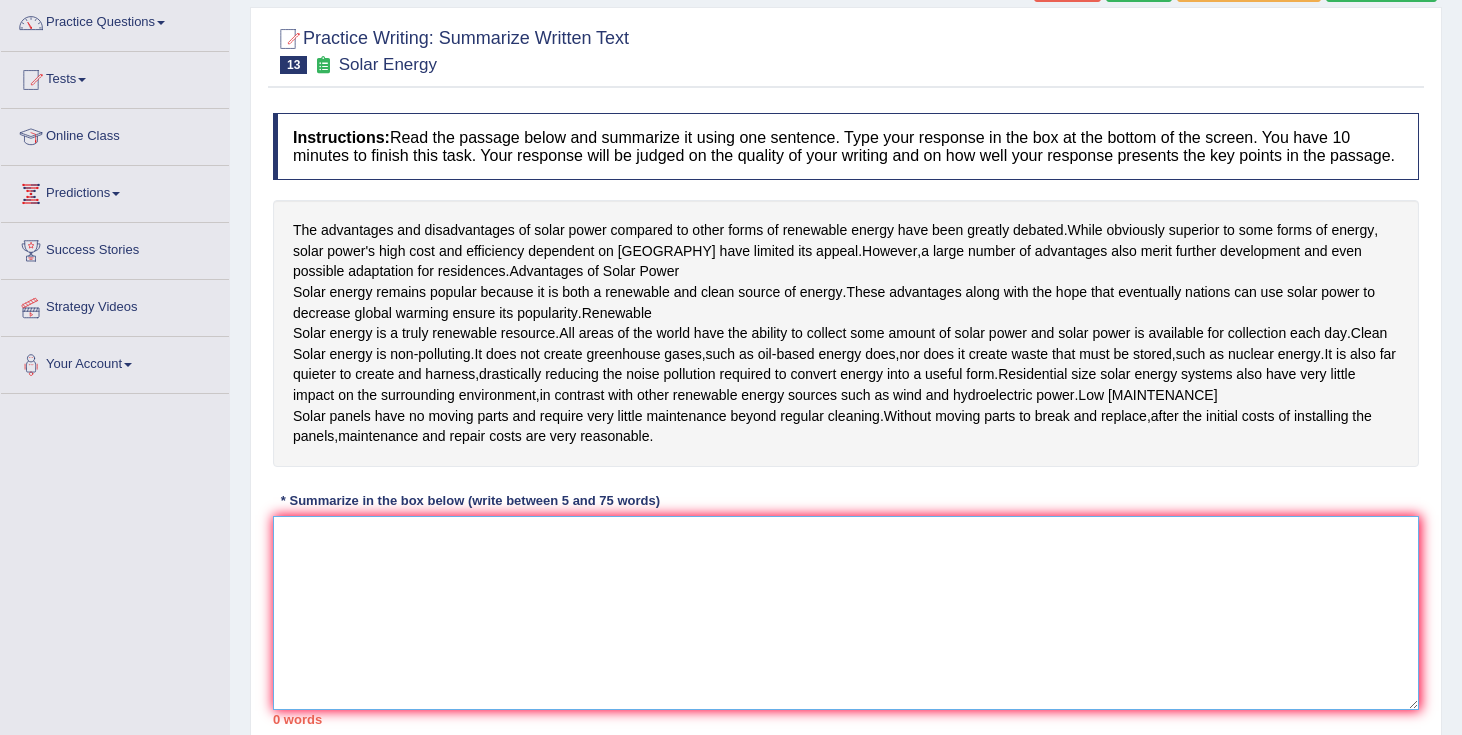 click at bounding box center [846, 613] 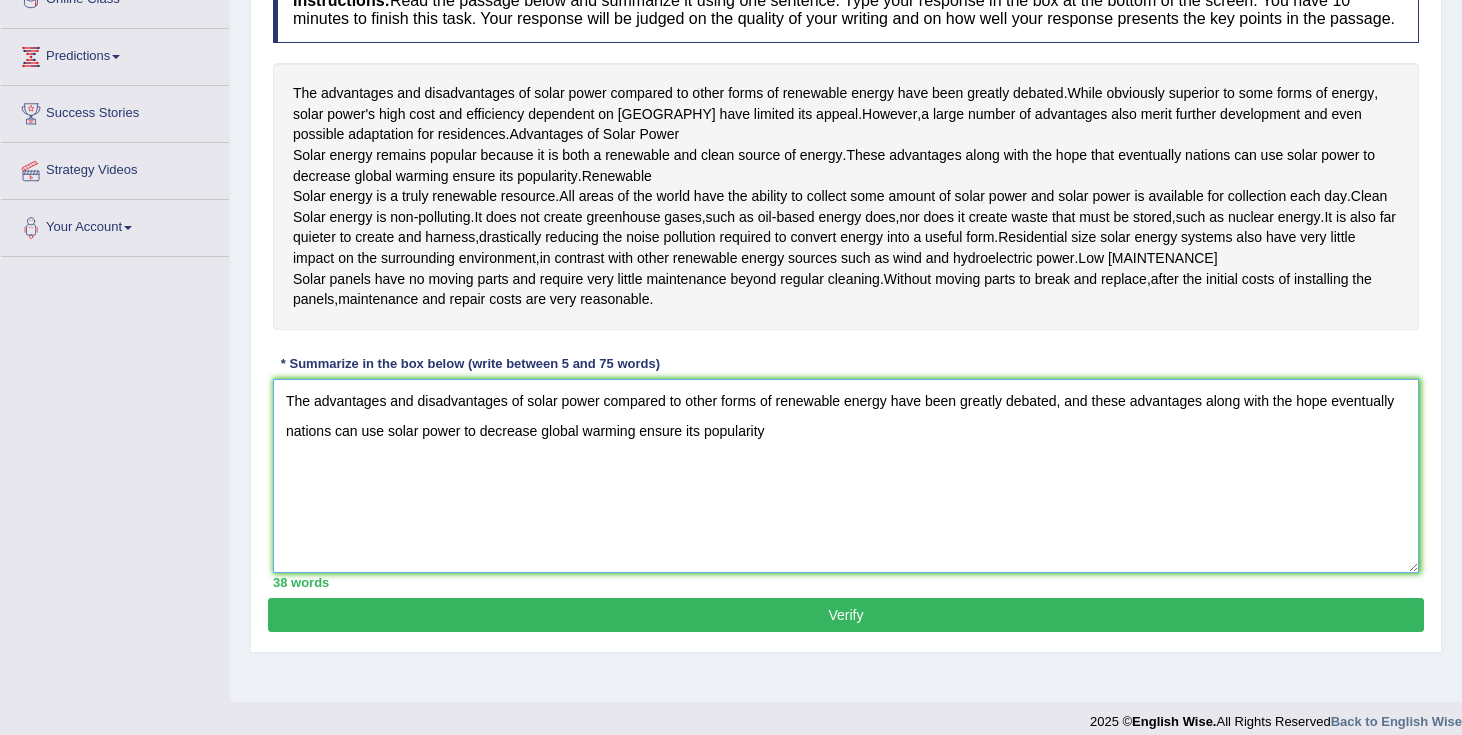 scroll, scrollTop: 299, scrollLeft: 0, axis: vertical 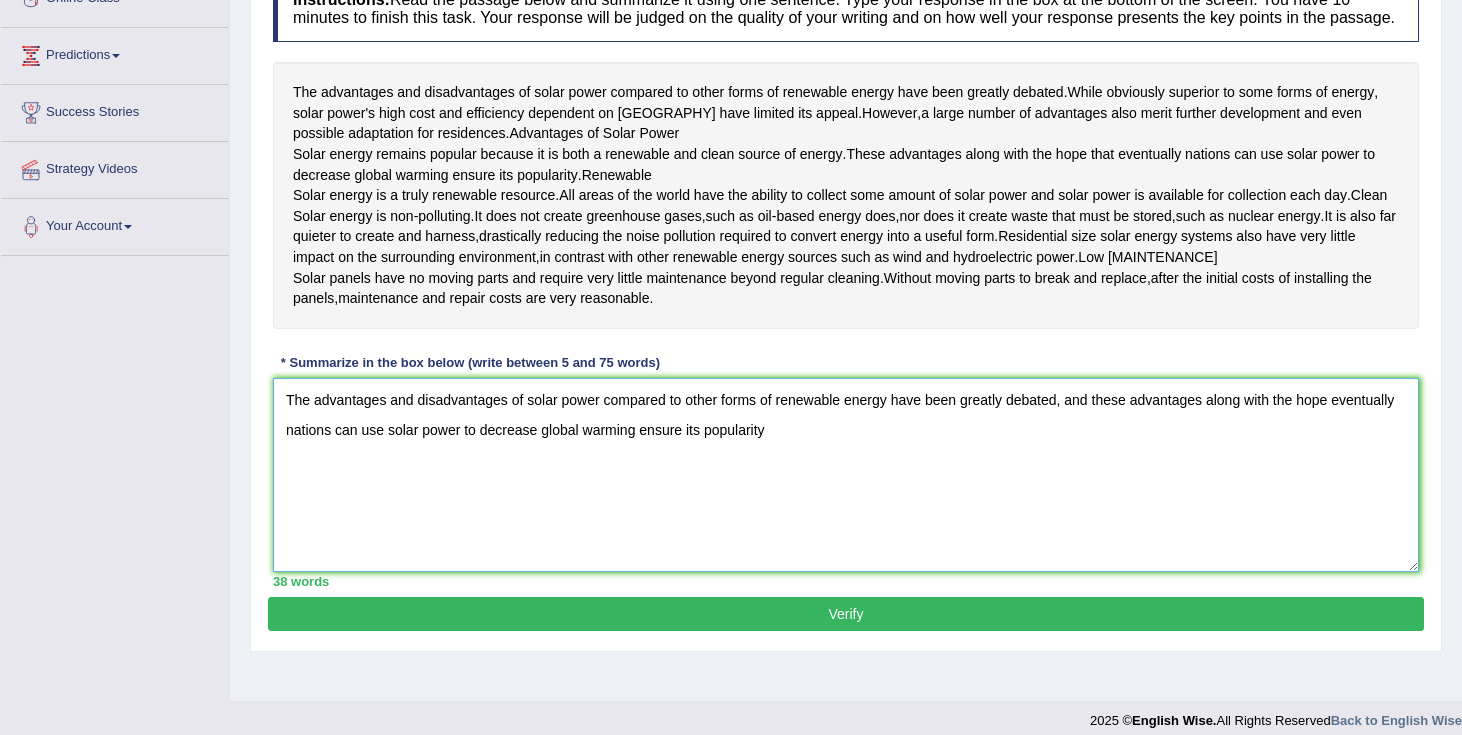click on "The advantages and disadvantages of solar power compared to other forms of renewable energy have been greatly debated, and these advantages along with the hope eventually nations can use solar power to decrease global warming ensure its popularity" at bounding box center (846, 475) 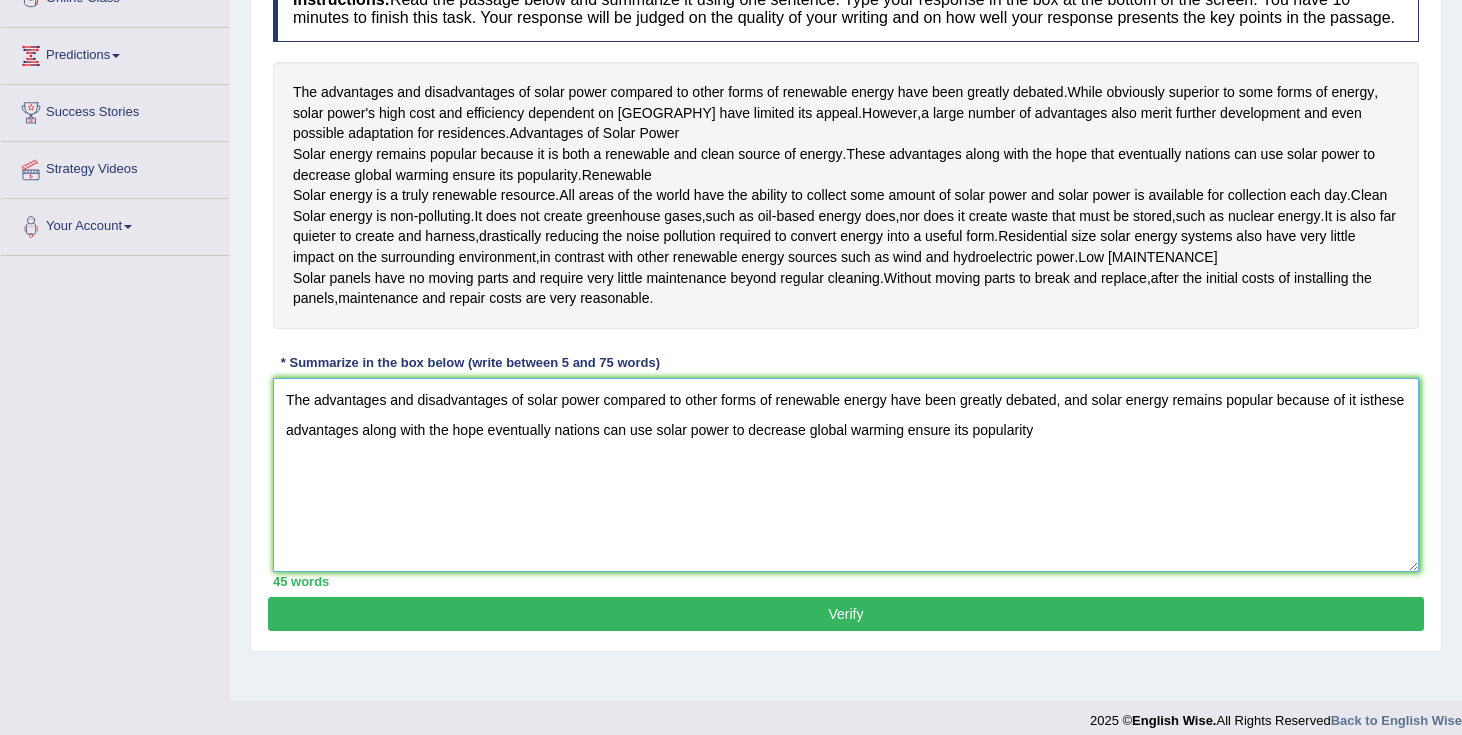 click on "The advantages and disadvantages of solar power compared to other forms of renewable energy have been greatly debated, and solar energy remains popular because of it isthese advantages along with the hope eventually nations can use solar power to decrease global warming ensure its popularity" at bounding box center [846, 475] 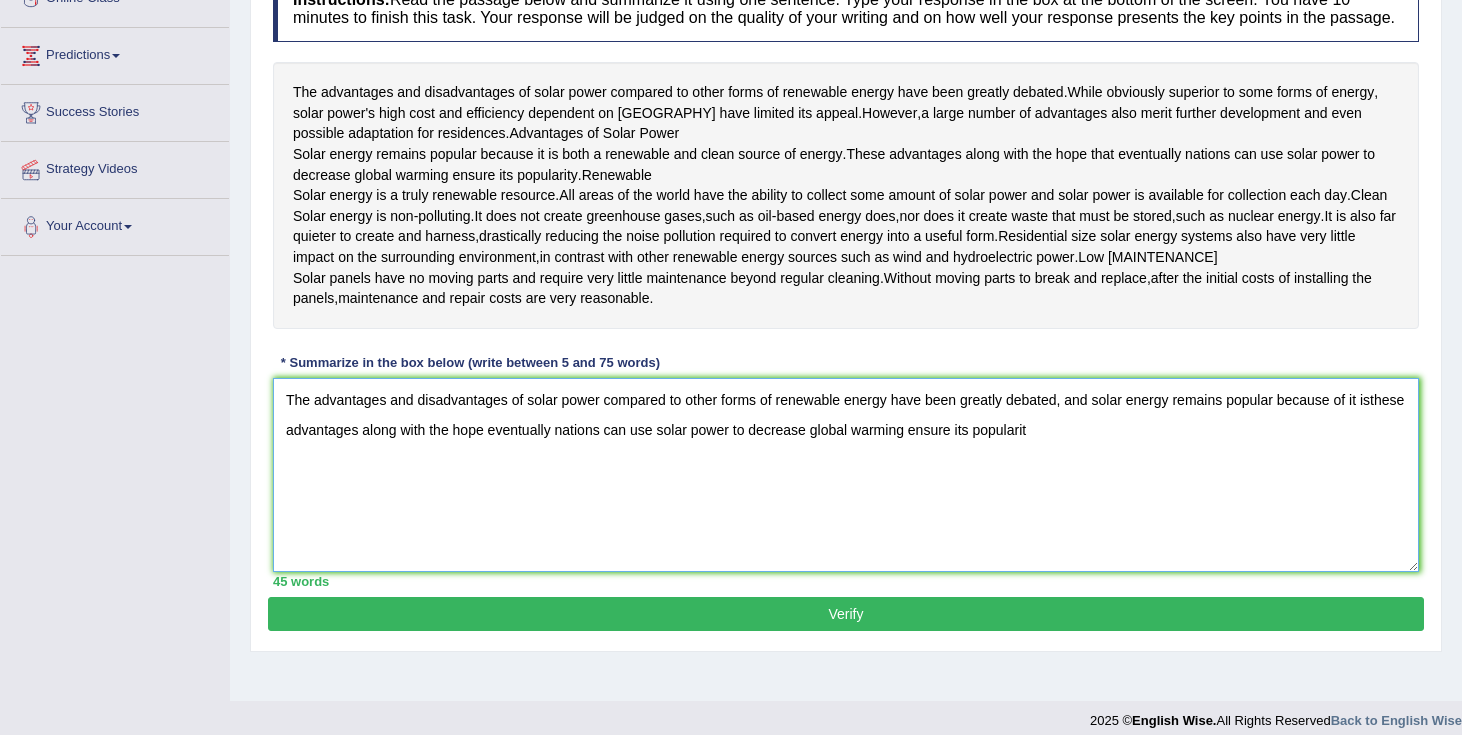 click on "The advantages and disadvantages of solar power compared to other forms of renewable energy have been greatly debated, and solar energy remains popular because of it isthese advantages along with the hope eventually nations can use solar power to decrease global warming ensure its popularit" at bounding box center (846, 475) 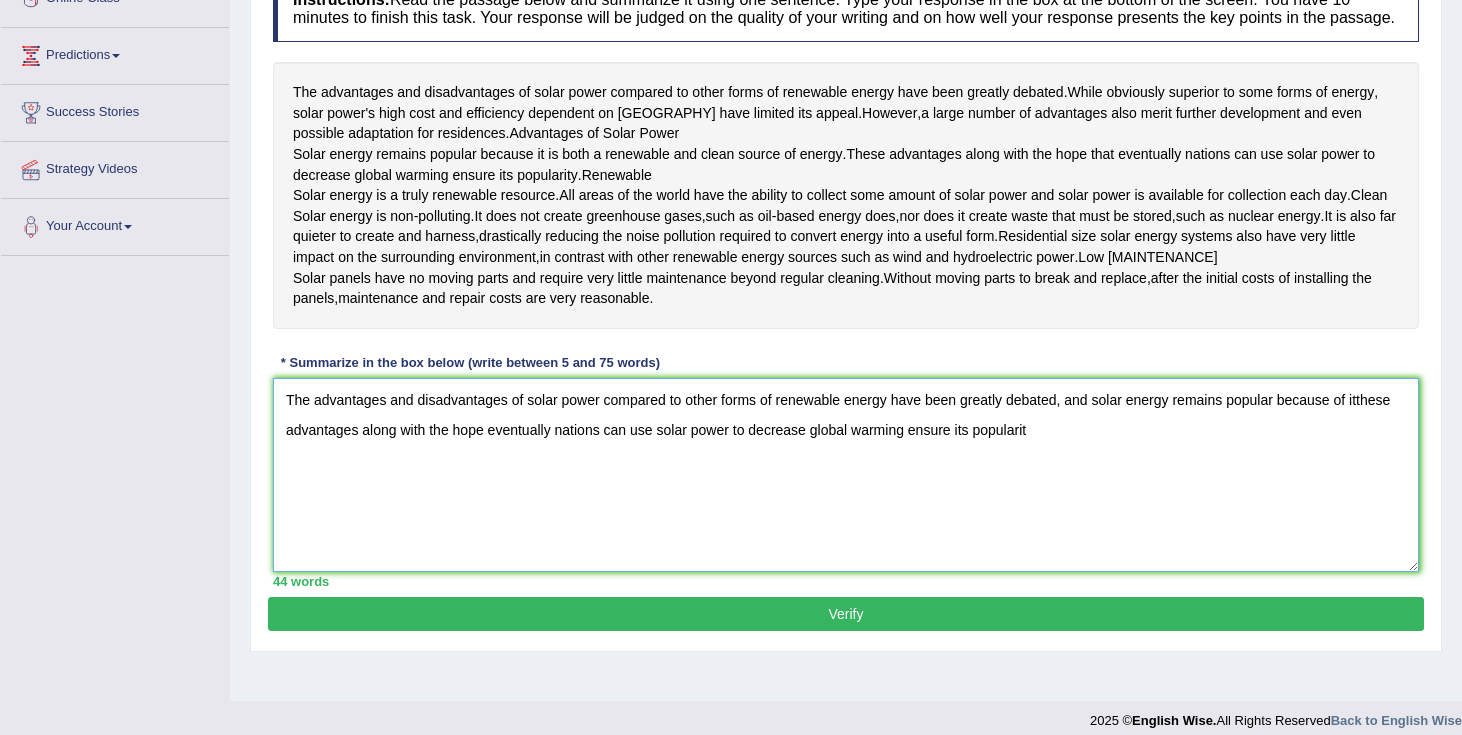 click on "The advantages and disadvantages of solar power compared to other forms of renewable energy have been greatly debated, and solar energy remains popular because of itthese advantages along with the hope eventually nations can use solar power to decrease global warming ensure its popularit" at bounding box center (846, 475) 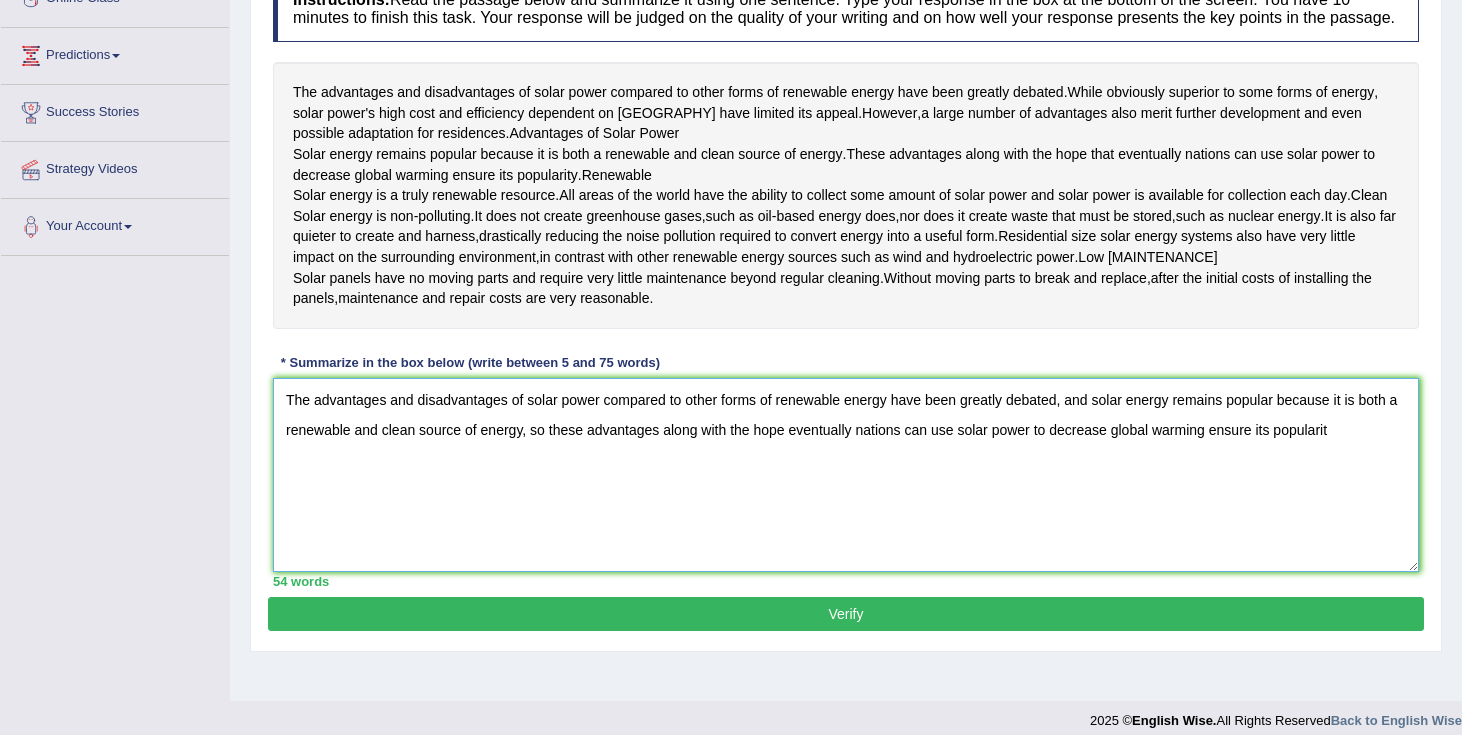 click on "The advantages and disadvantages of solar power compared to other forms of renewable energy have been greatly debated, and solar energy remains popular because it is both a renewable and clean source of energy, so these advantages along with the hope eventually nations can use solar power to decrease global warming ensure its popularit" at bounding box center (846, 475) 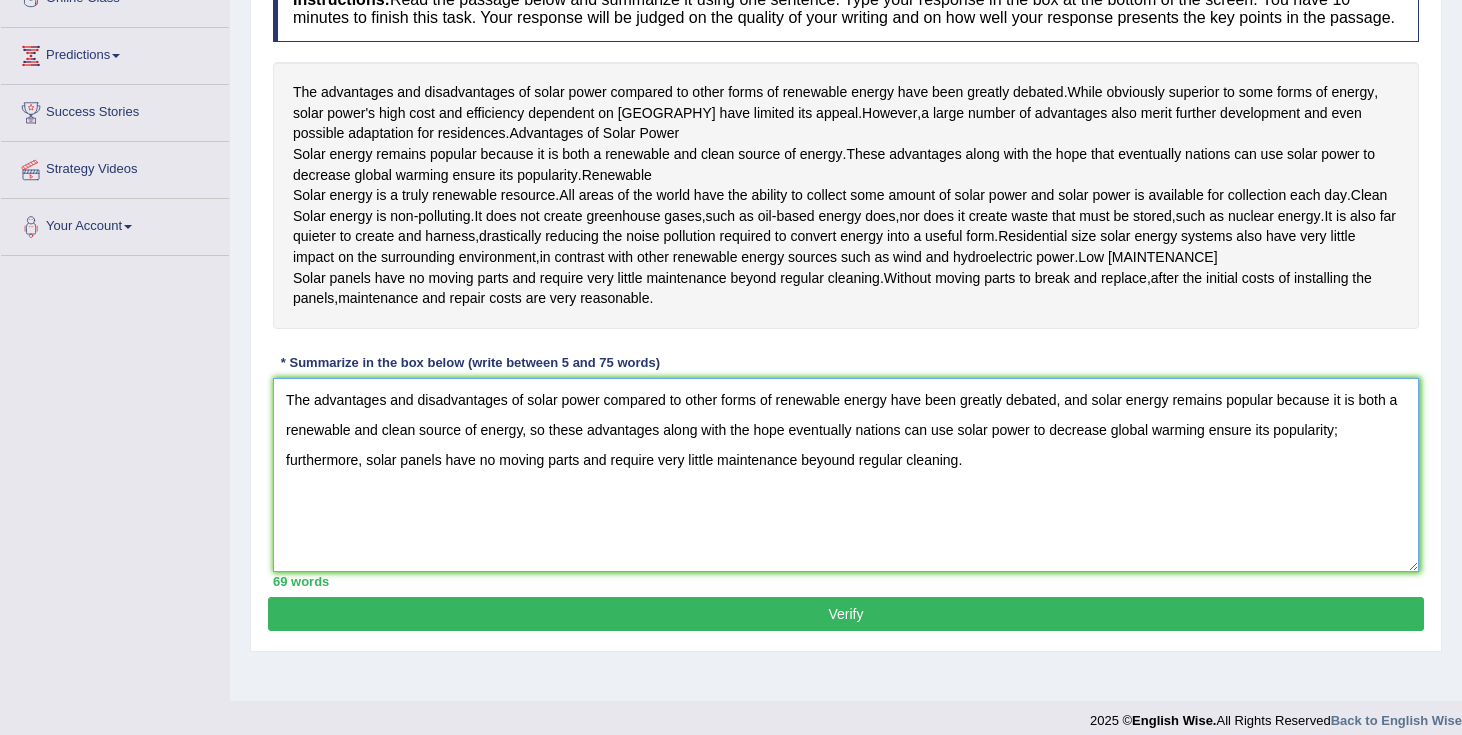 click on "The advantages and disadvantages of solar power compared to other forms of renewable energy have been greatly debated, and solar energy remains popular because it is both a renewable and clean source of energy, so these advantages along with the hope eventually nations can use solar power to decrease global warming ensure its popularity; furthermore, solar panels have no moving parts and require very little maintenance beyound regular cleaning." at bounding box center (846, 475) 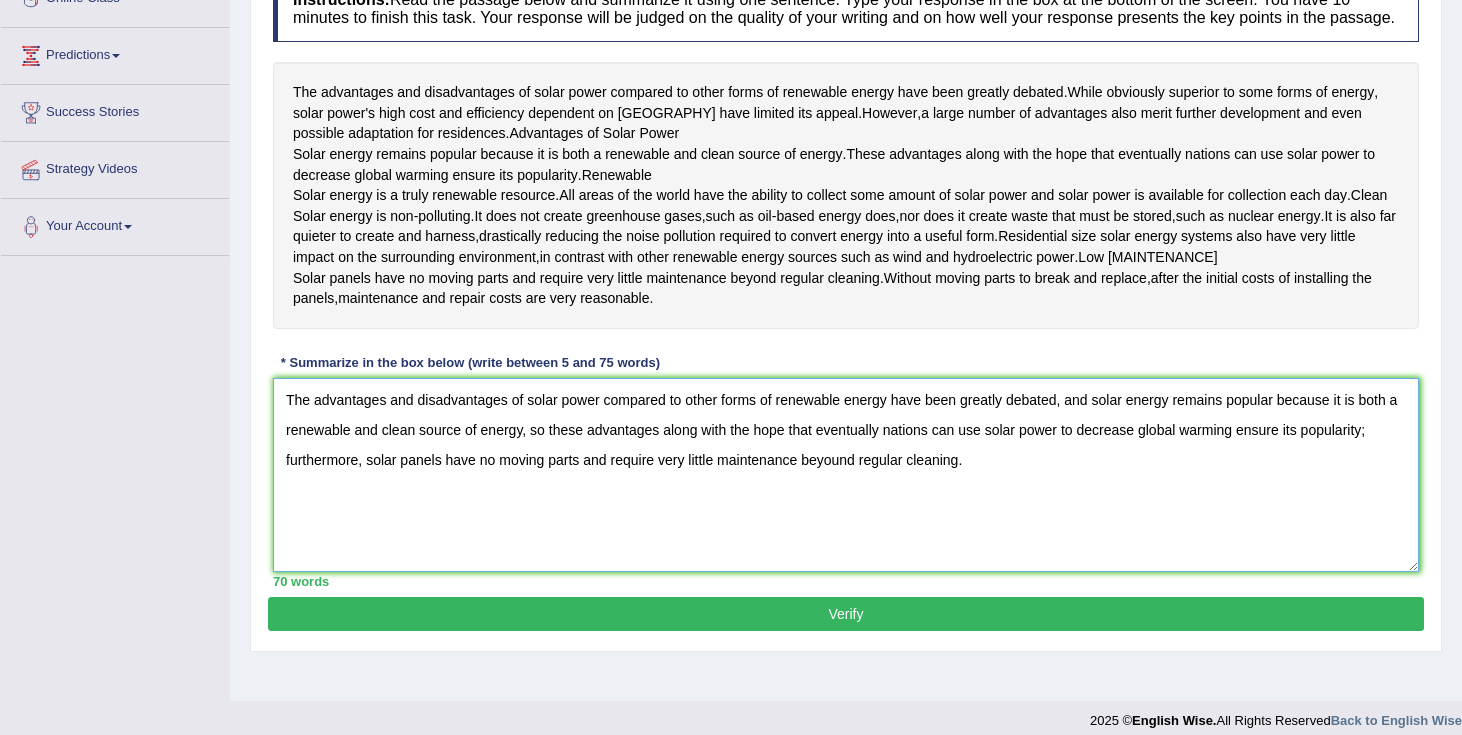 type on "The advantages and disadvantages of solar power compared to other forms of renewable energy have been greatly debated, and solar energy remains popular because it is both a renewable and clean source of energy, so these advantages along with the hope that eventually nations can use solar power to decrease global warming ensure its popularity; furthermore, solar panels have no moving parts and require very little maintenance beyound regular cleaning." 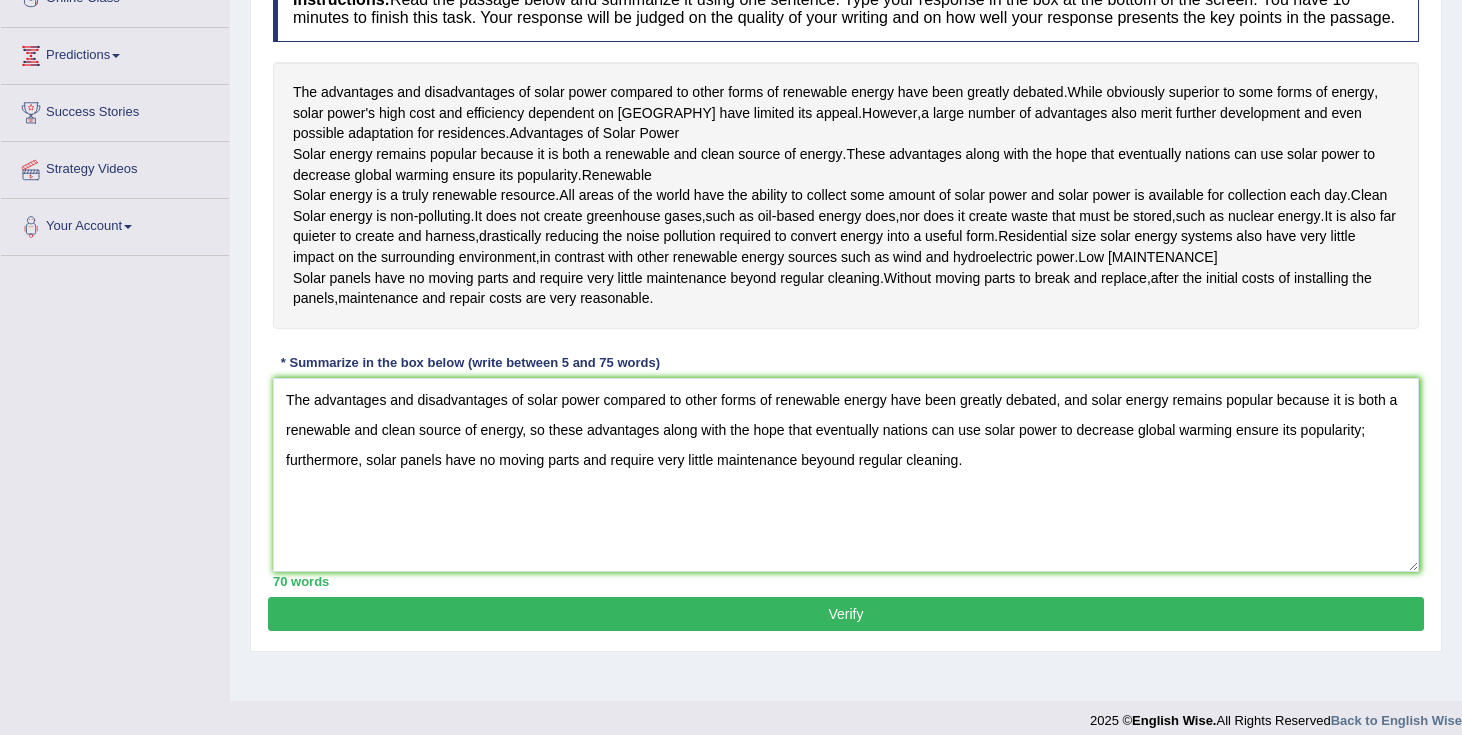 click on "Verify" at bounding box center (846, 614) 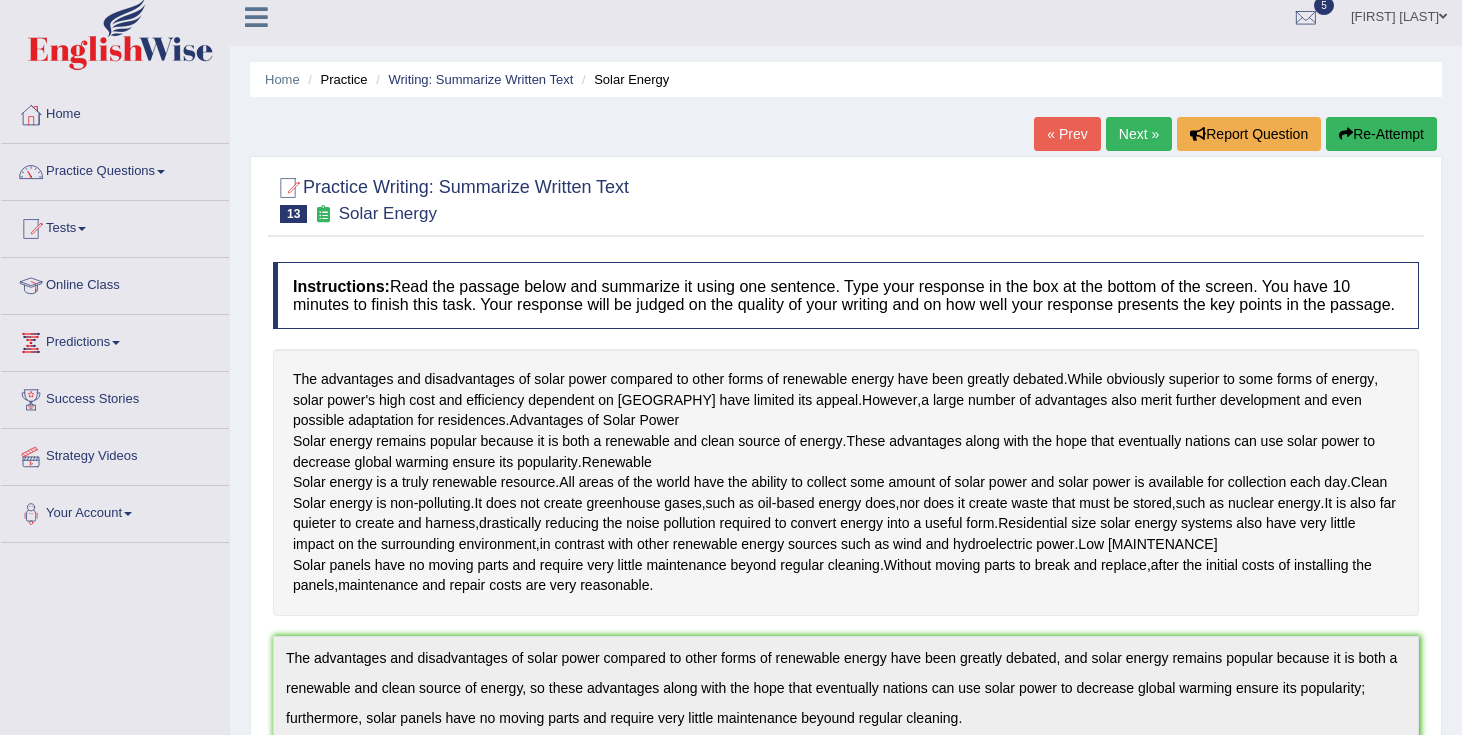 scroll, scrollTop: 0, scrollLeft: 0, axis: both 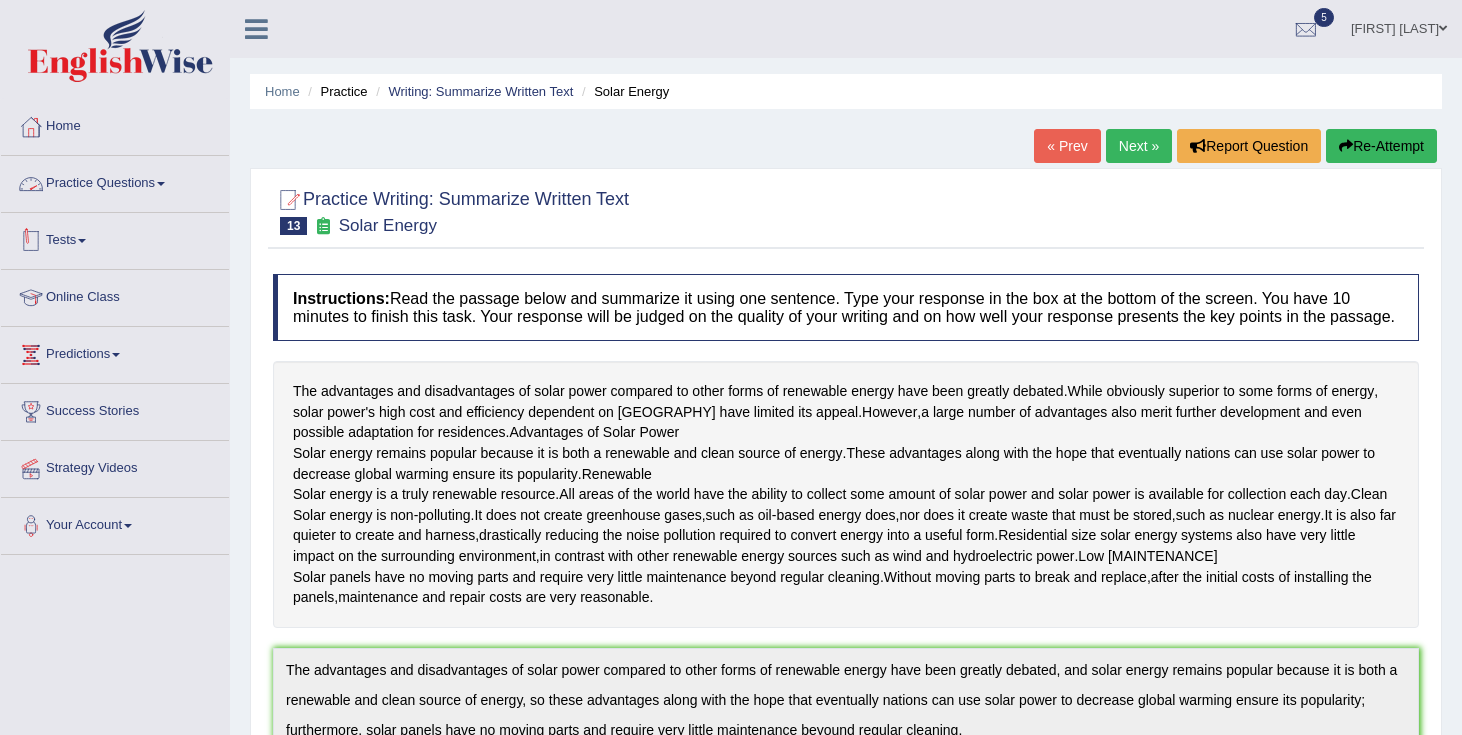 click at bounding box center [82, 241] 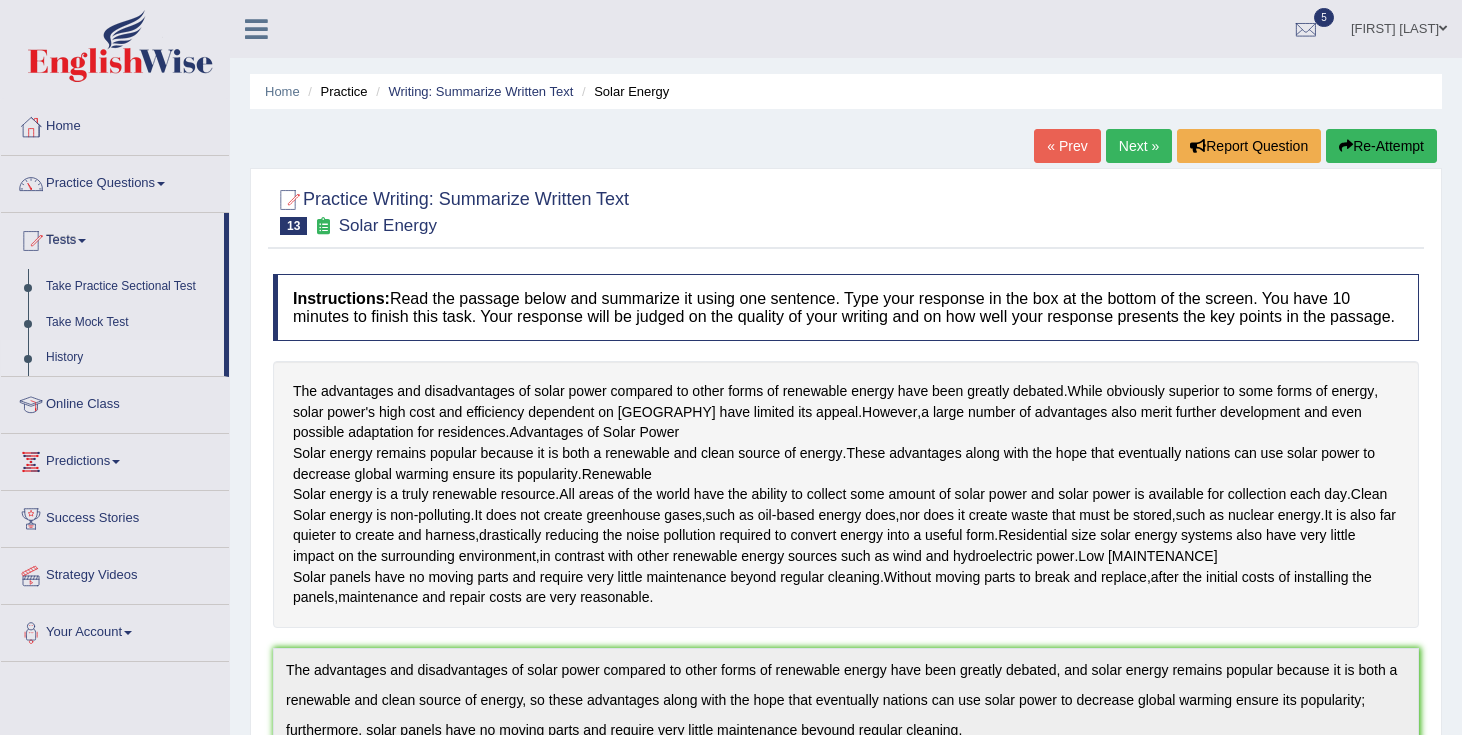 click on "History" at bounding box center [130, 358] 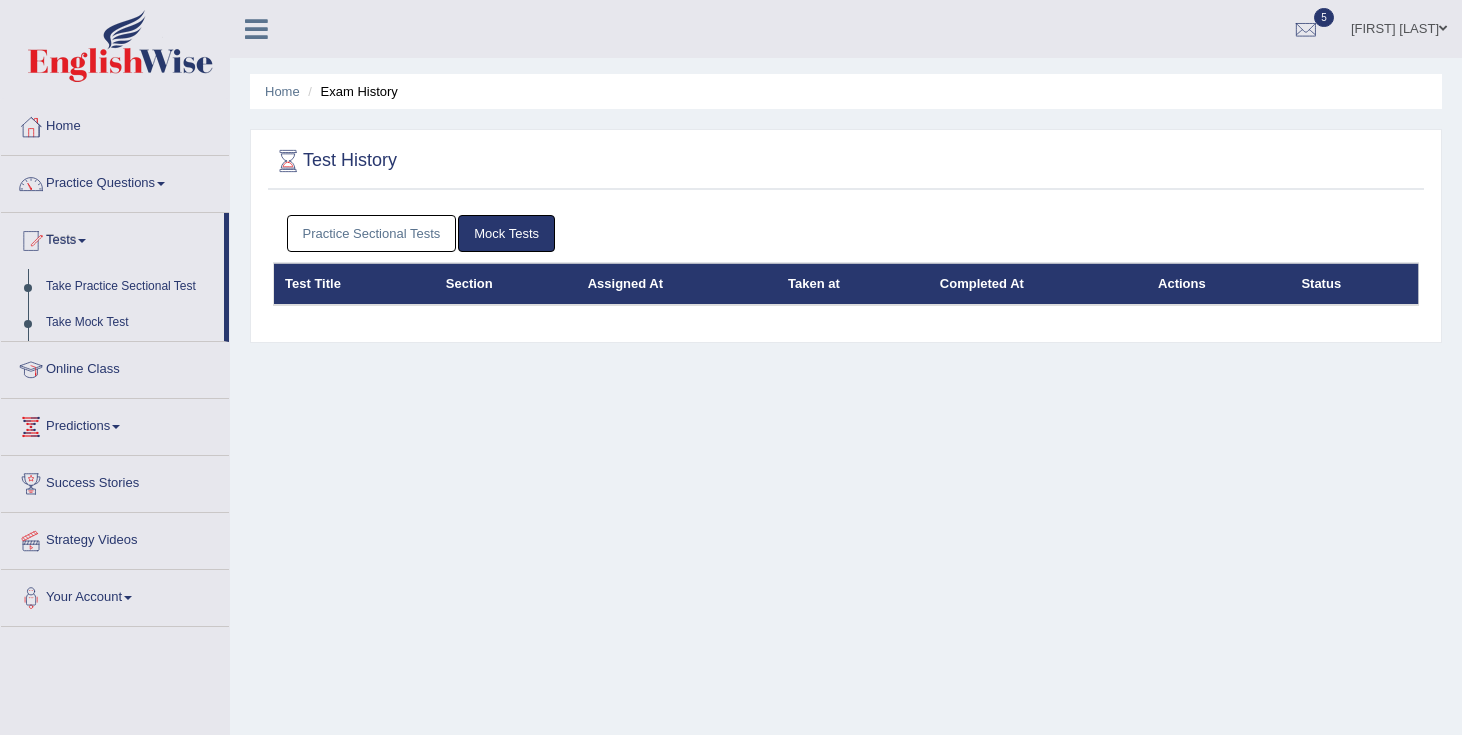 scroll, scrollTop: 0, scrollLeft: 0, axis: both 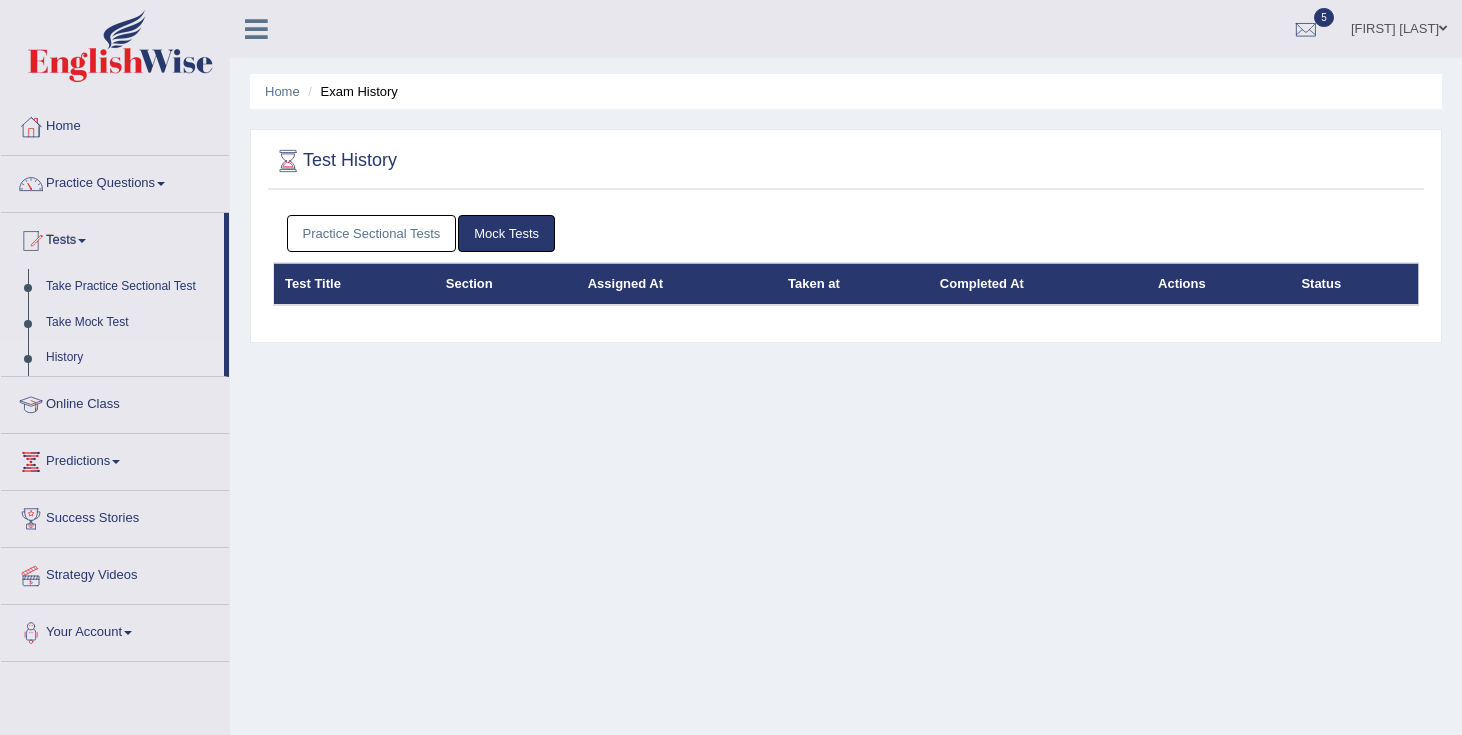 click on "Practice Sectional Tests" at bounding box center (372, 233) 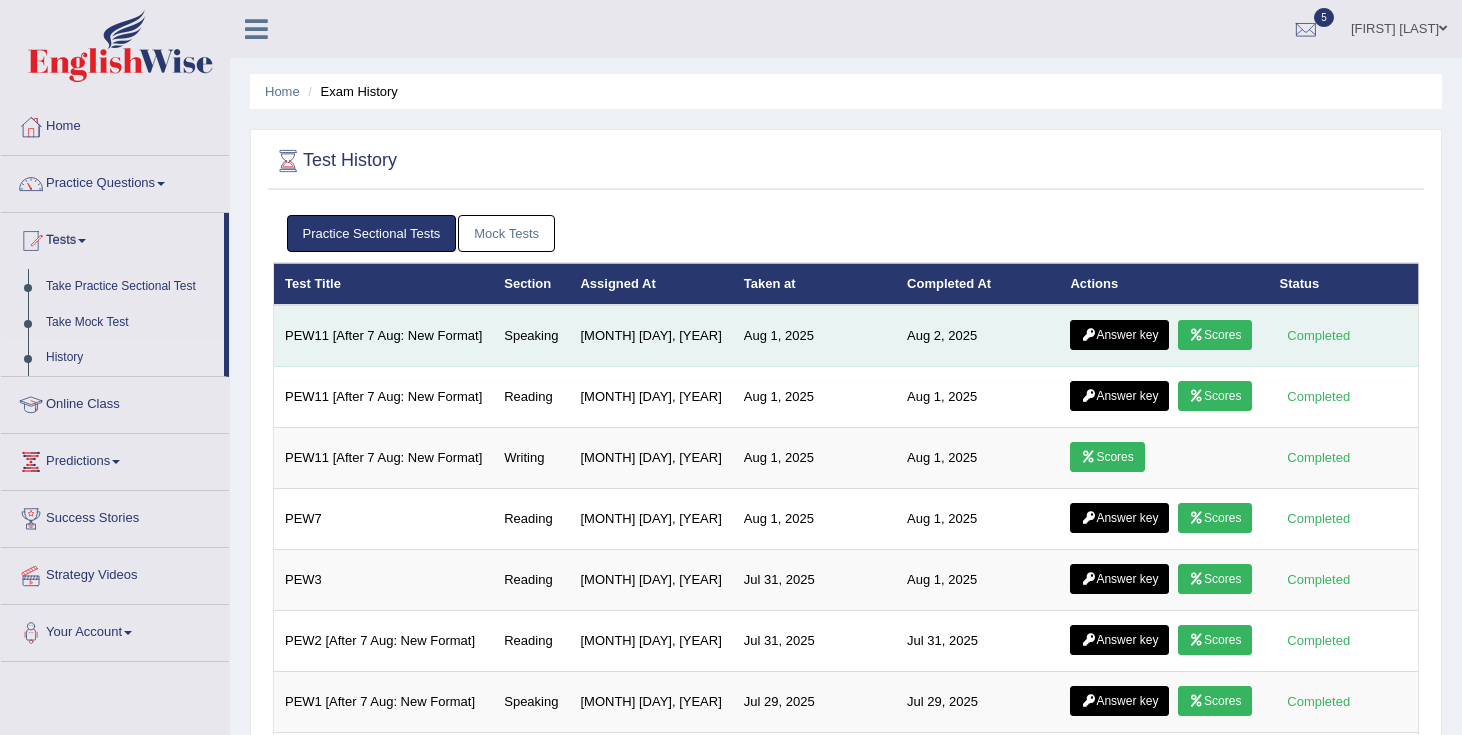 click on "Answer key" at bounding box center (1119, 335) 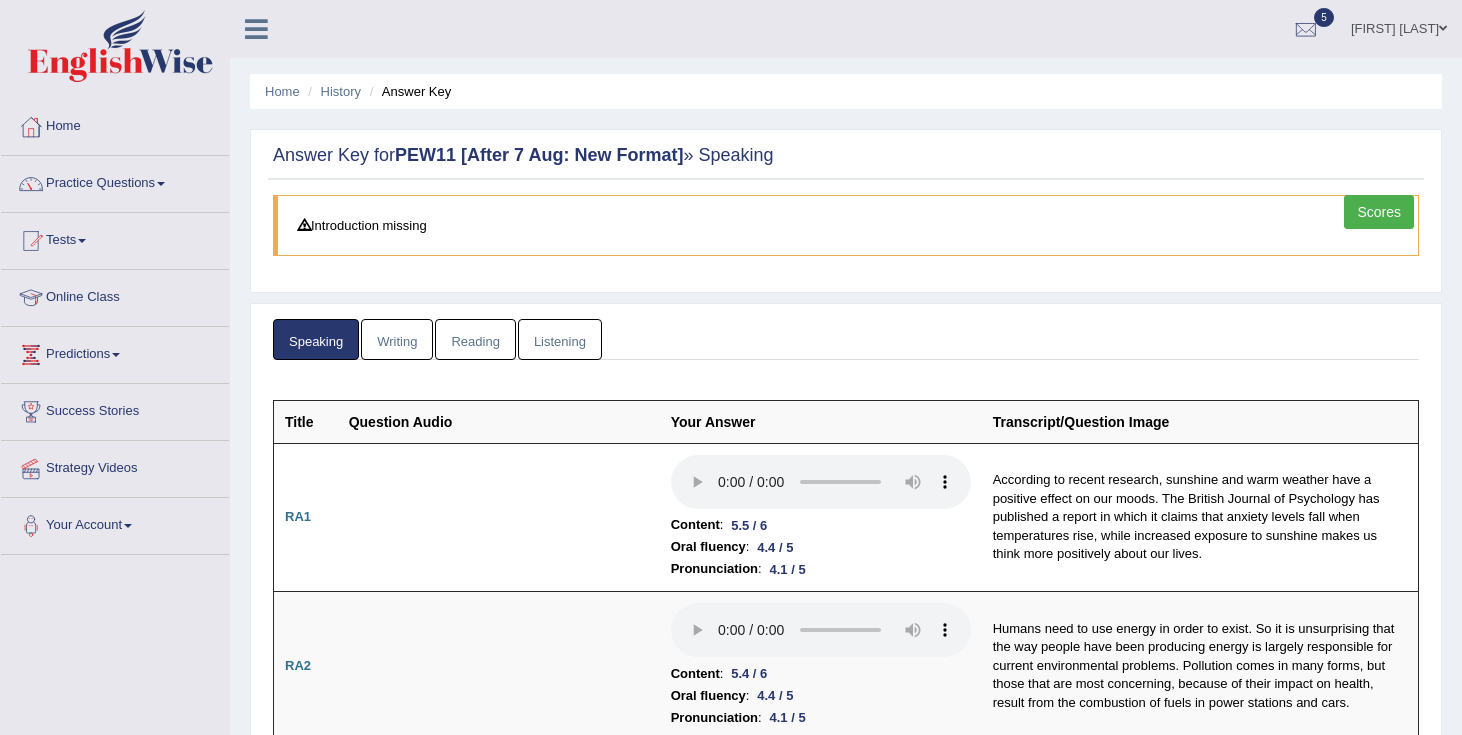 scroll, scrollTop: 0, scrollLeft: 0, axis: both 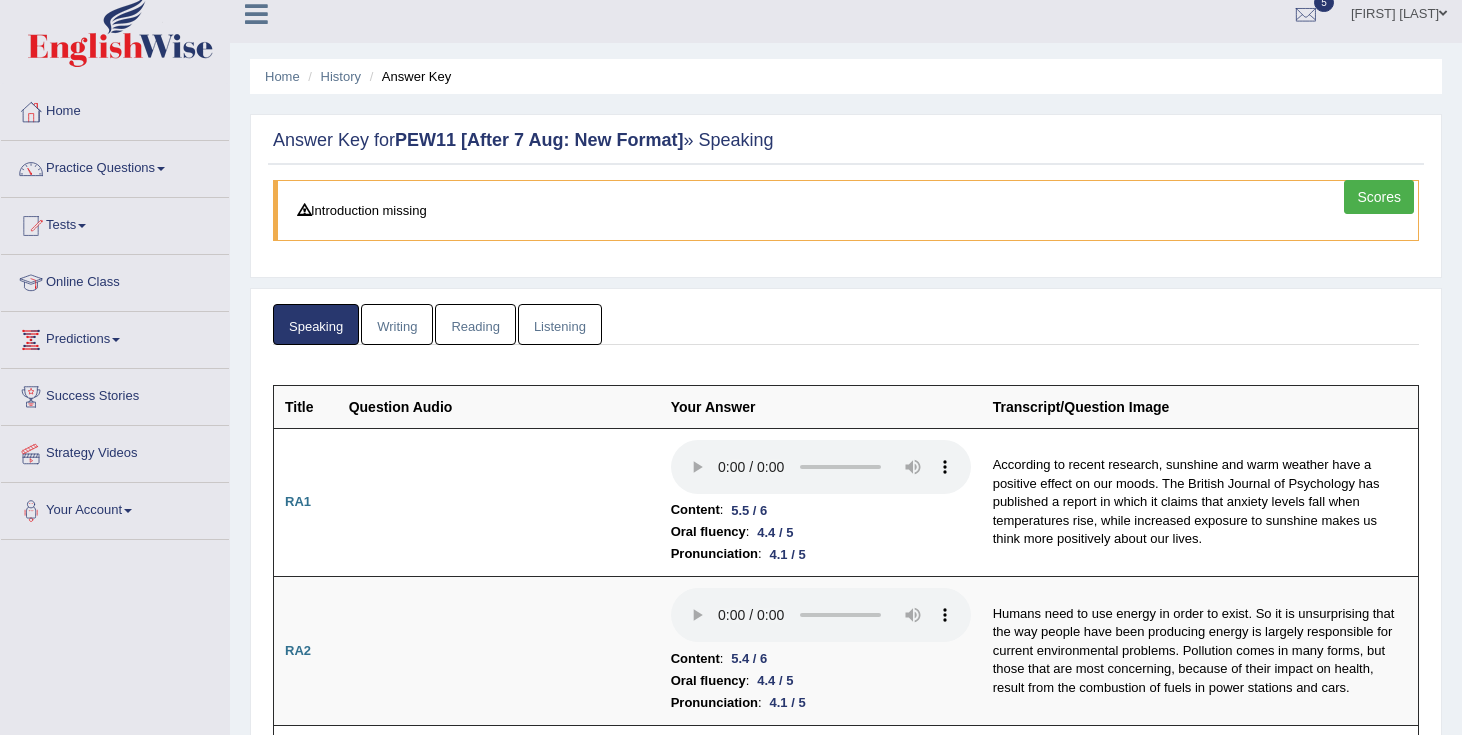 click on "Scores" at bounding box center (1379, 197) 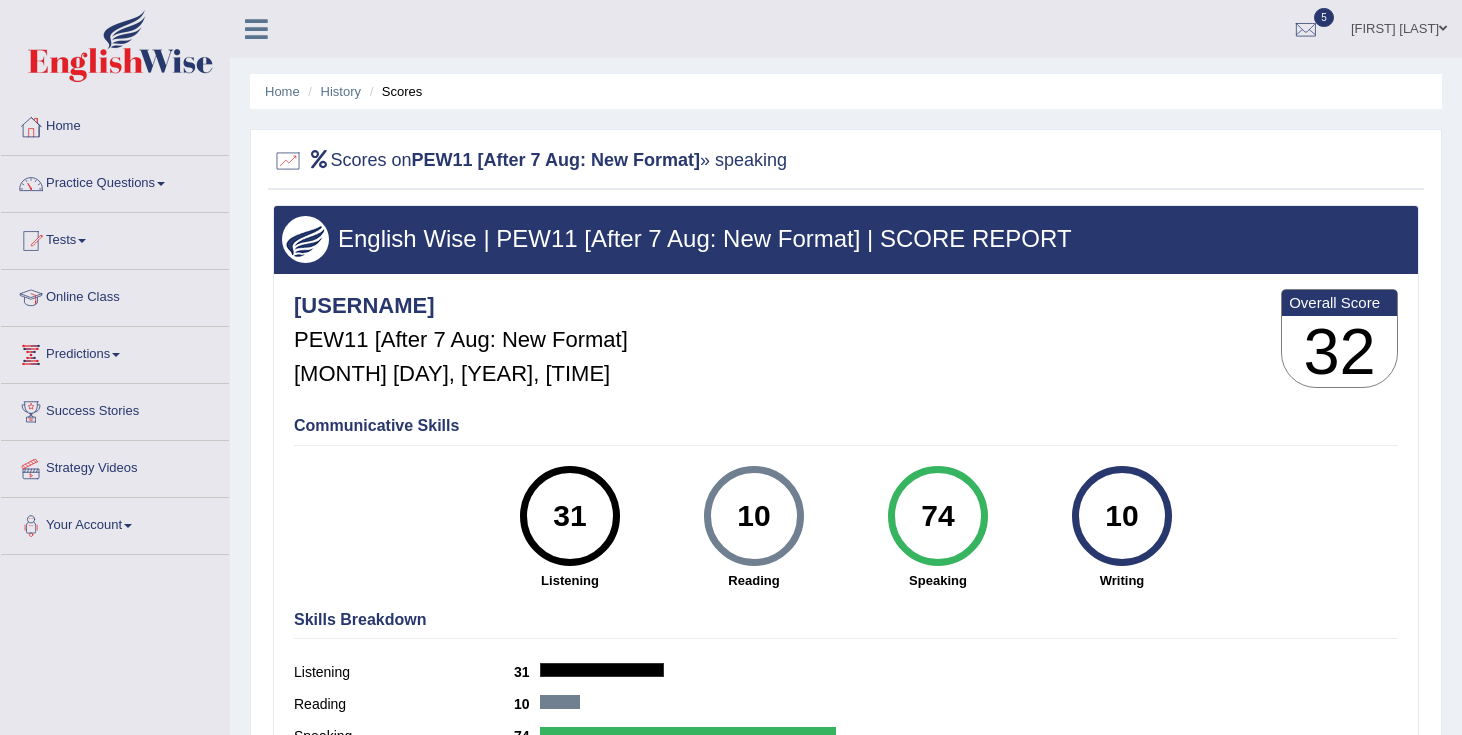 scroll, scrollTop: 0, scrollLeft: 0, axis: both 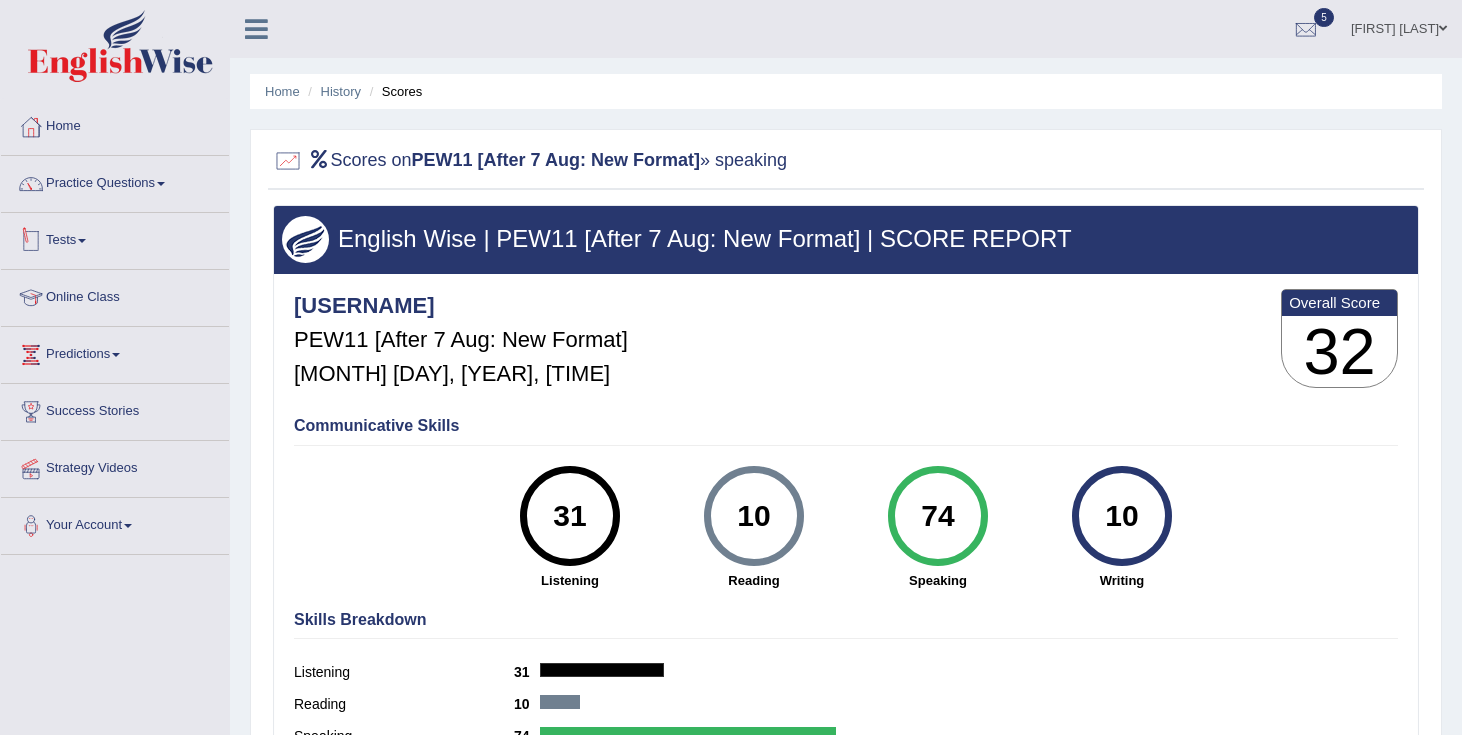 click on "Tests" at bounding box center (115, 238) 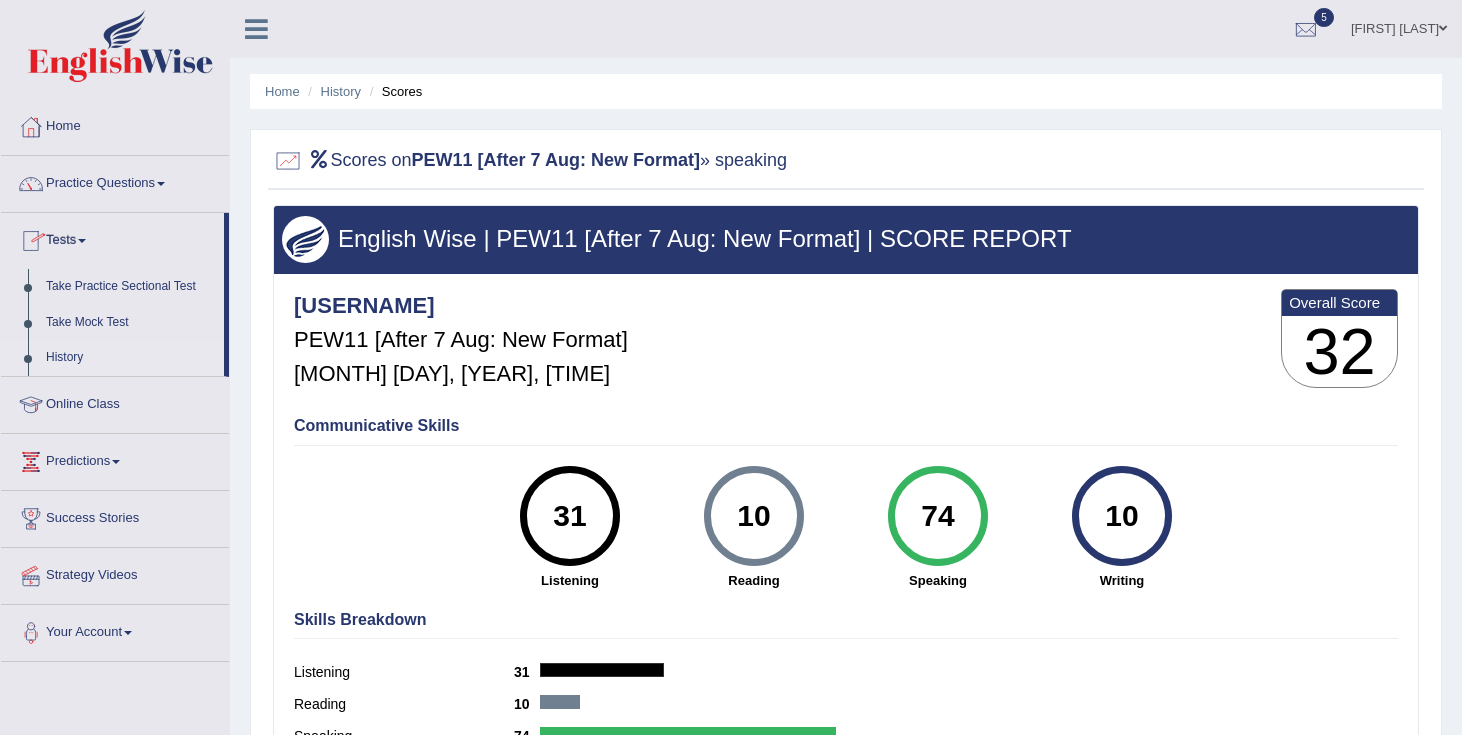 click on "History" at bounding box center (130, 358) 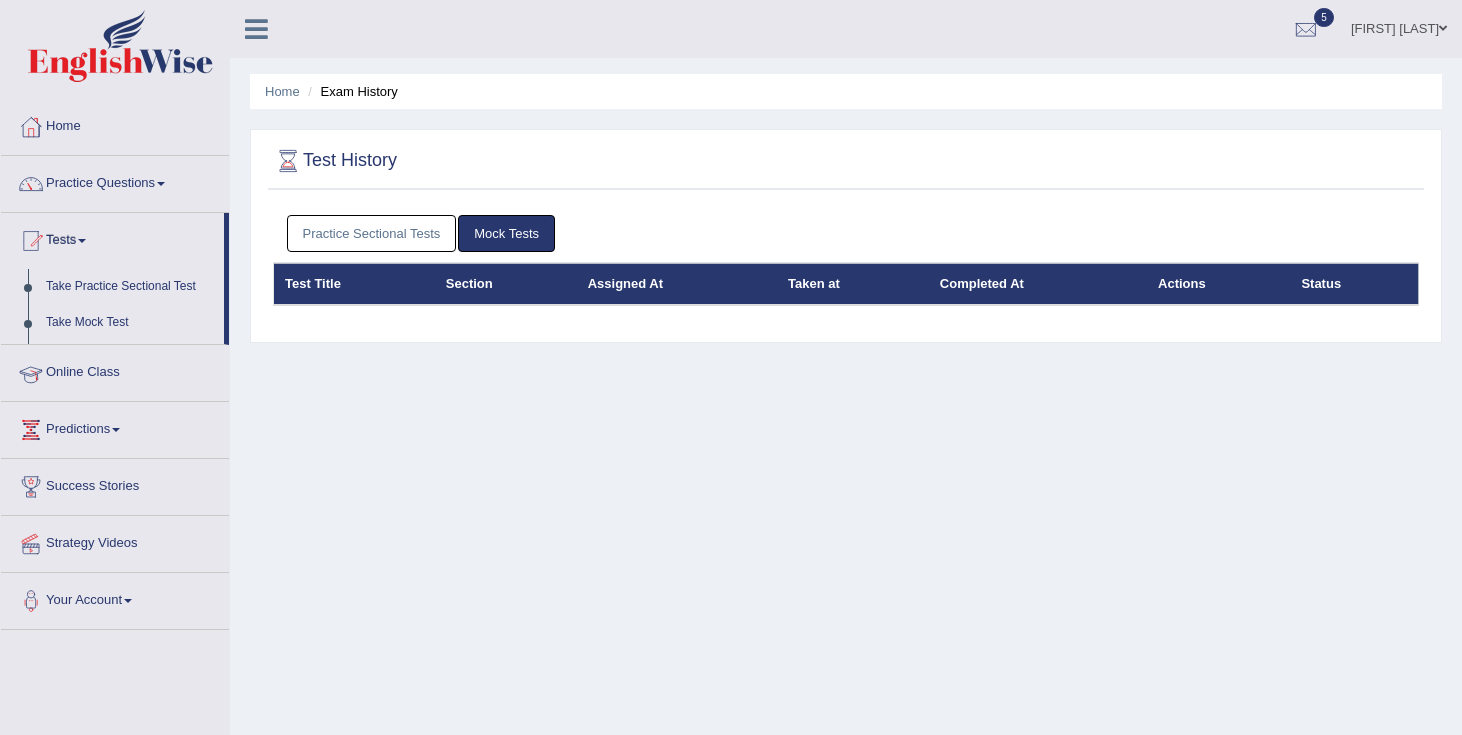 scroll, scrollTop: 0, scrollLeft: 0, axis: both 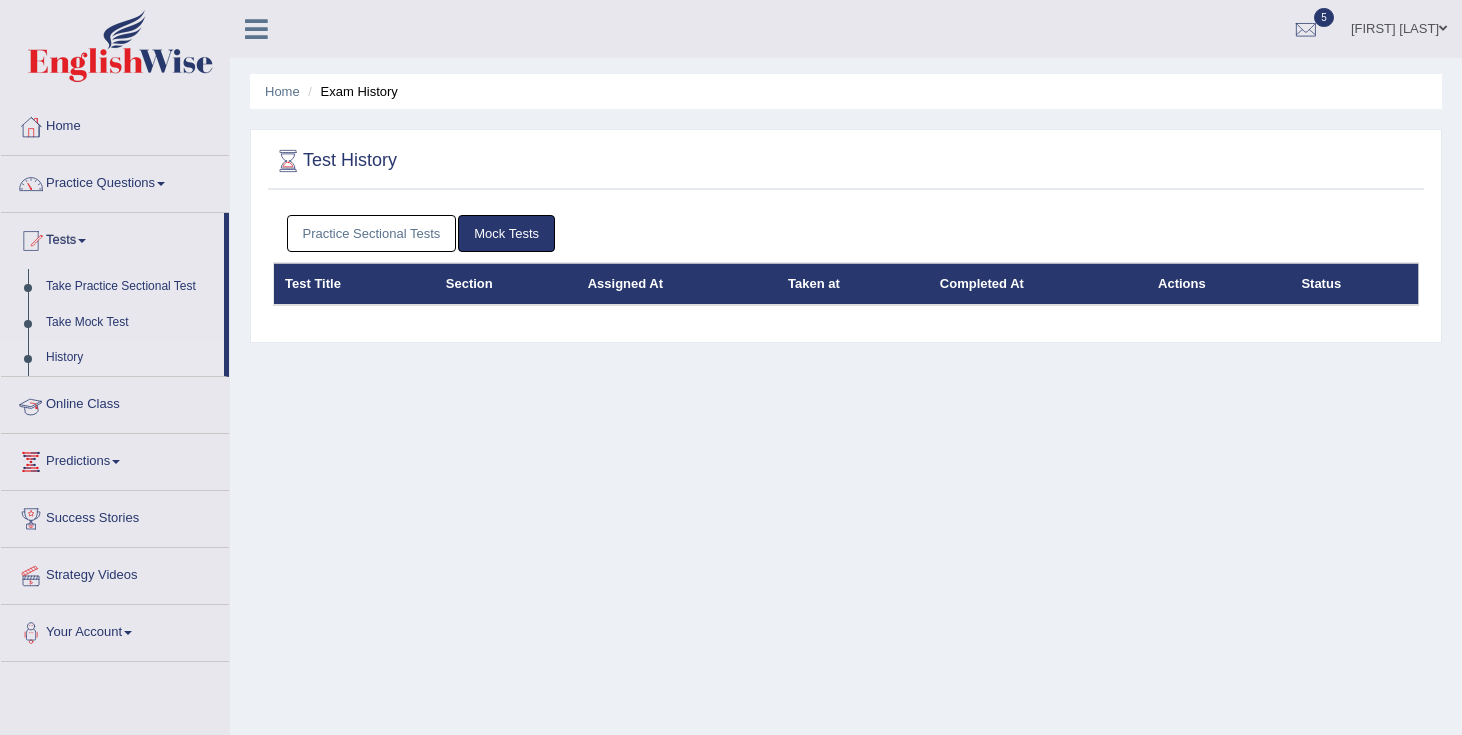 click on "Practice Sectional Tests" at bounding box center (372, 233) 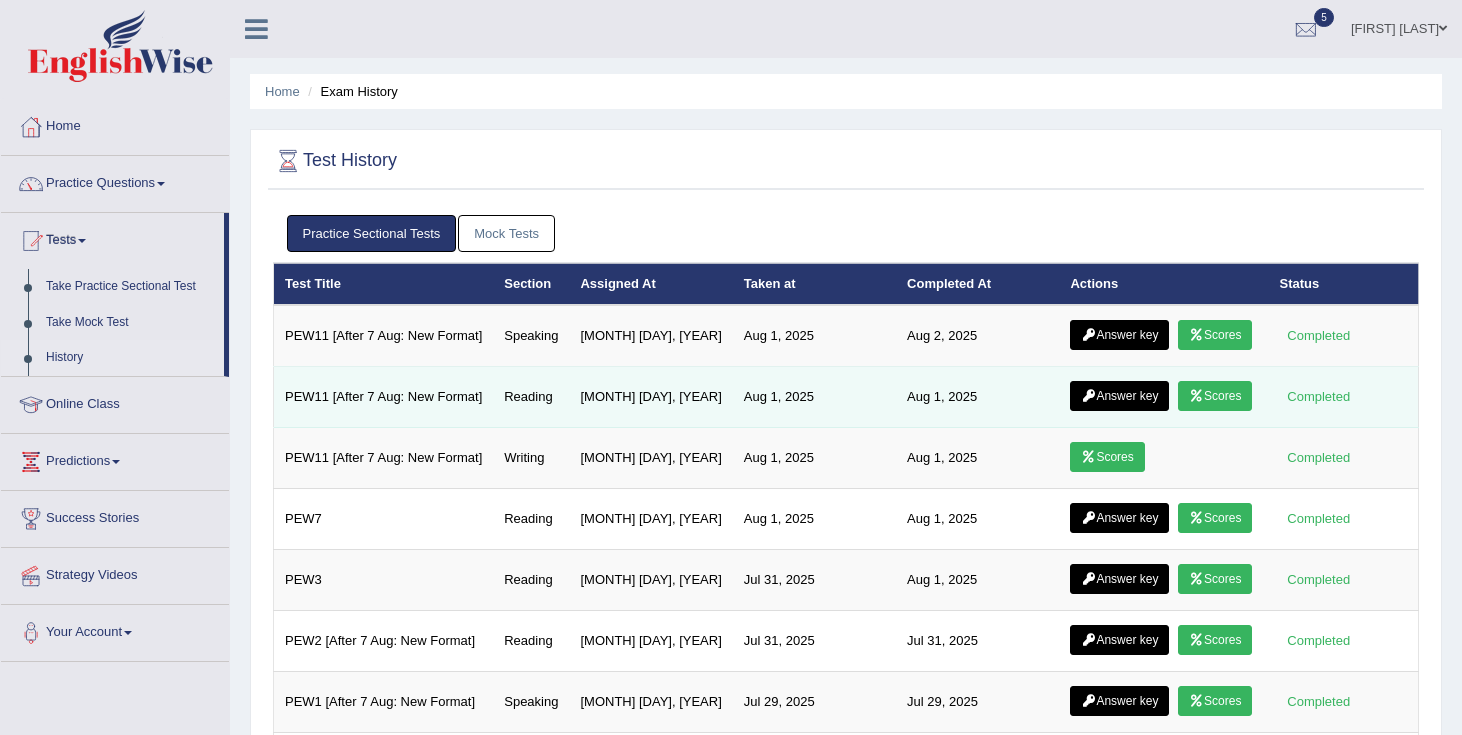 click at bounding box center [1196, 396] 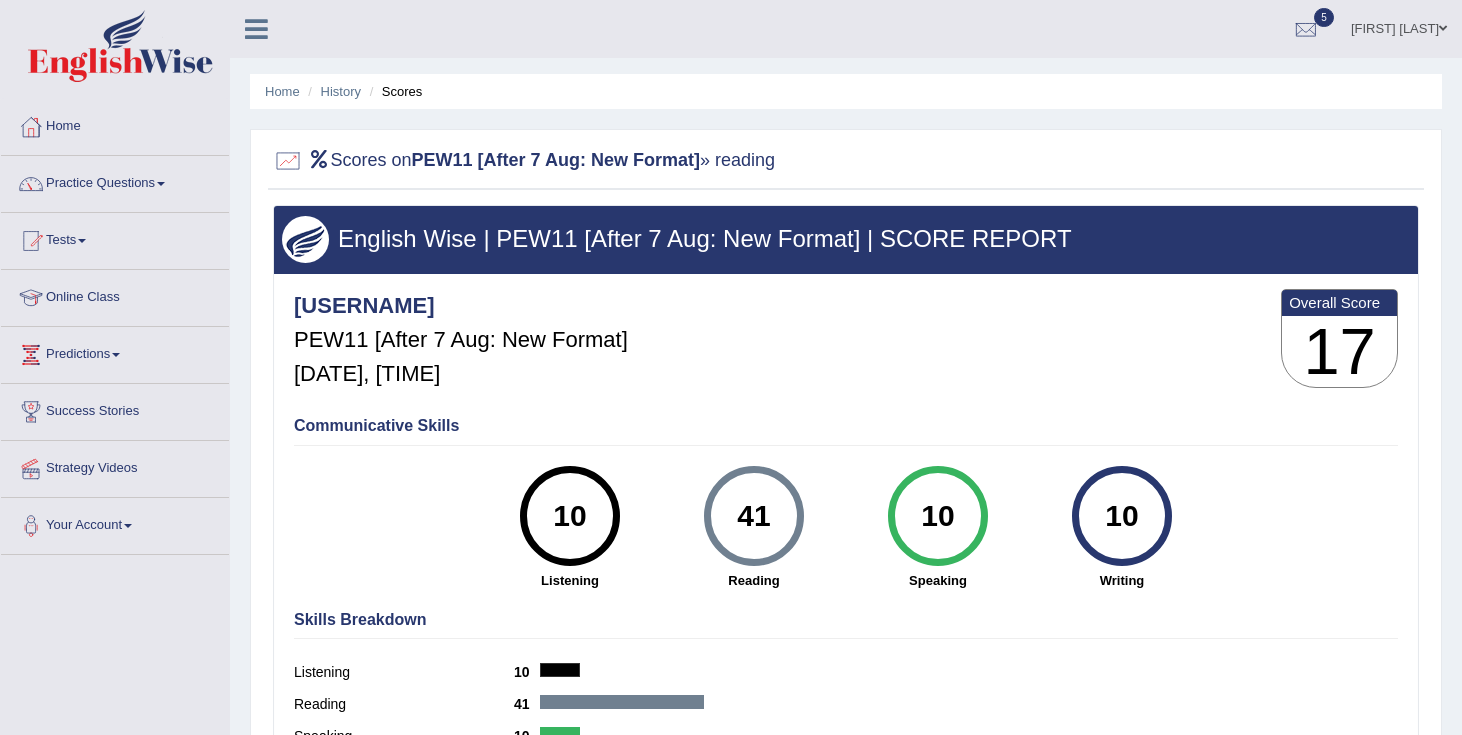 scroll, scrollTop: 0, scrollLeft: 0, axis: both 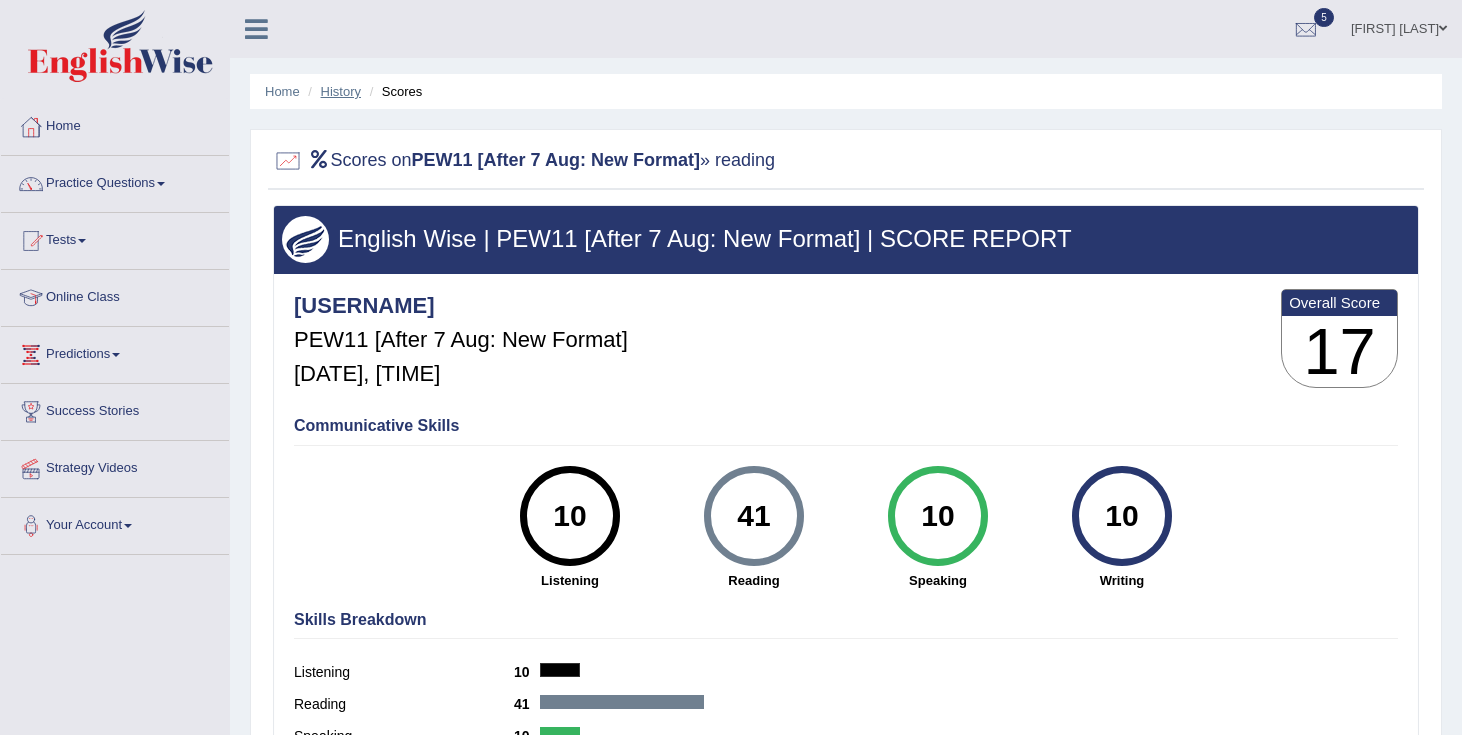 click on "History" at bounding box center (341, 91) 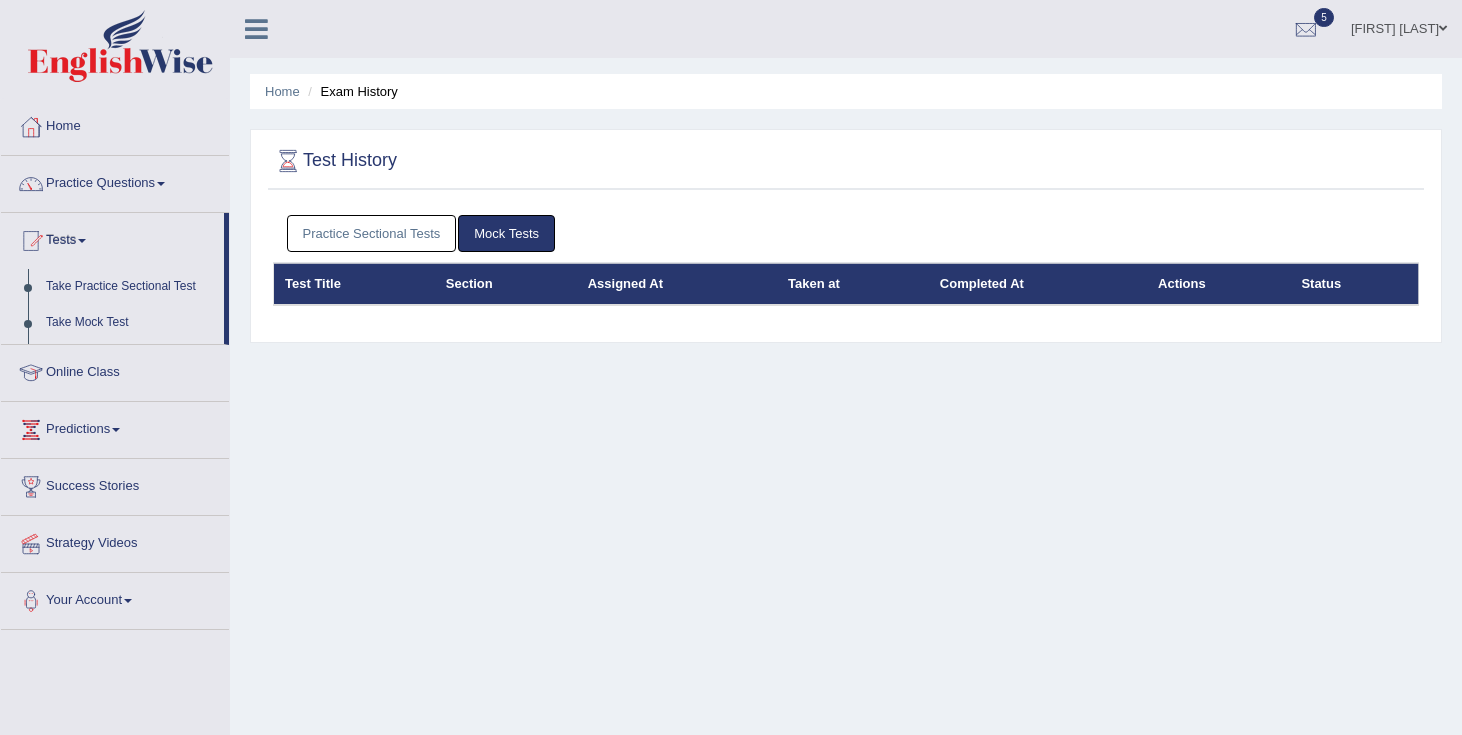 scroll, scrollTop: 0, scrollLeft: 0, axis: both 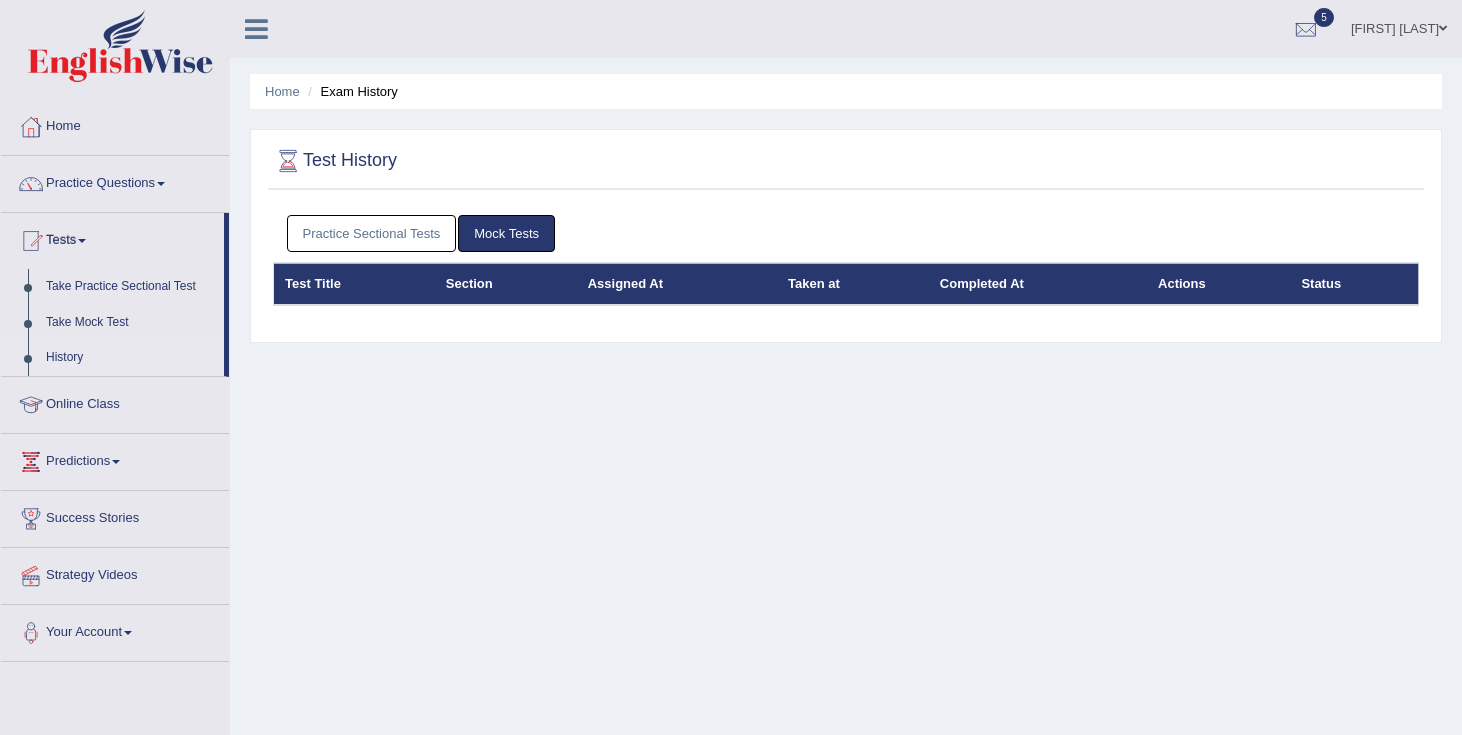 click on "Practice Sectional Tests" at bounding box center (372, 233) 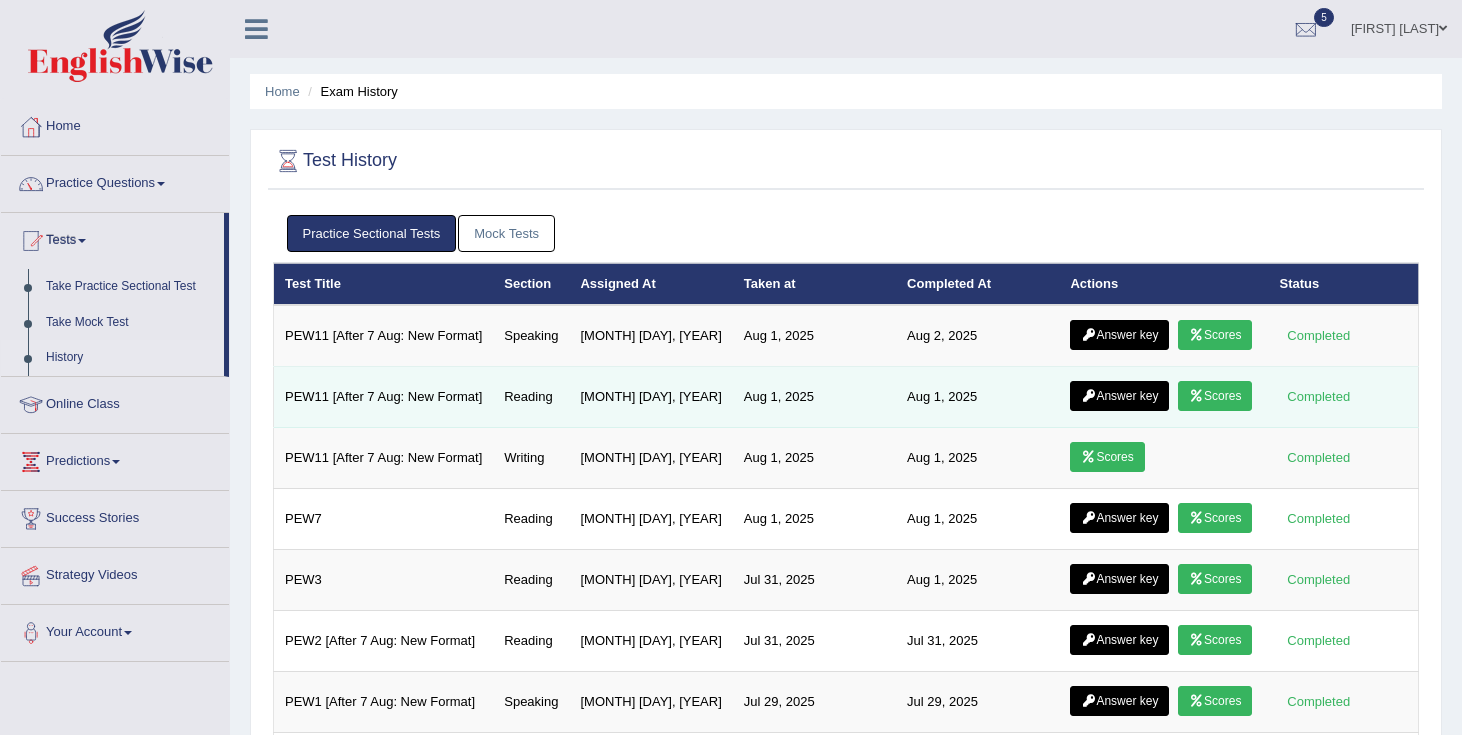 click on "Answer key" at bounding box center [1119, 396] 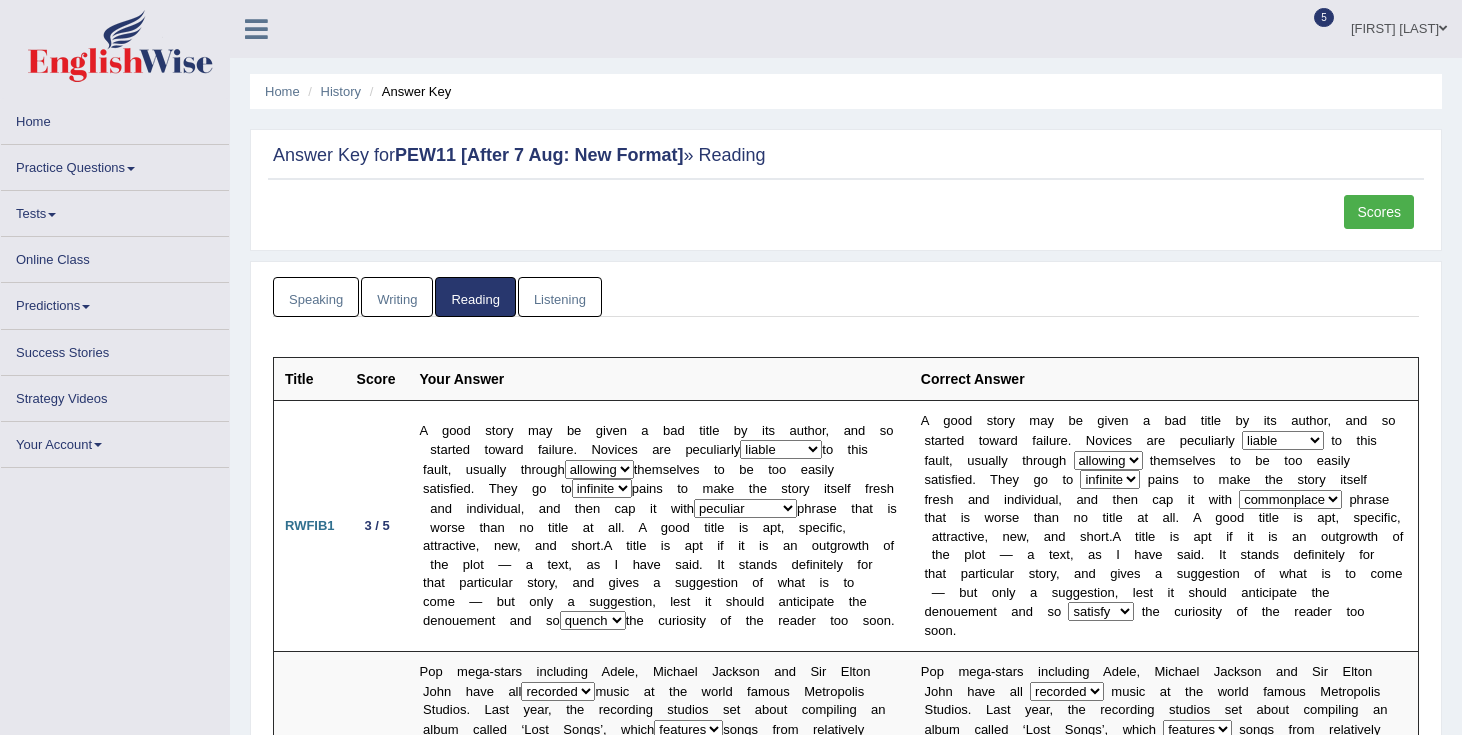 scroll, scrollTop: 0, scrollLeft: 0, axis: both 